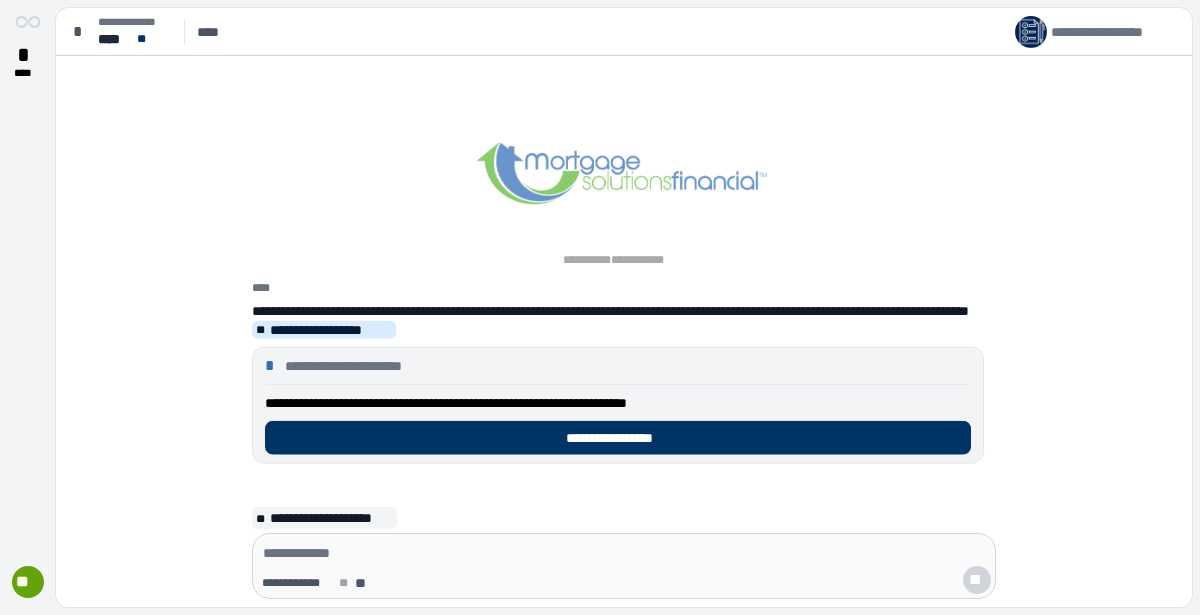 scroll, scrollTop: 0, scrollLeft: 0, axis: both 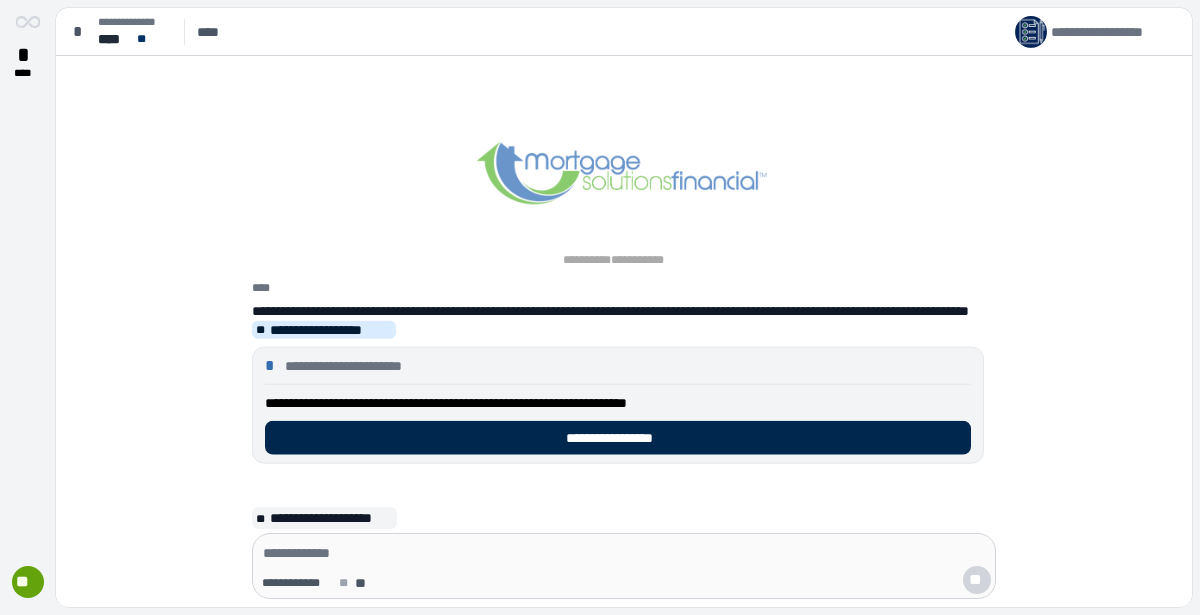 click on "**********" at bounding box center [618, 438] 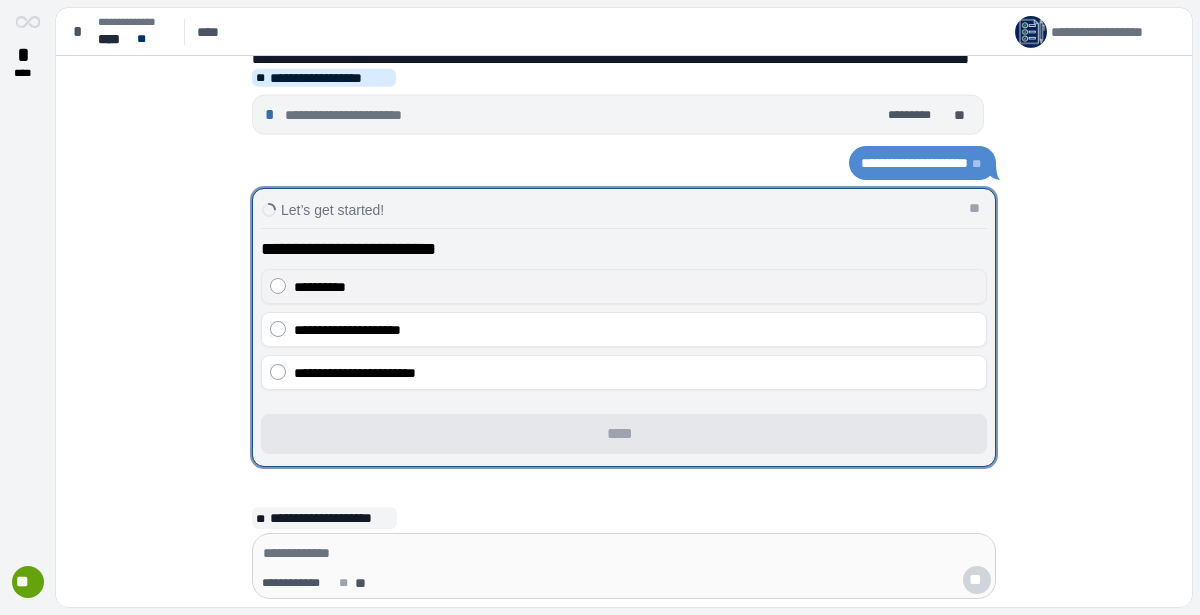 click on "**********" at bounding box center (636, 287) 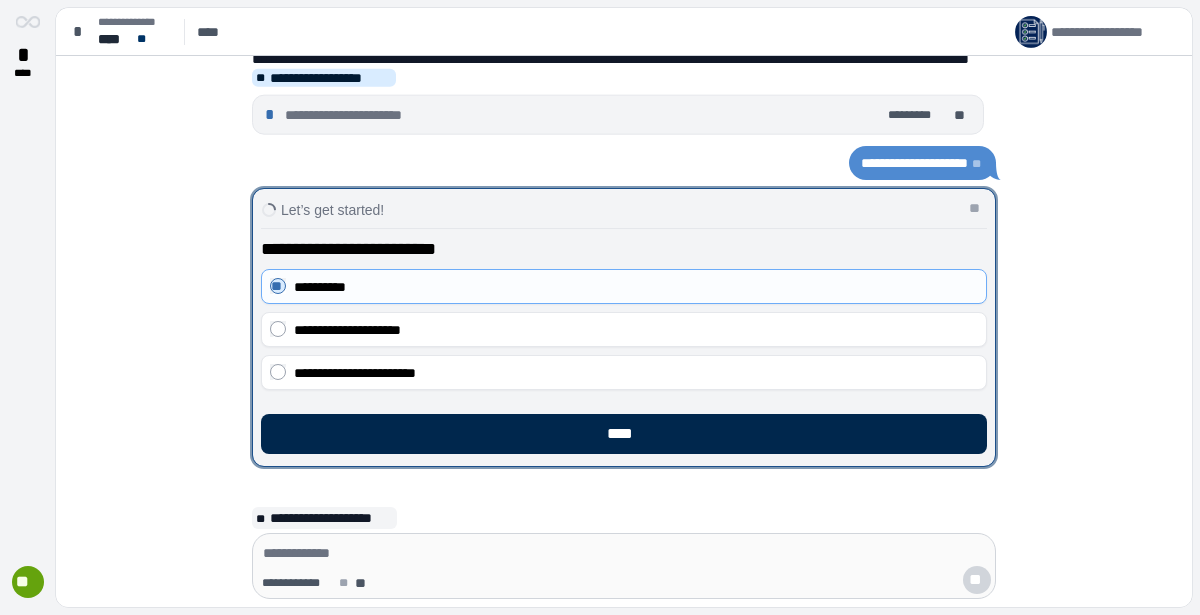 click on "****" at bounding box center [624, 434] 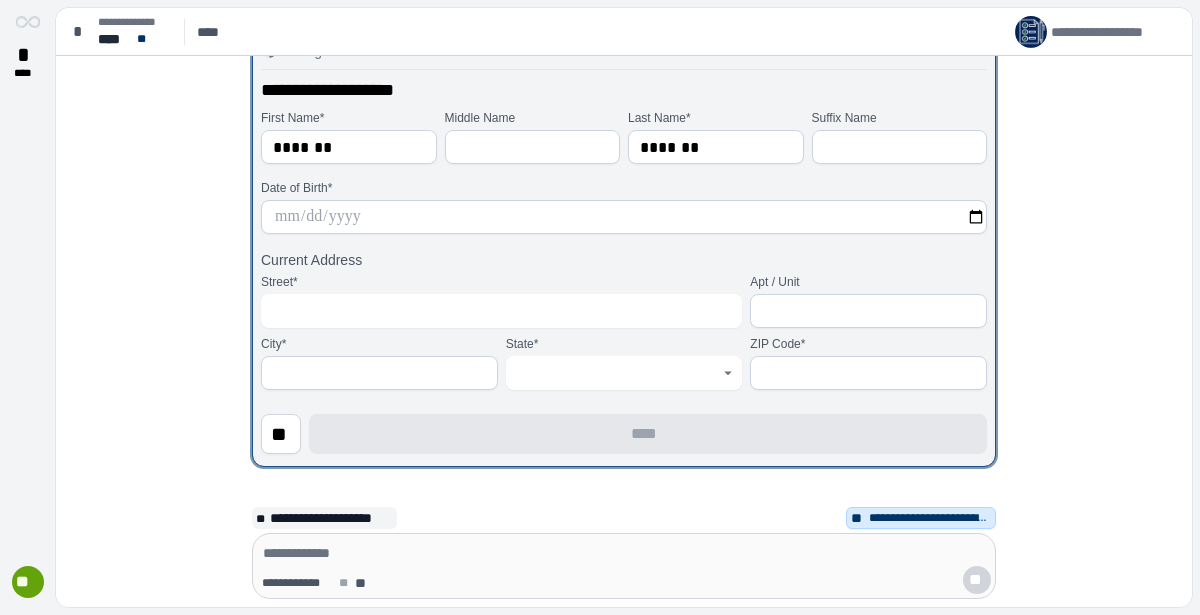 click at bounding box center (533, 147) 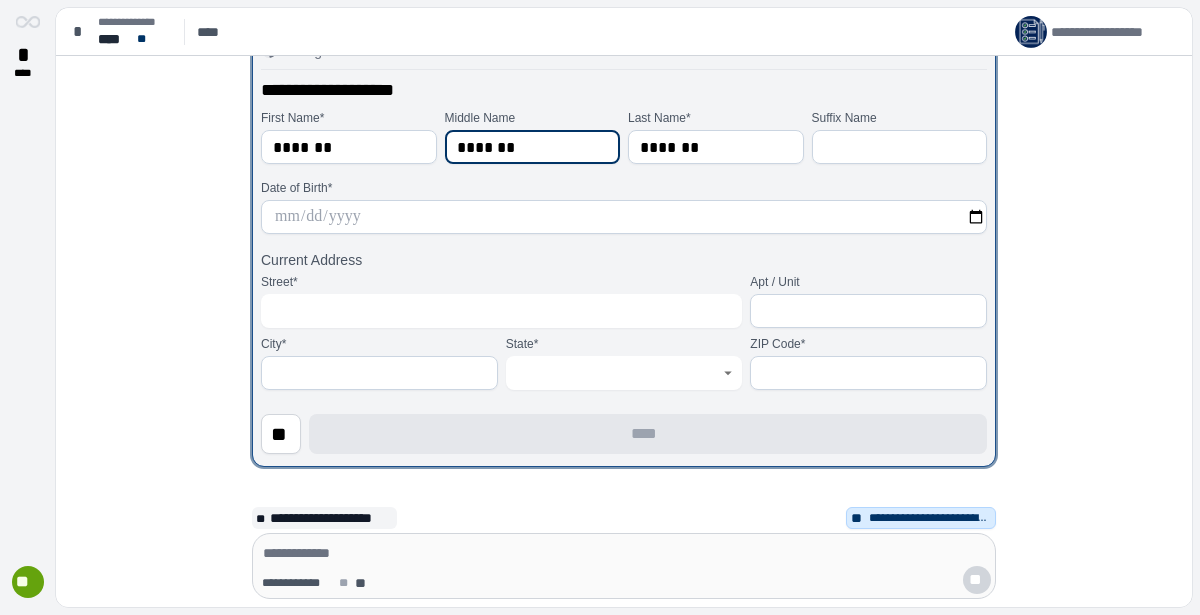 type on "*******" 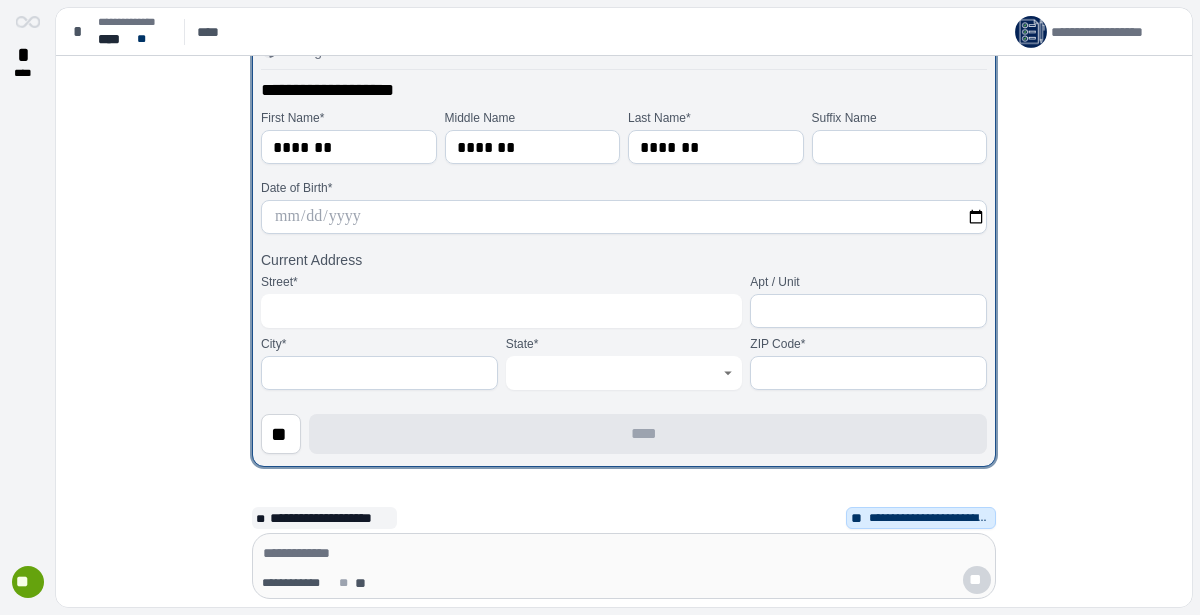 click at bounding box center (624, 217) 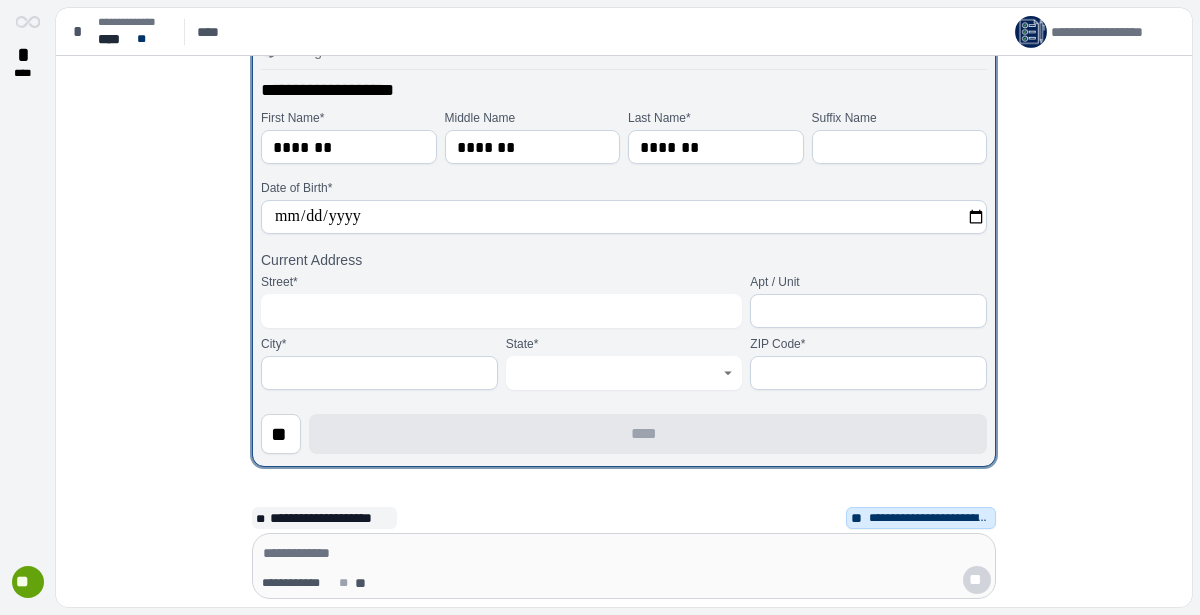type on "**********" 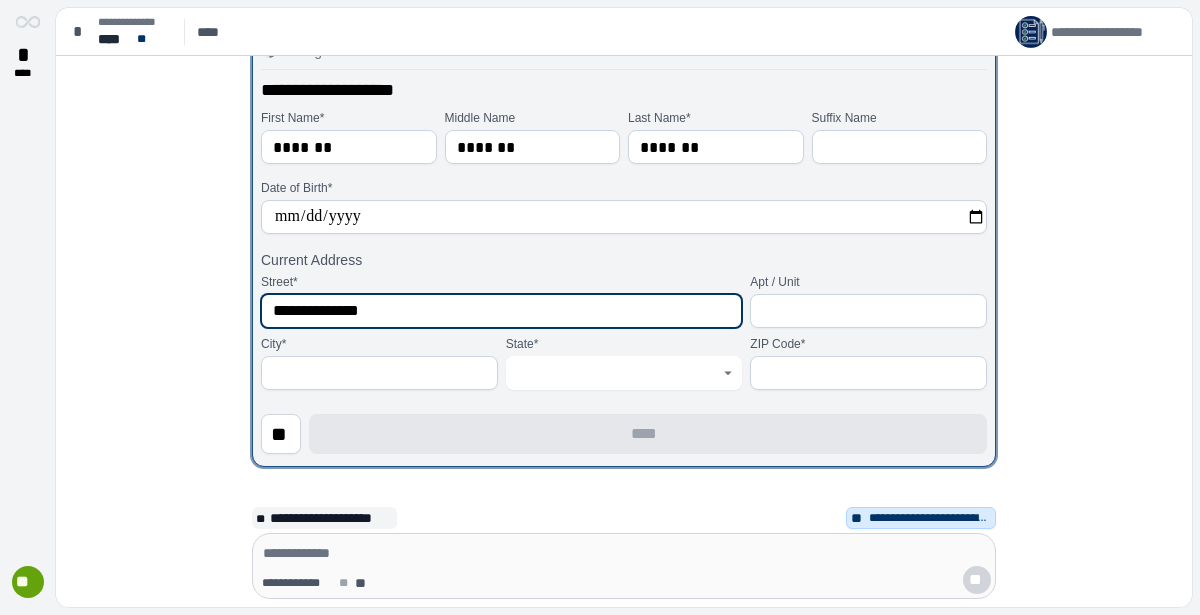 type on "**********" 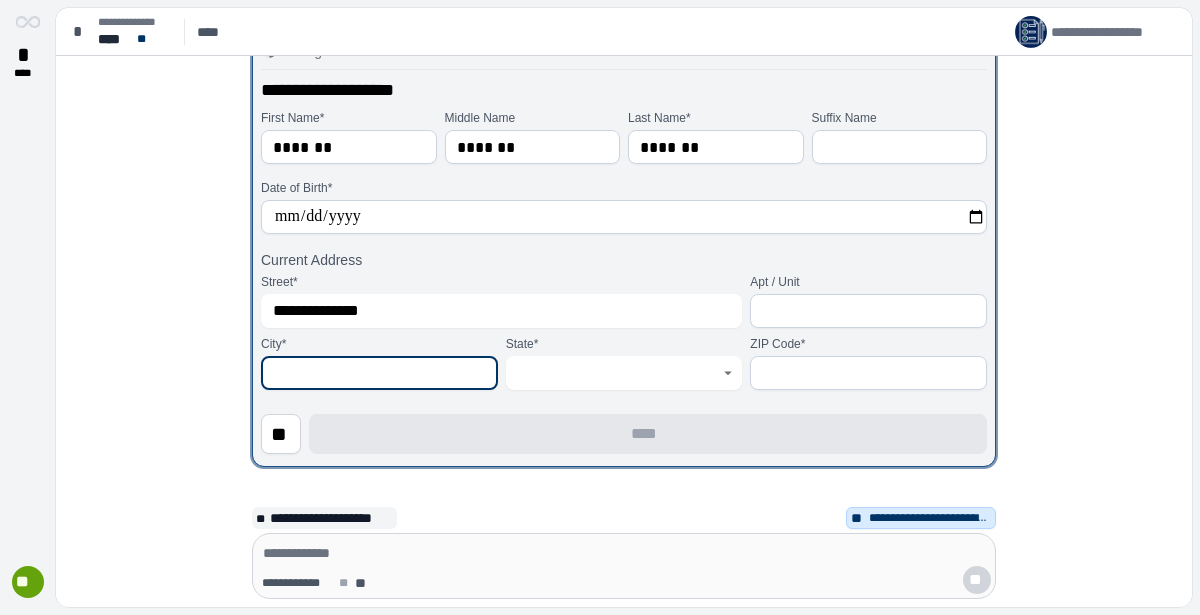 click at bounding box center (379, 373) 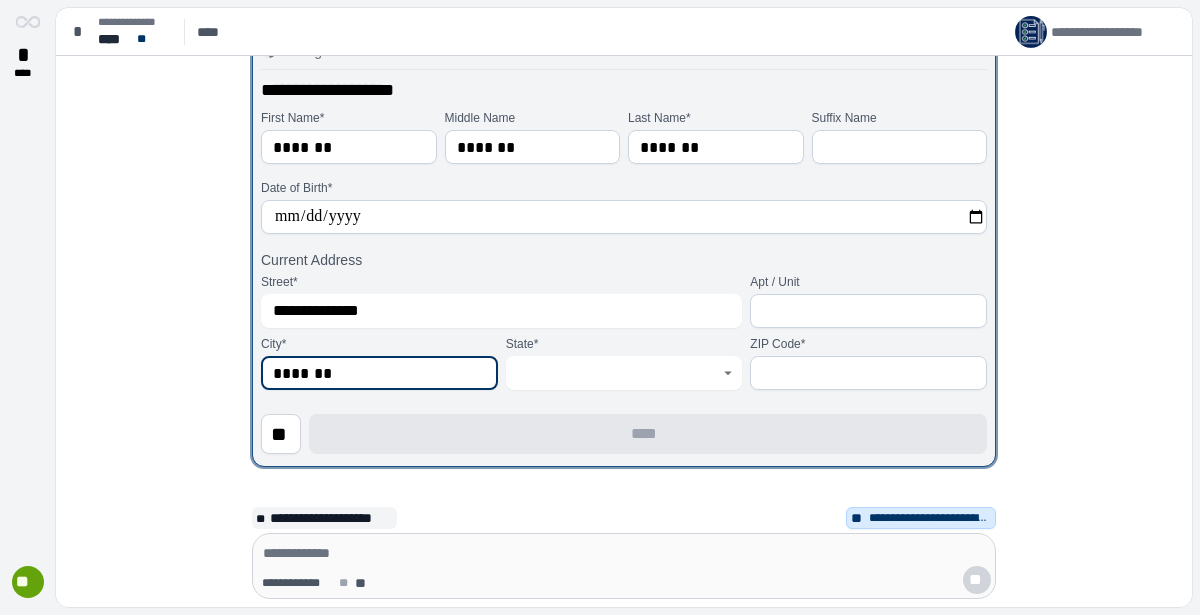 type on "*******" 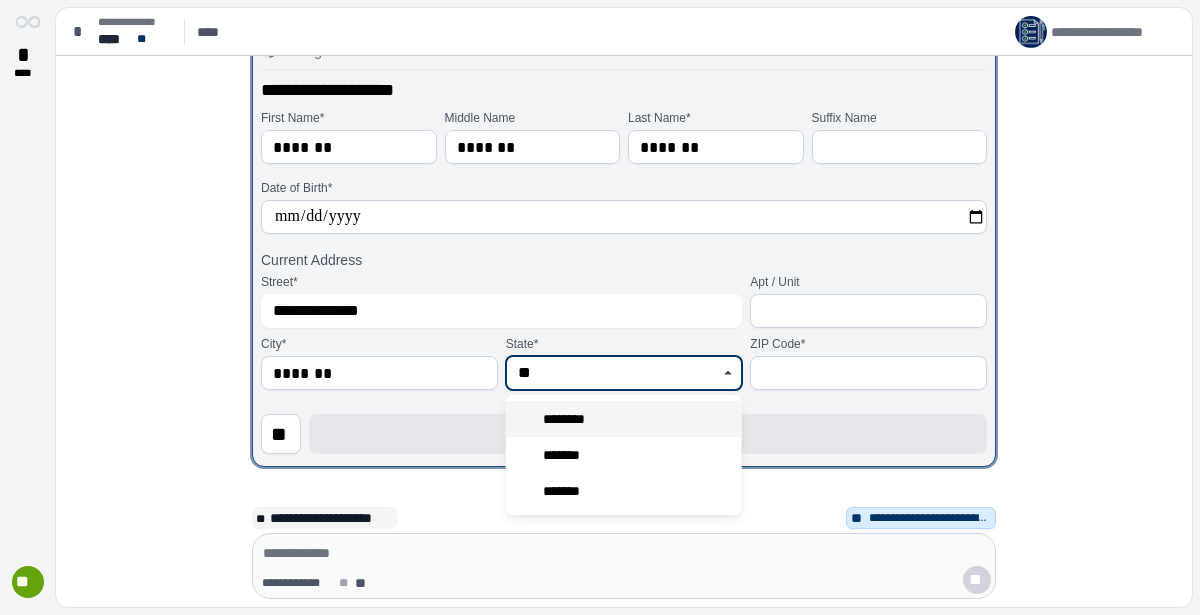 click on "********" at bounding box center [624, 419] 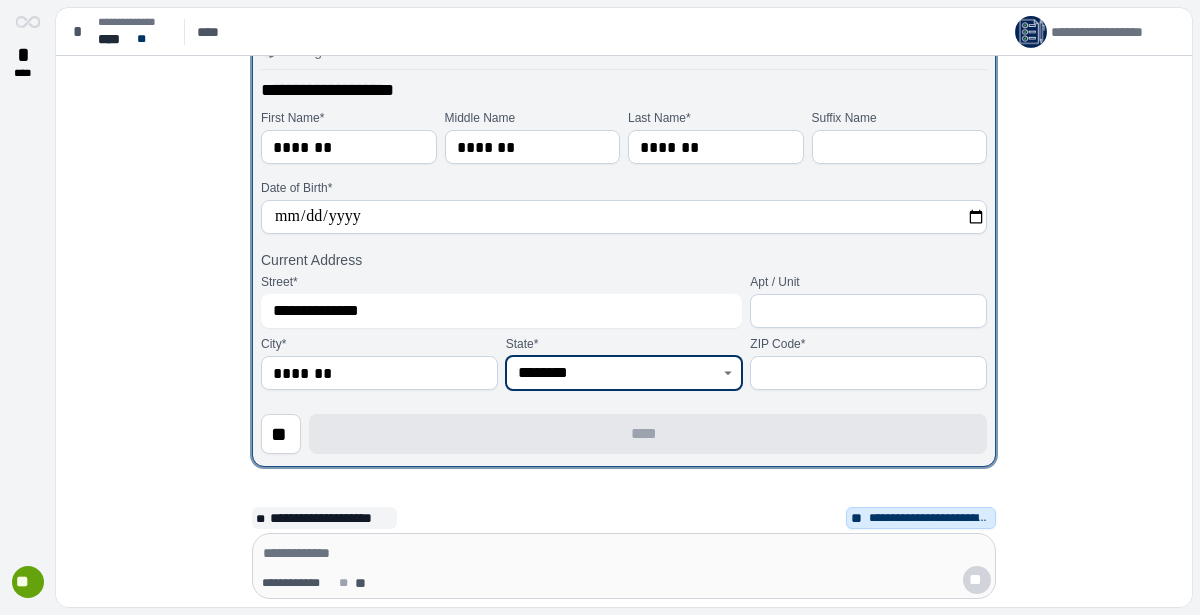 type on "********" 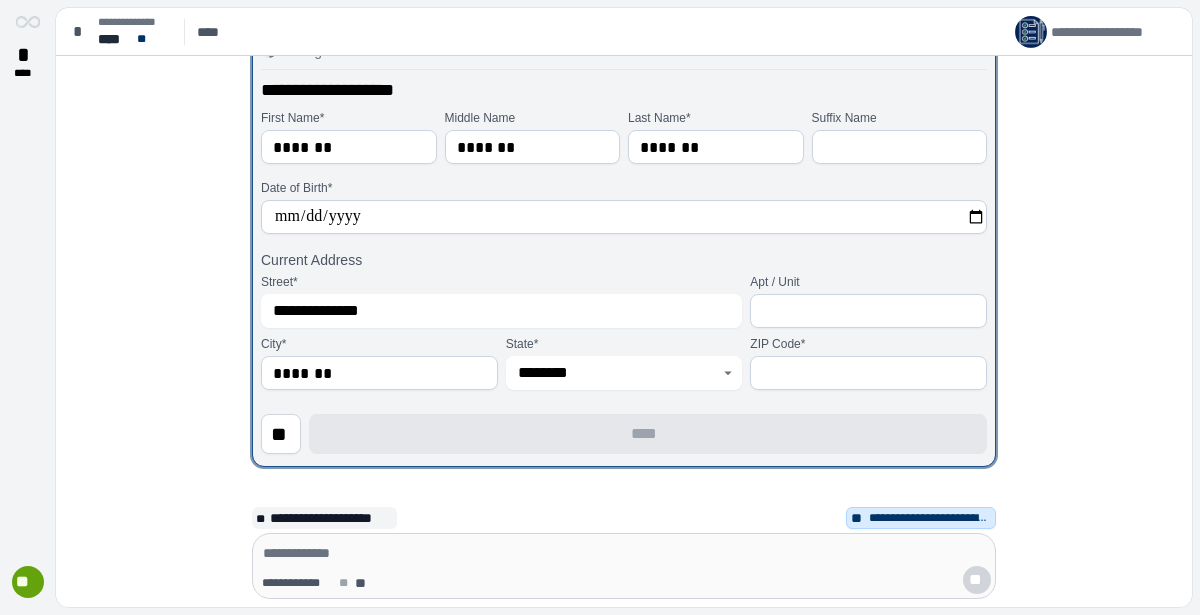 click at bounding box center [868, 373] 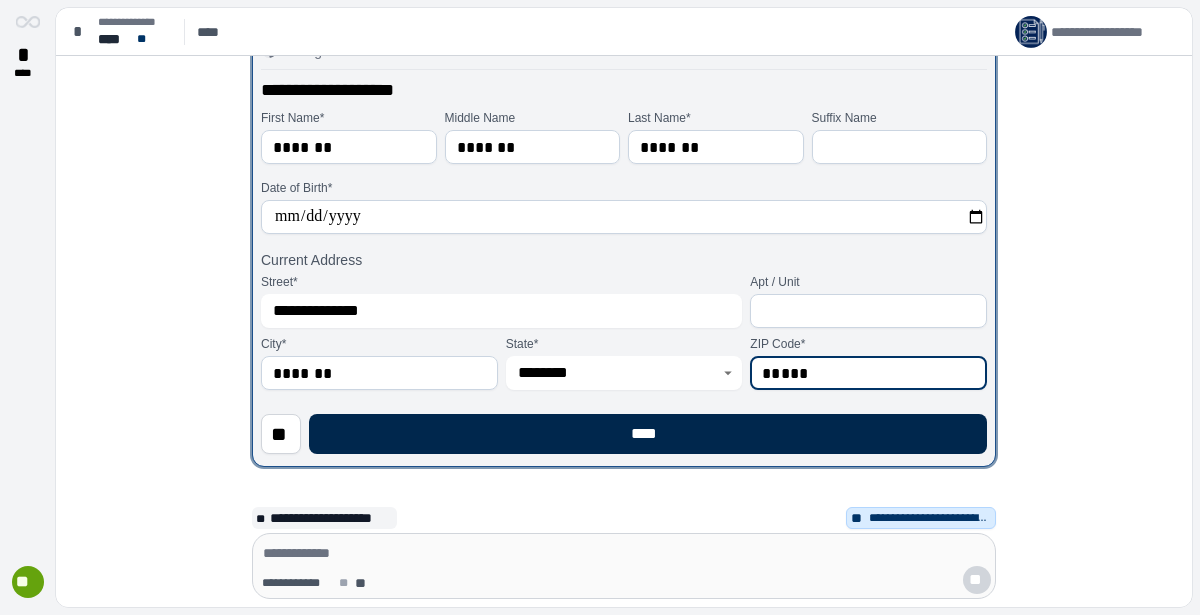 type on "*****" 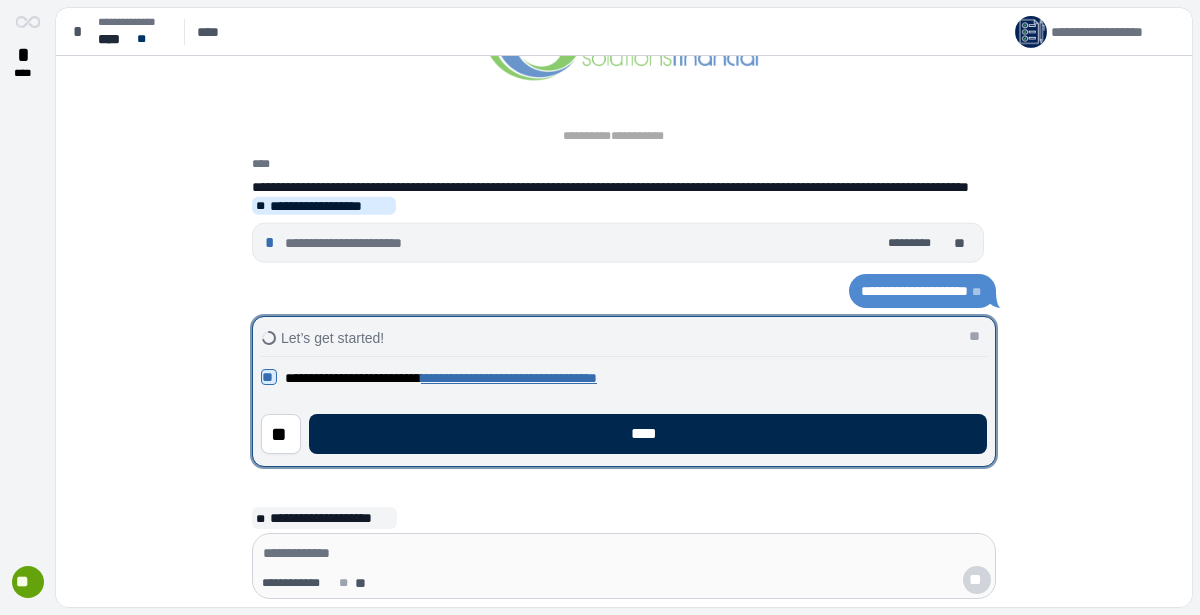 click on "****" at bounding box center (648, 434) 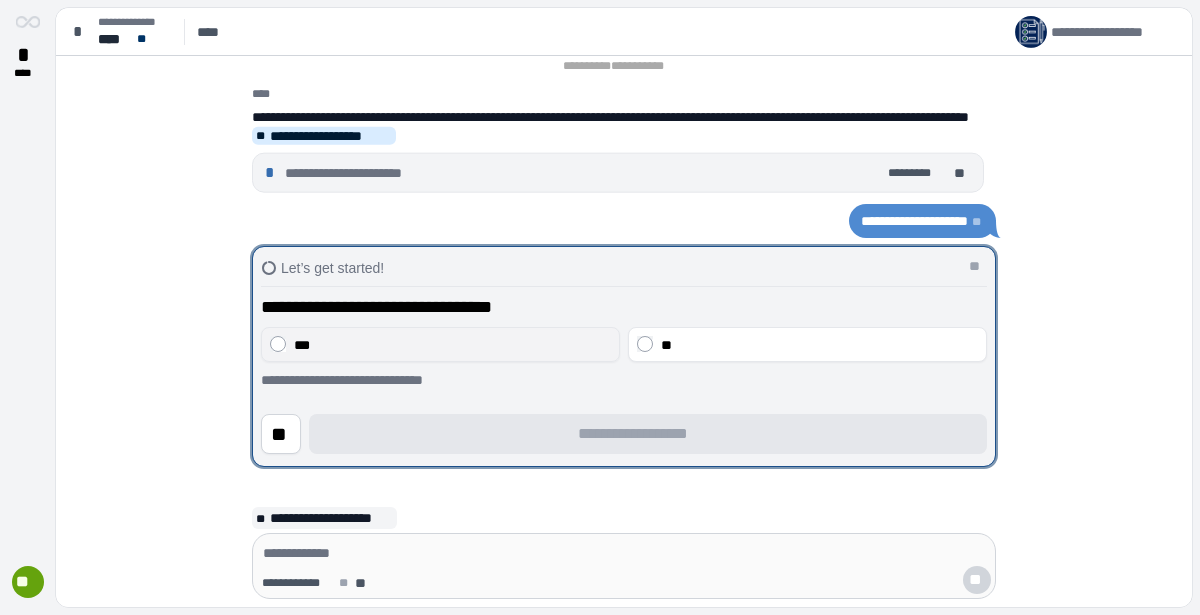 click on "***" at bounding box center (452, 345) 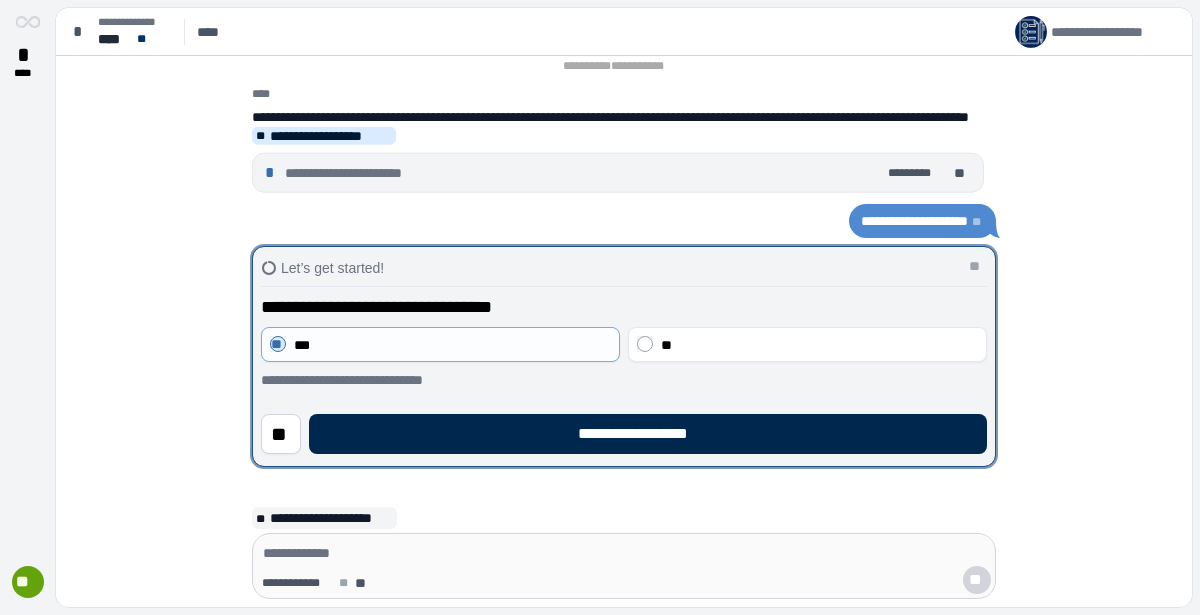 click on "**********" at bounding box center [648, 434] 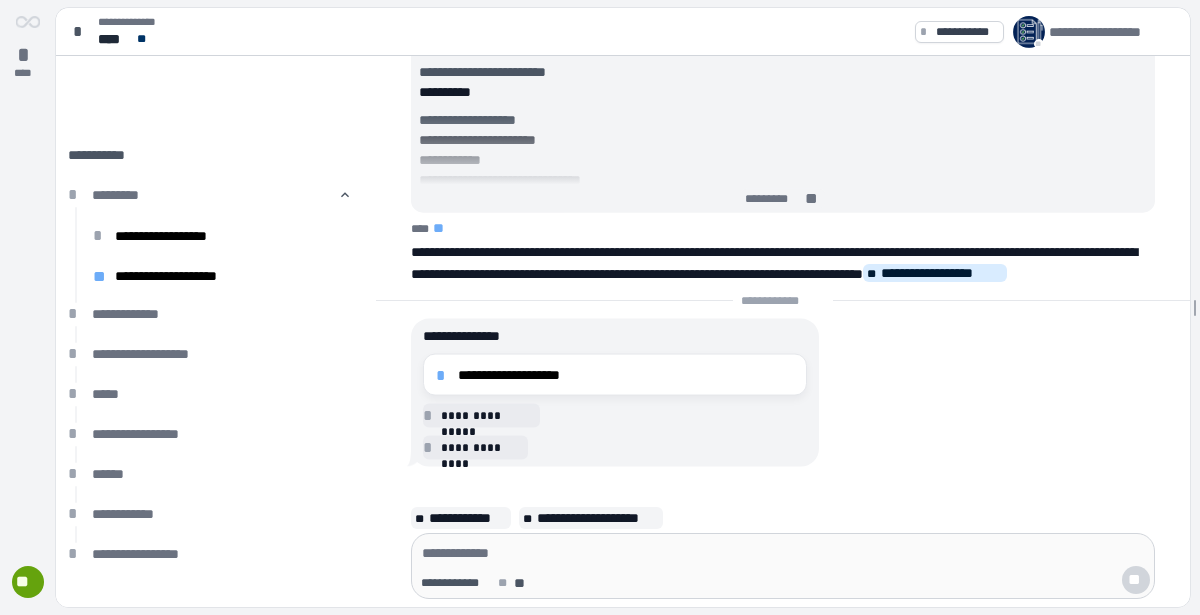 scroll, scrollTop: 0, scrollLeft: 0, axis: both 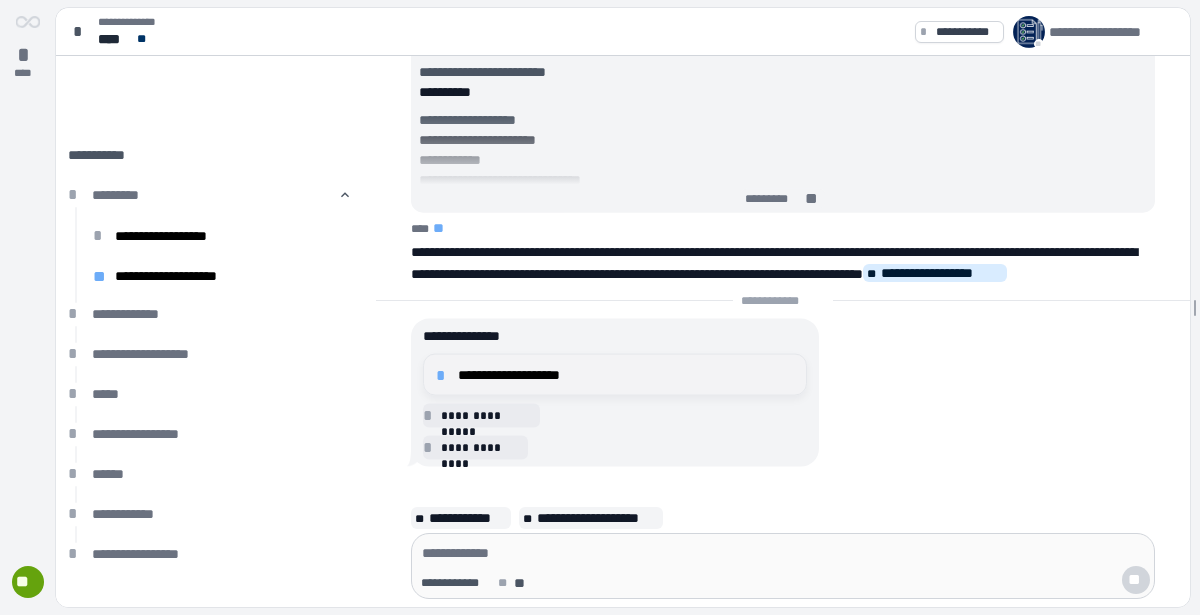 click on "**********" at bounding box center (626, 375) 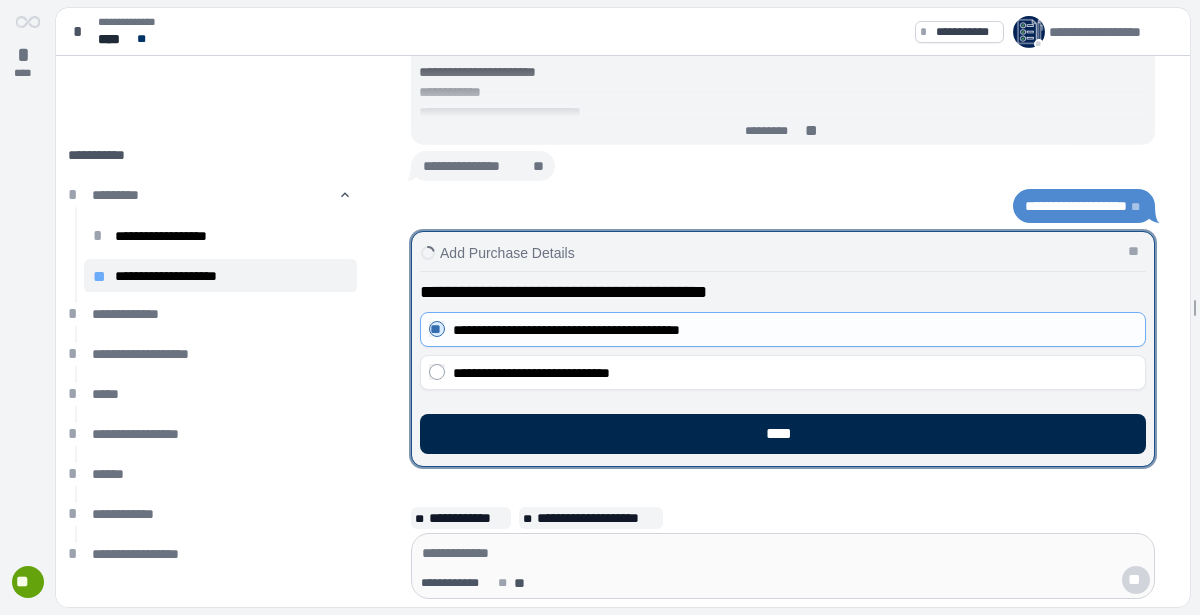 click on "****" at bounding box center [783, 434] 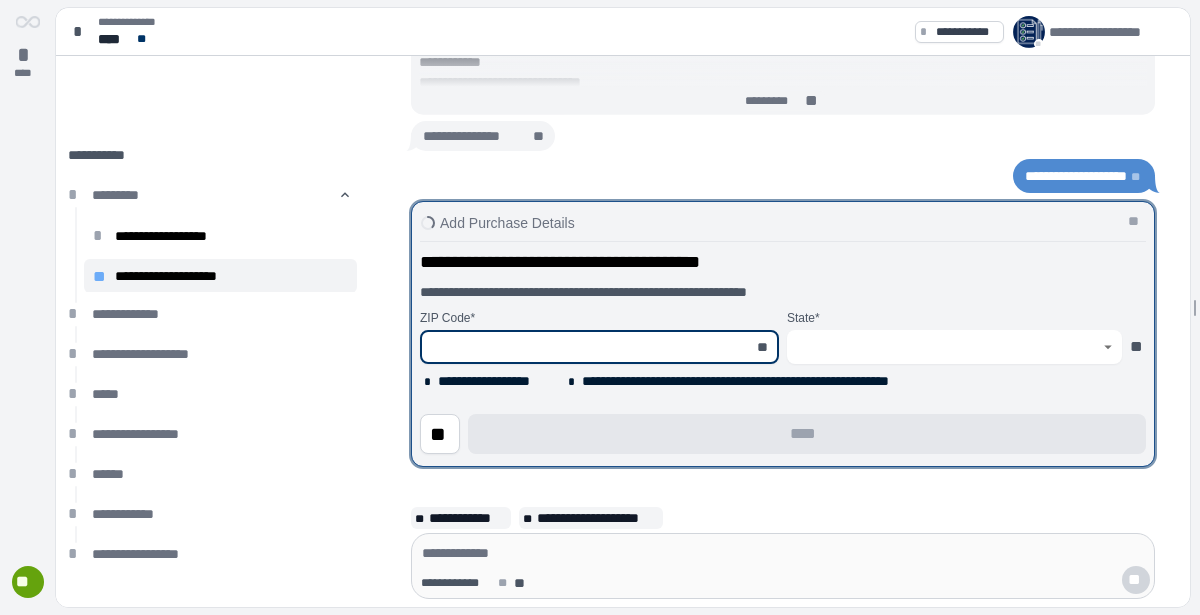click at bounding box center [588, 347] 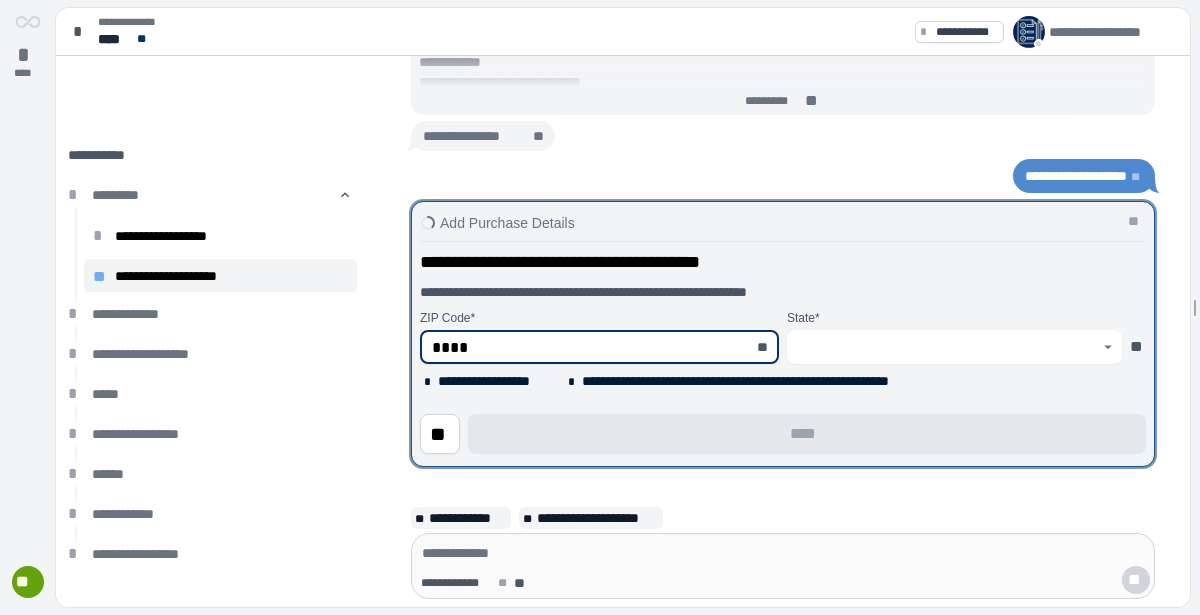 type on "*****" 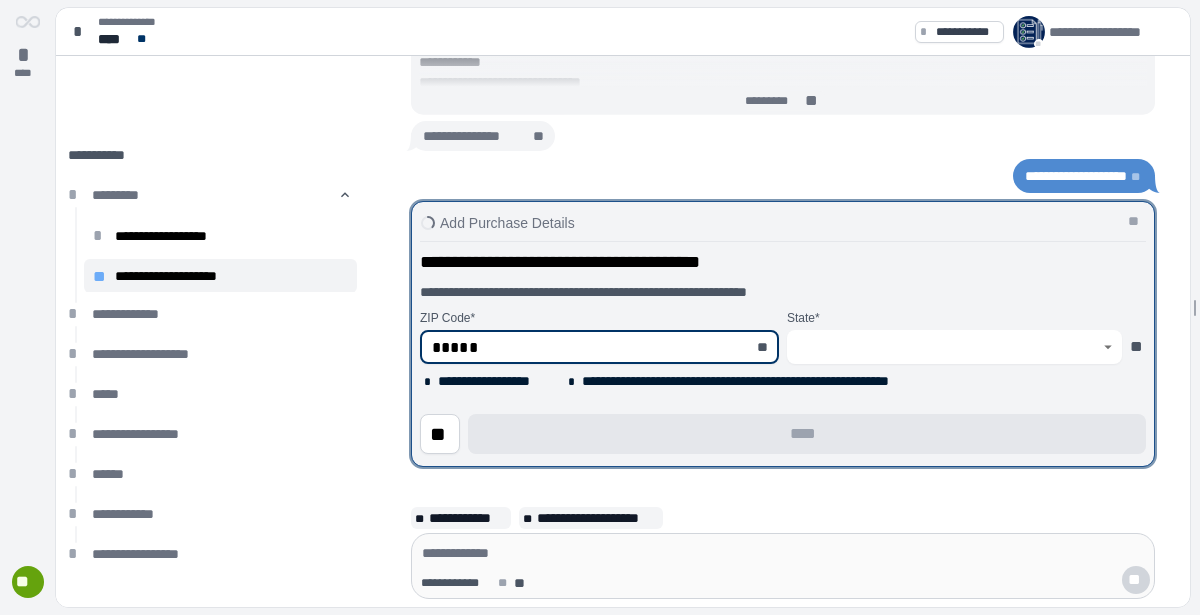 type on "********" 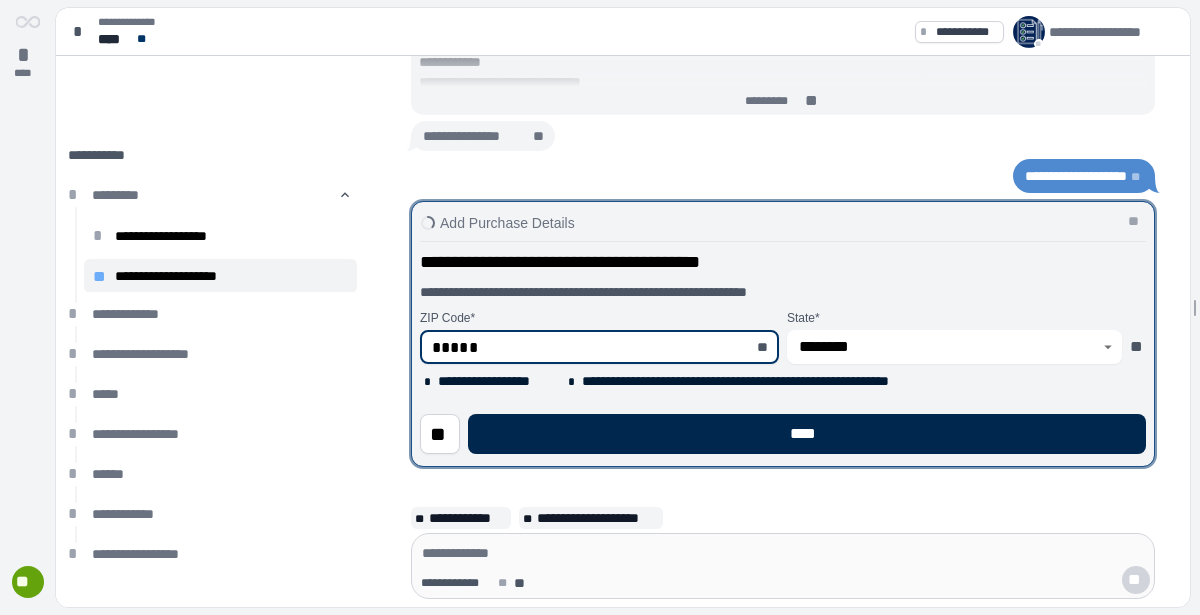 type on "*****" 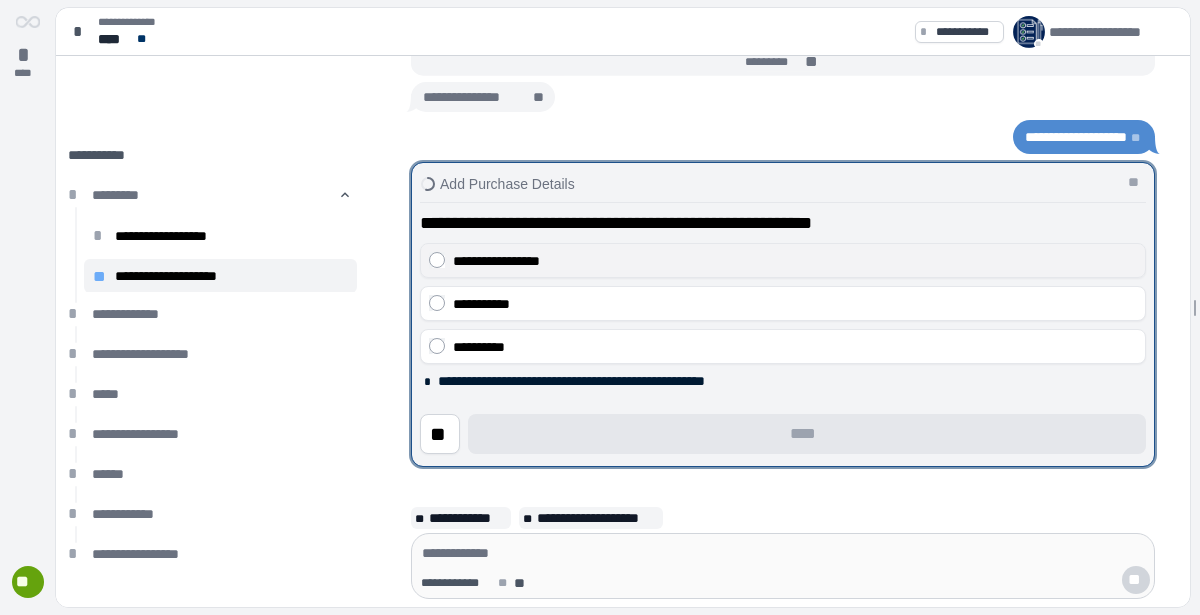 click on "**********" at bounding box center (795, 261) 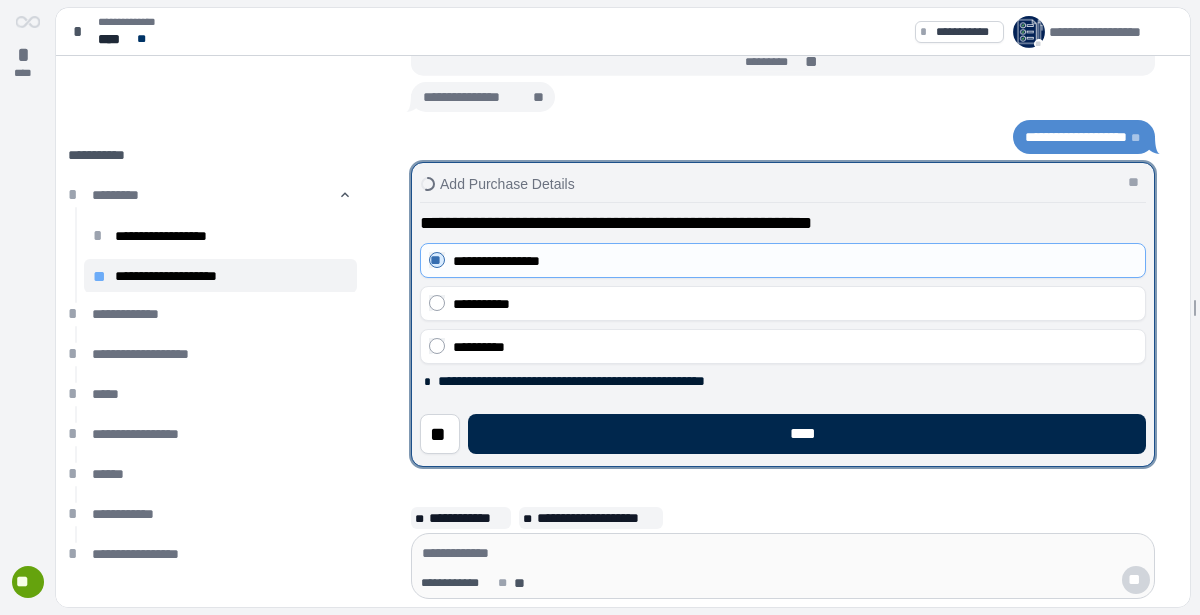 click on "****" at bounding box center (807, 434) 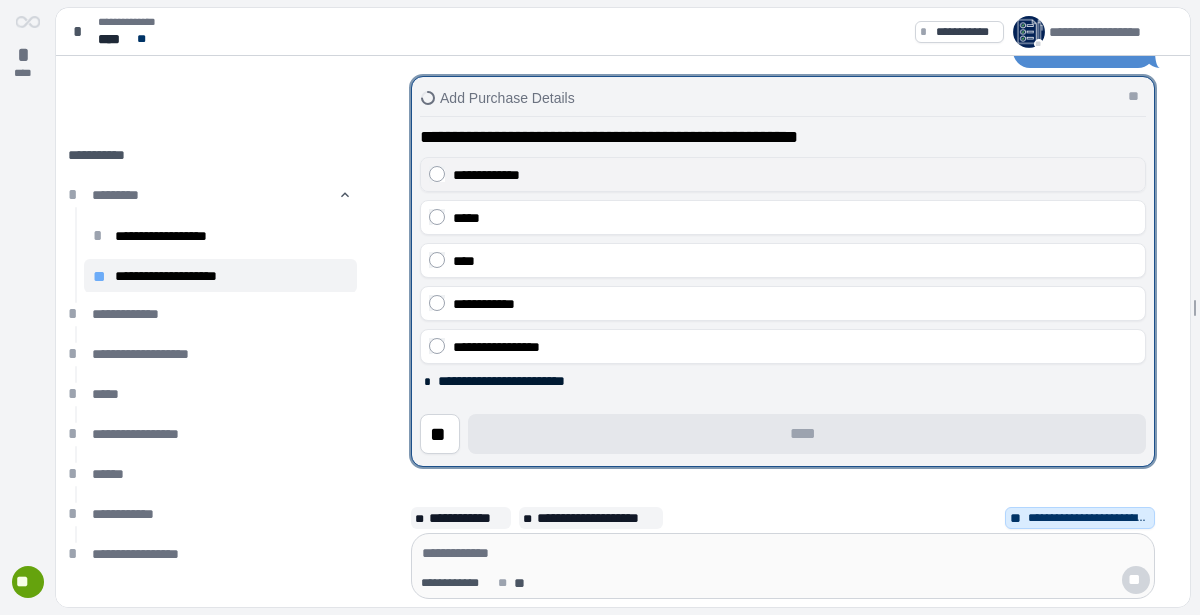 click on "**********" at bounding box center [795, 175] 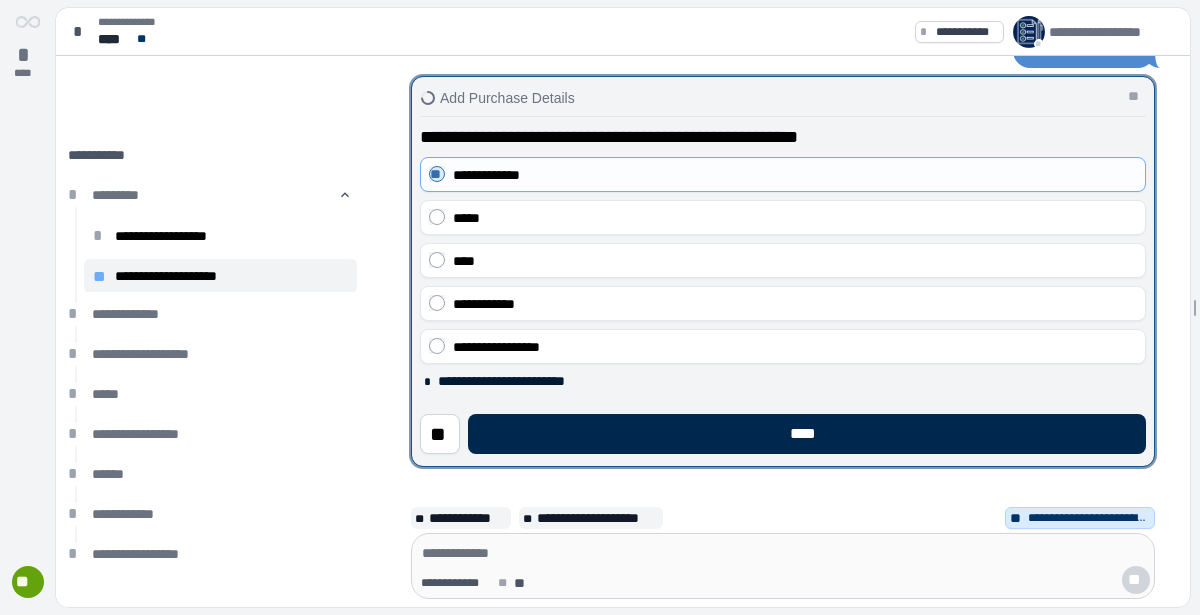 click on "****" at bounding box center [807, 434] 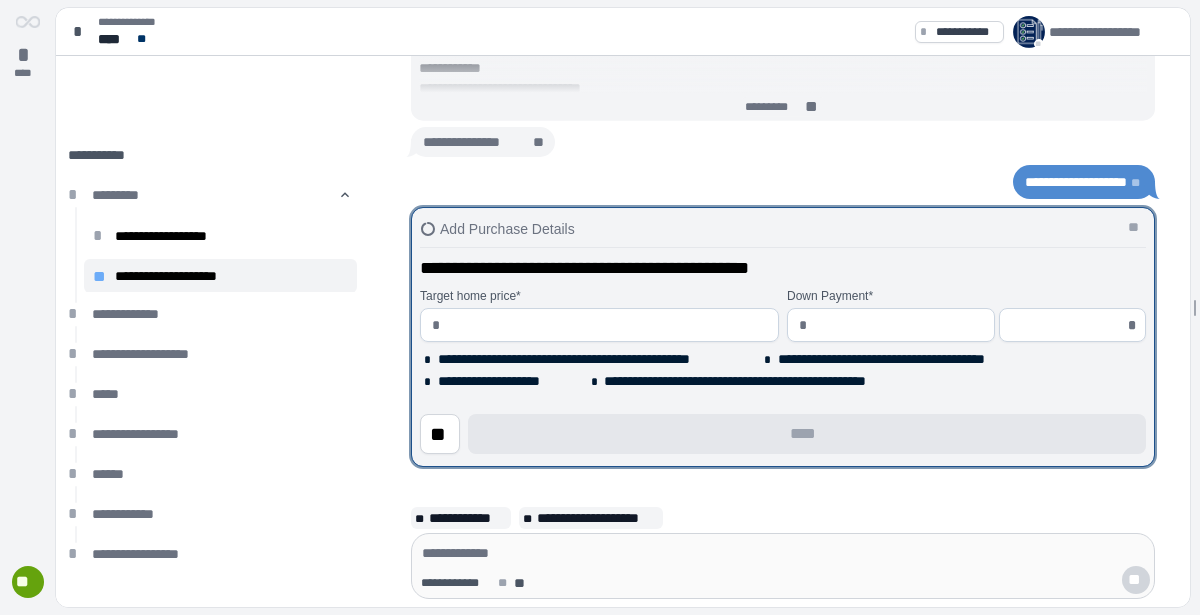 click at bounding box center [607, 325] 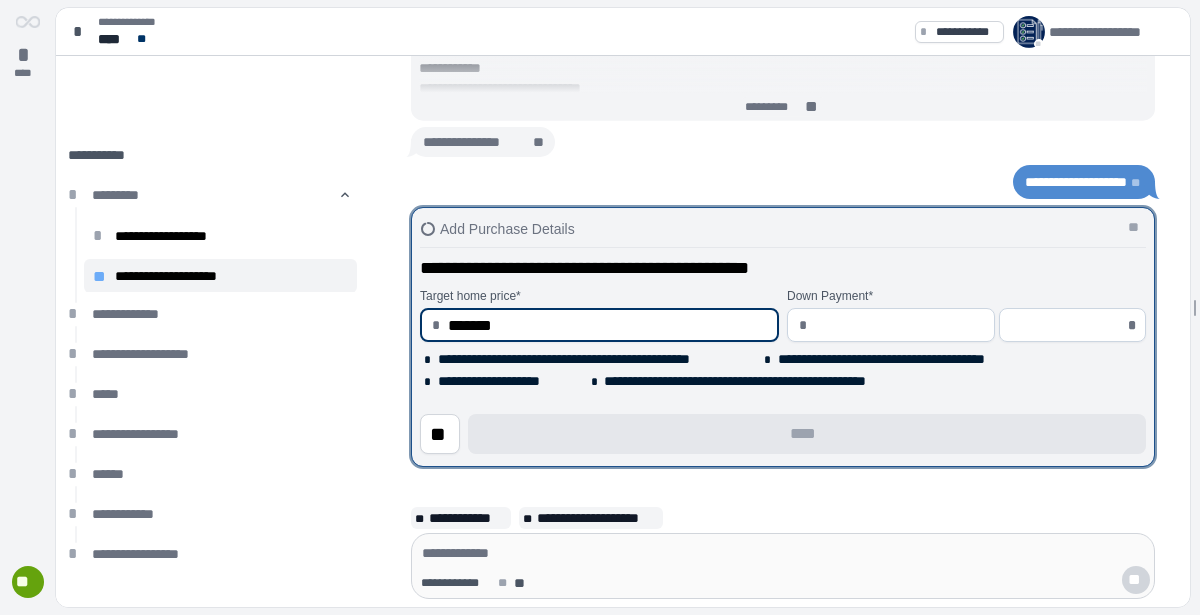 type on "**********" 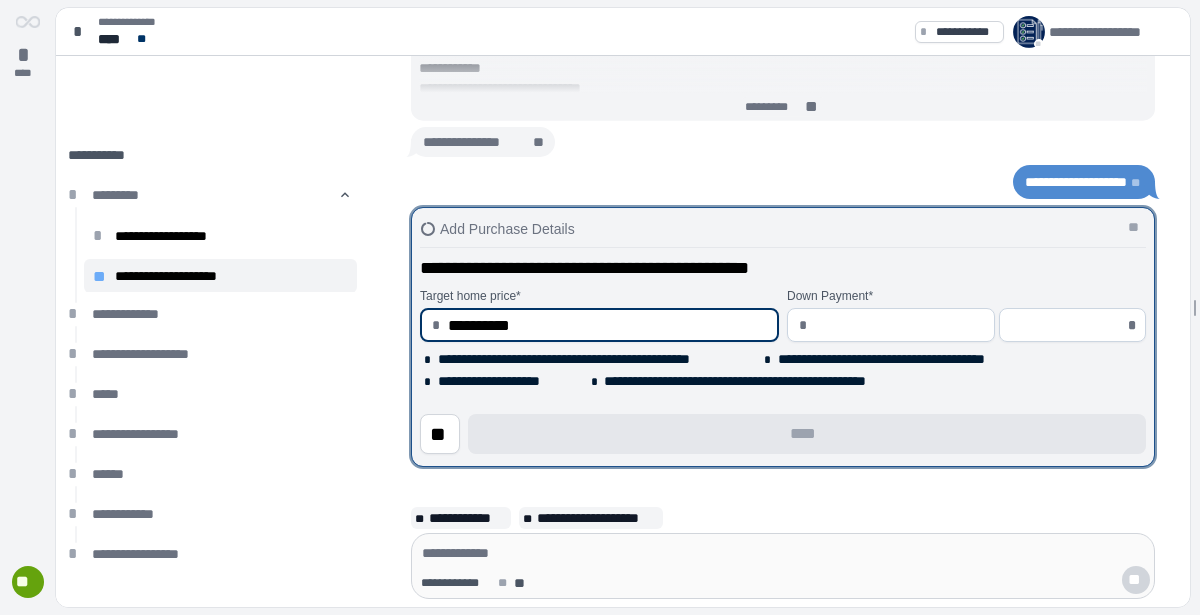 click at bounding box center (899, 325) 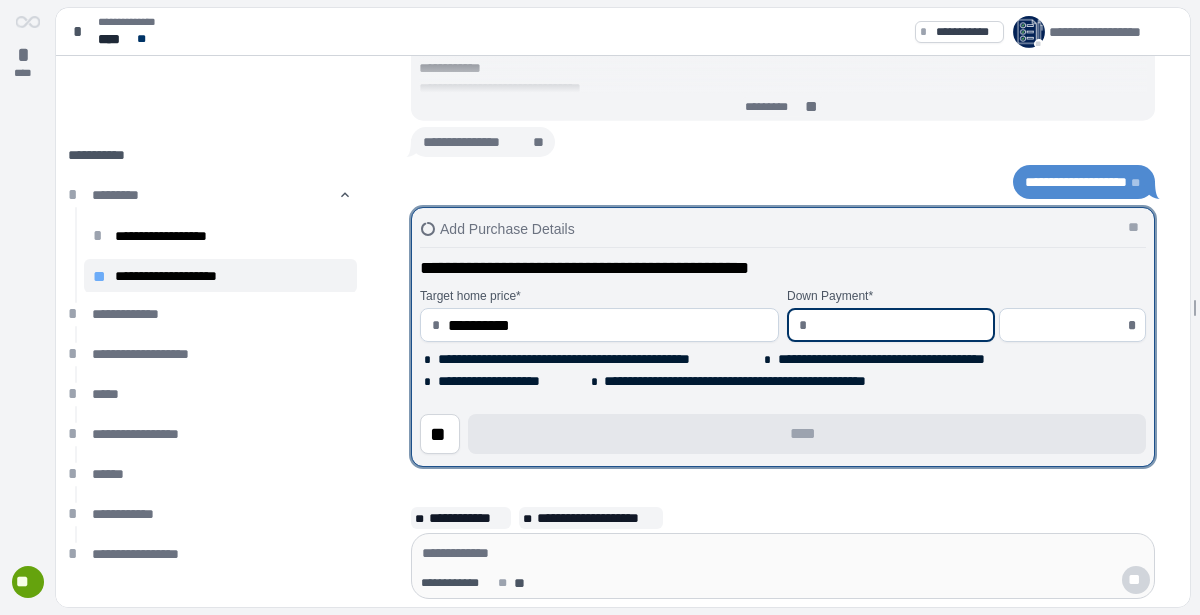 type on "*" 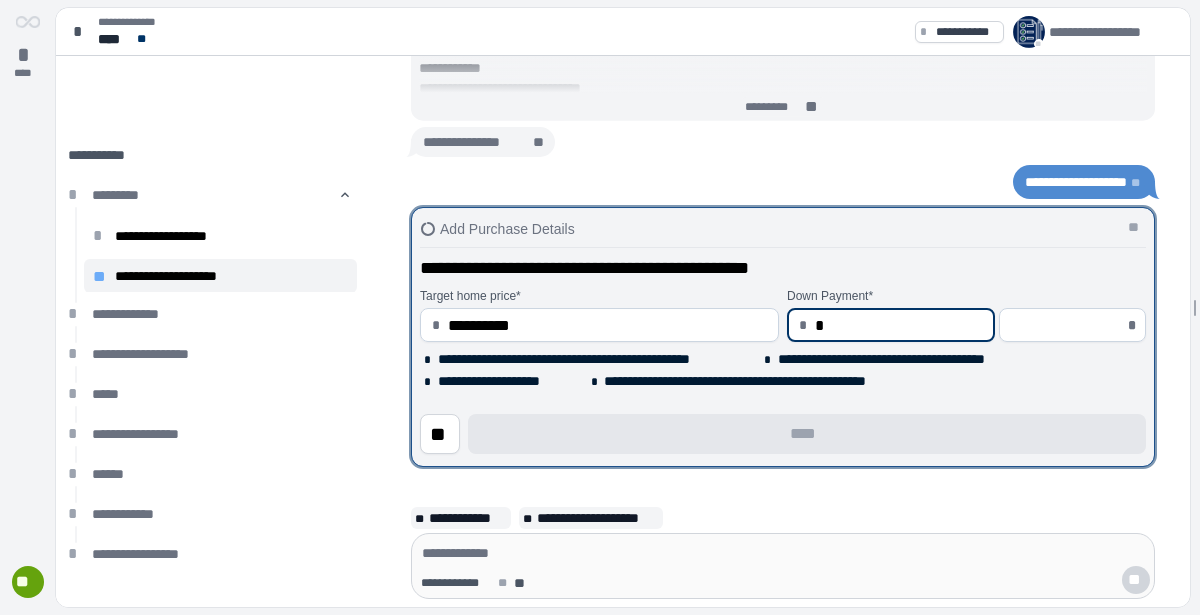 type on "*****" 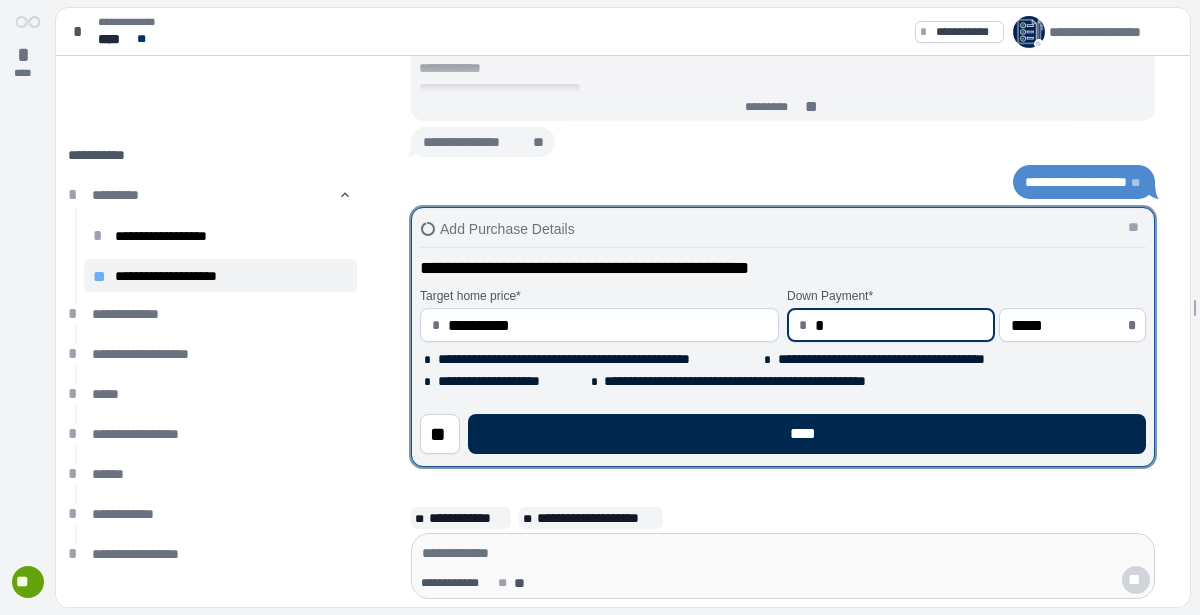 type on "****" 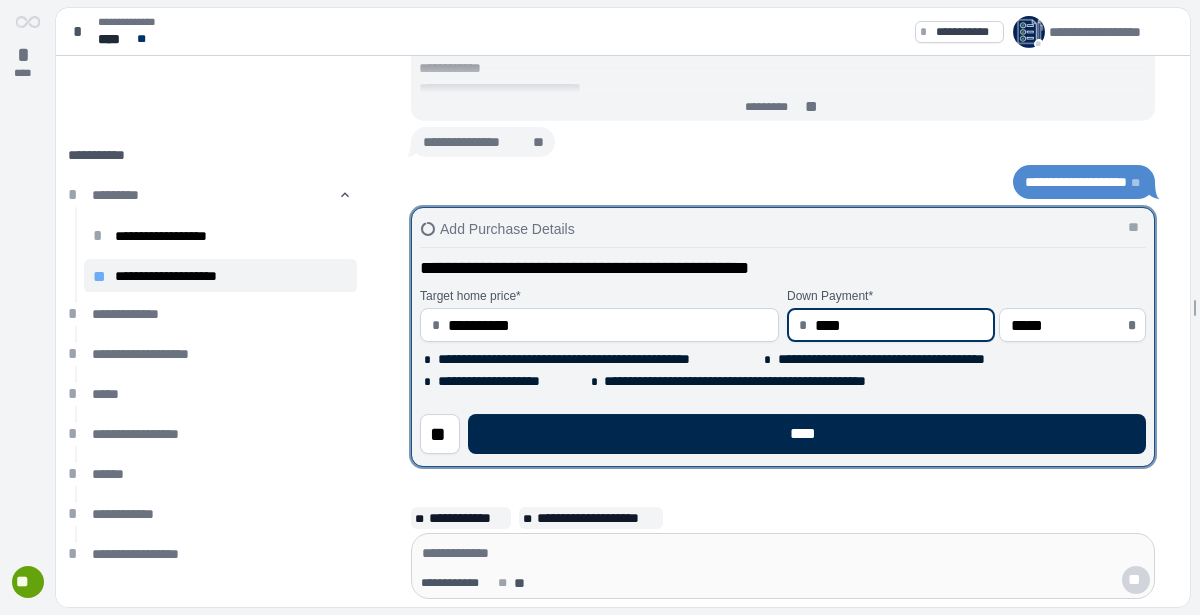 click on "****" at bounding box center (807, 434) 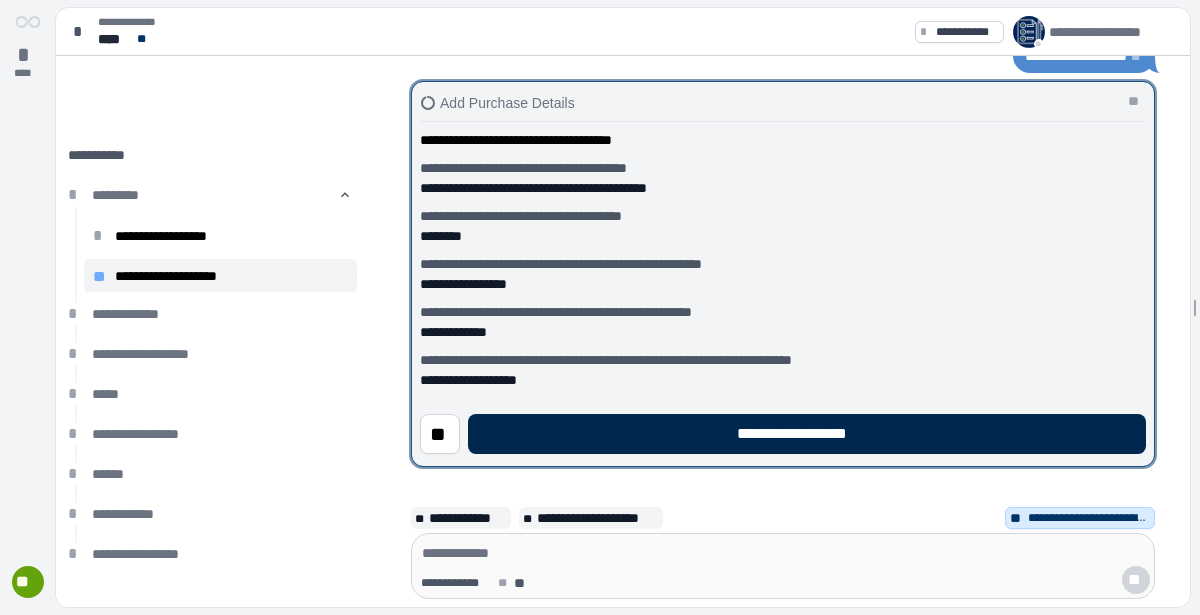 click on "**********" at bounding box center [807, 434] 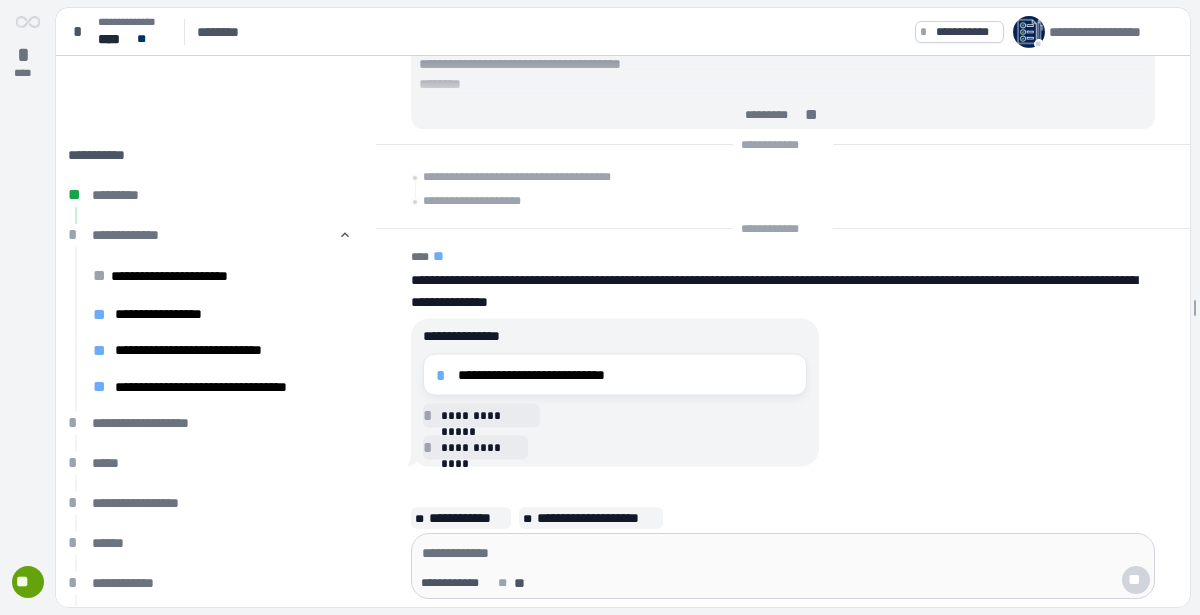 click on "**********" at bounding box center (615, 375) 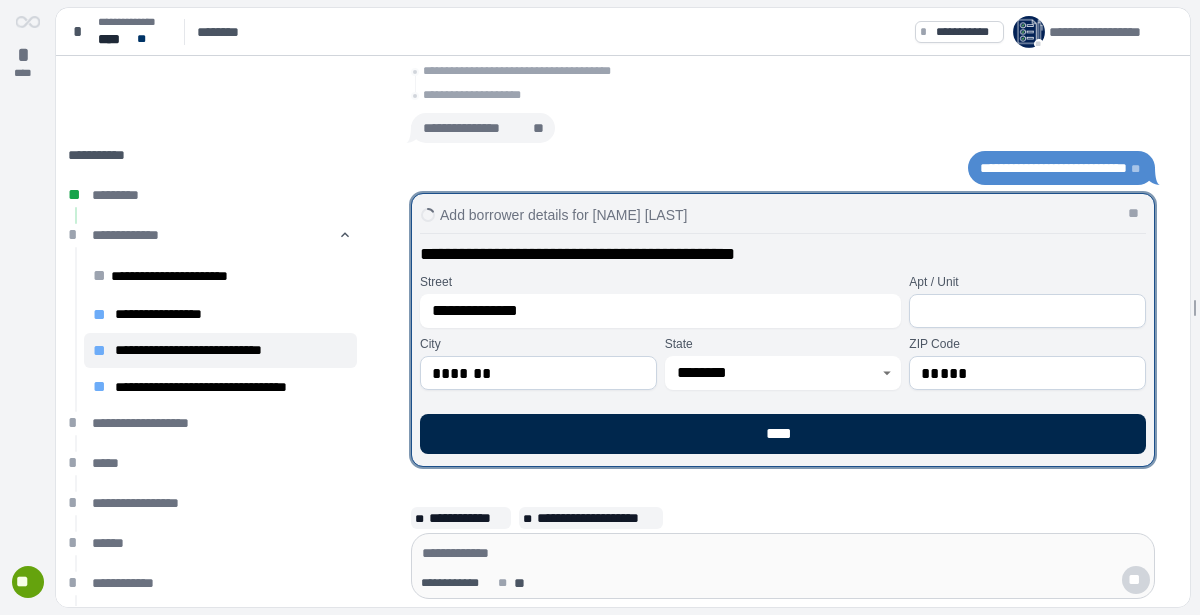 click on "****" at bounding box center (783, 434) 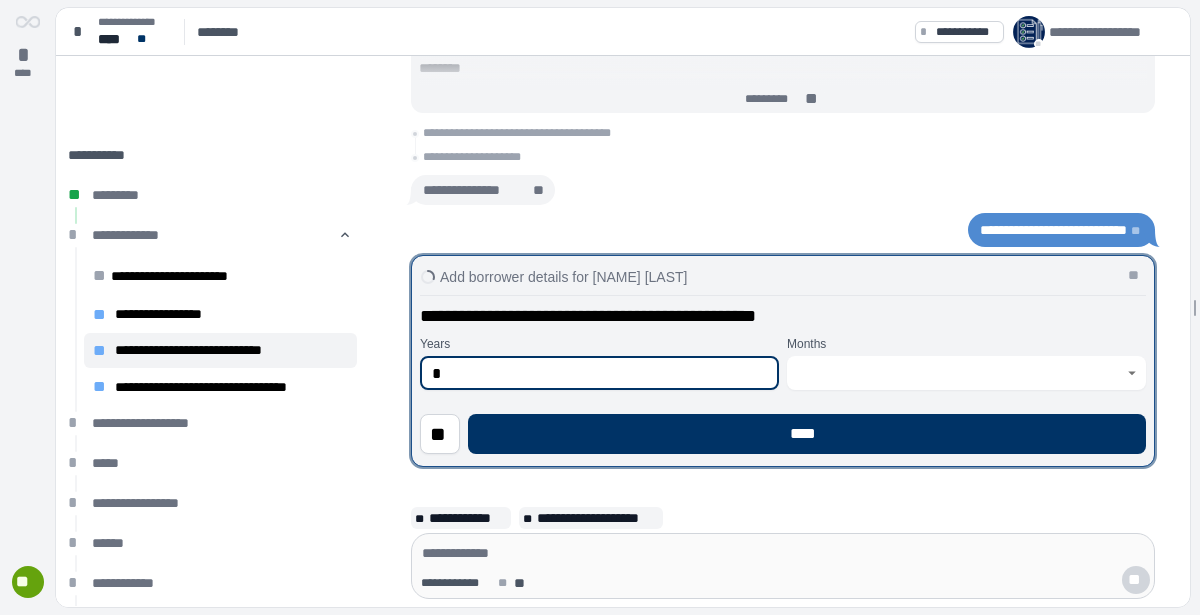 type on "*" 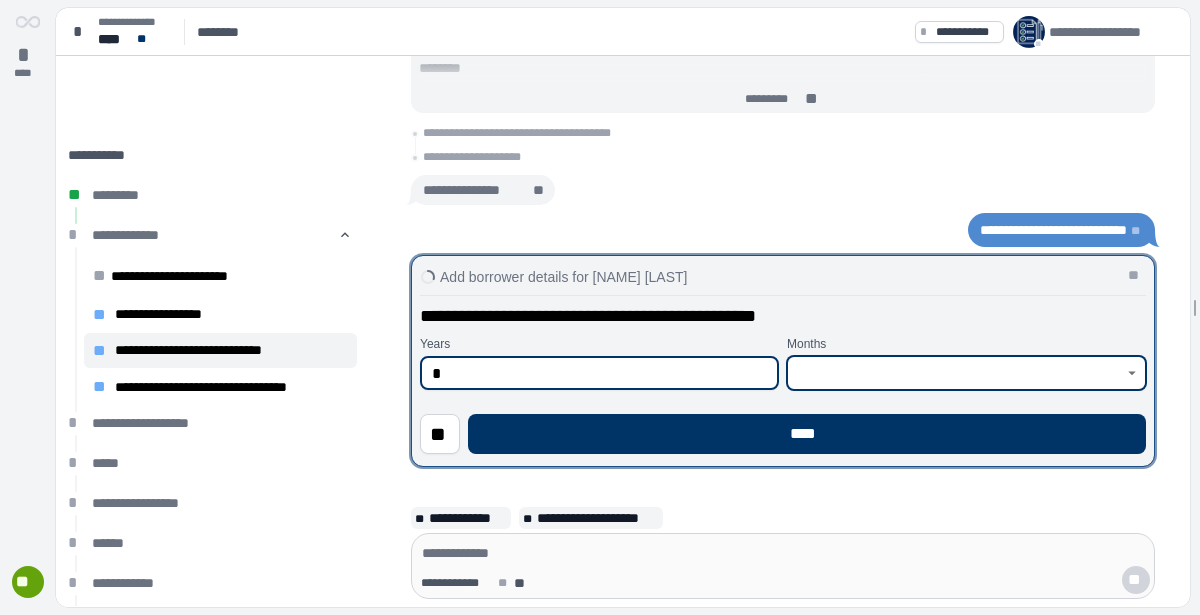 click at bounding box center (955, 373) 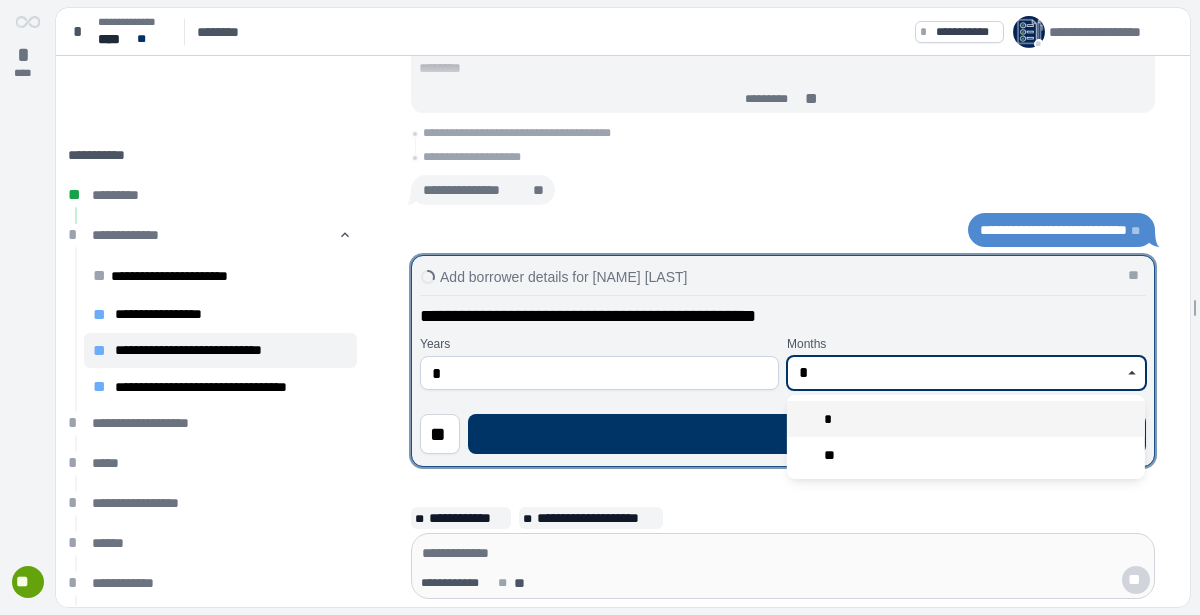 click on "*" at bounding box center [966, 419] 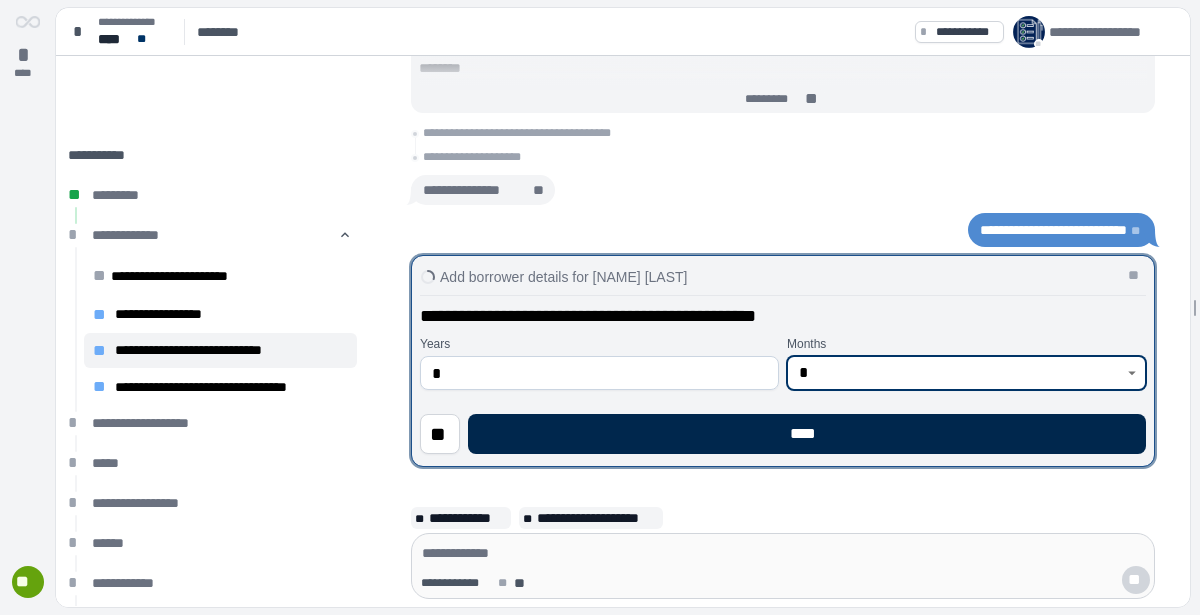 type on "*" 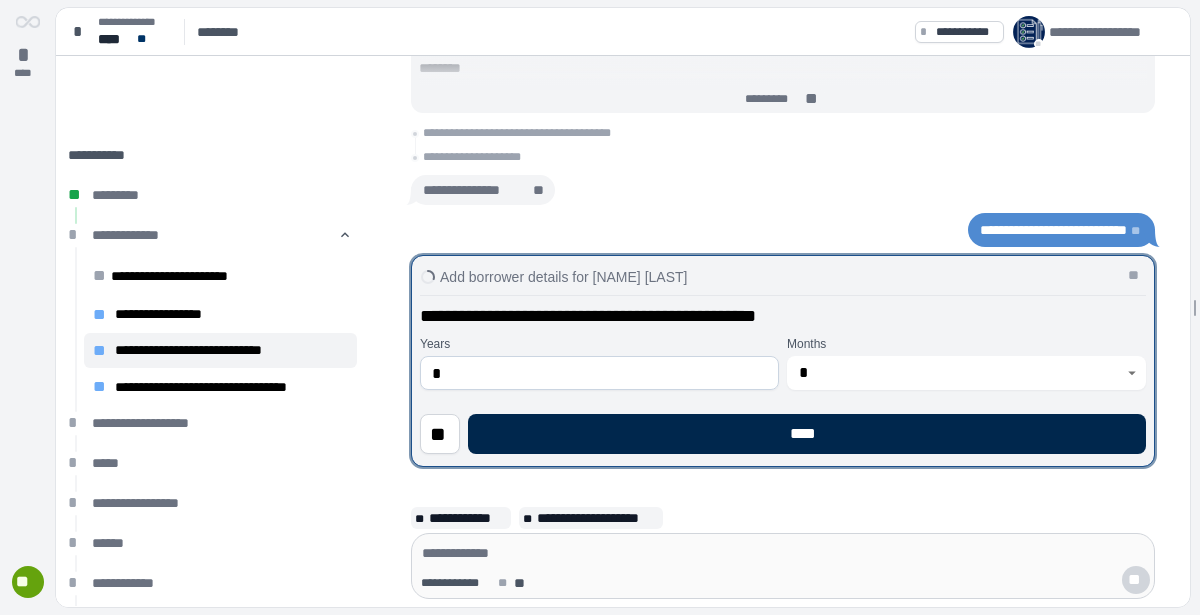 click on "****" at bounding box center [807, 434] 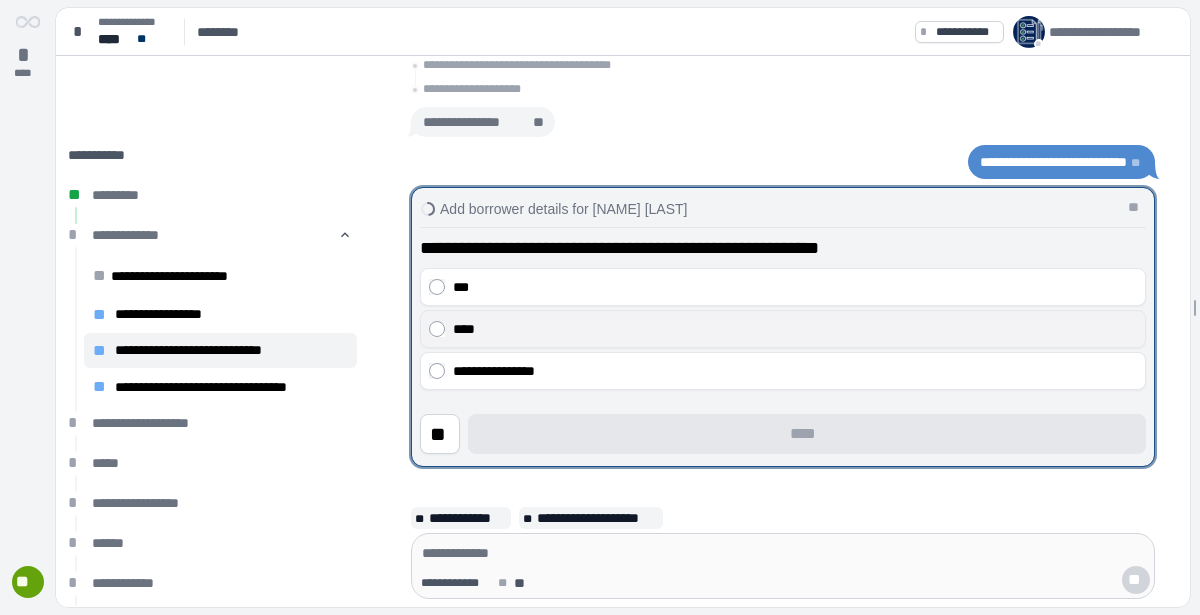 click on "****" at bounding box center [796, 329] 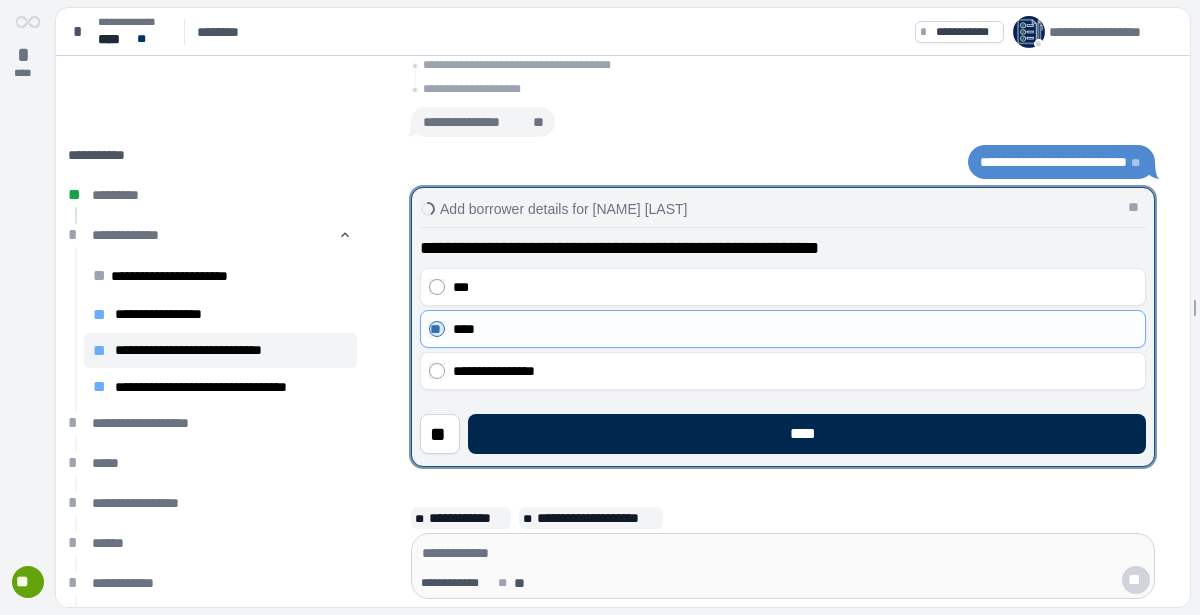 click on "****" at bounding box center (807, 434) 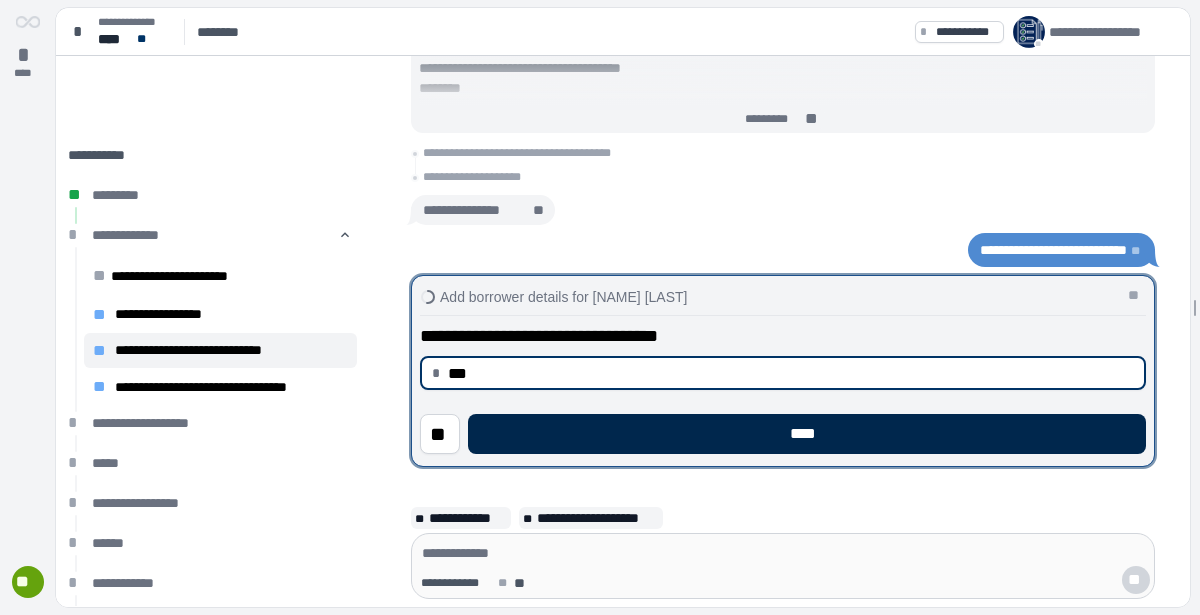click on "****" at bounding box center [807, 434] 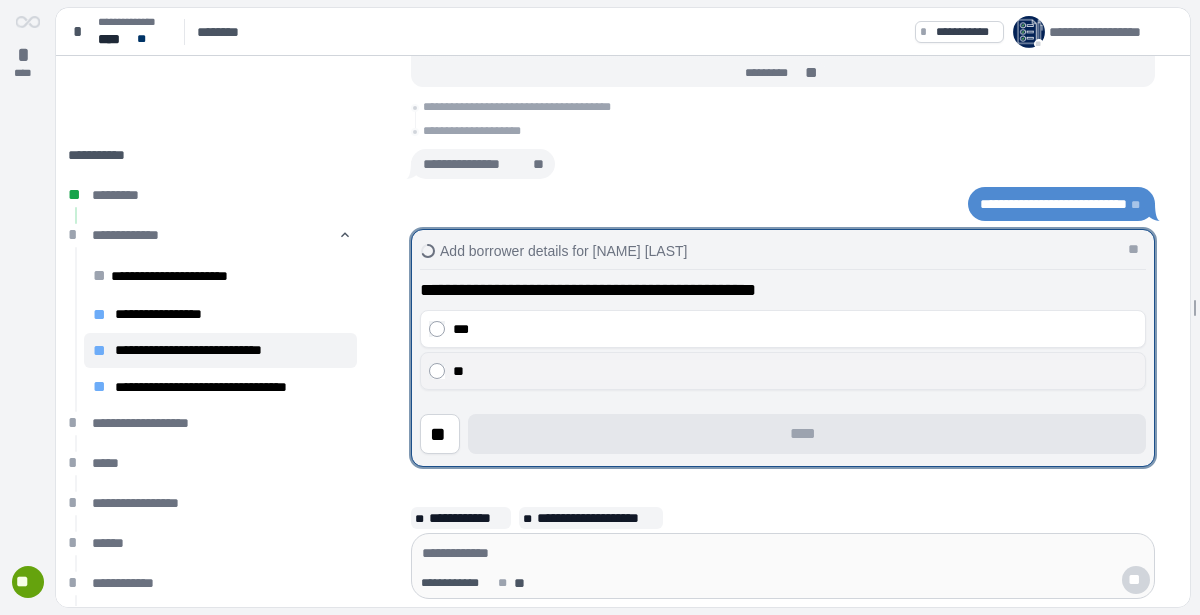 click on "**" at bounding box center [796, 371] 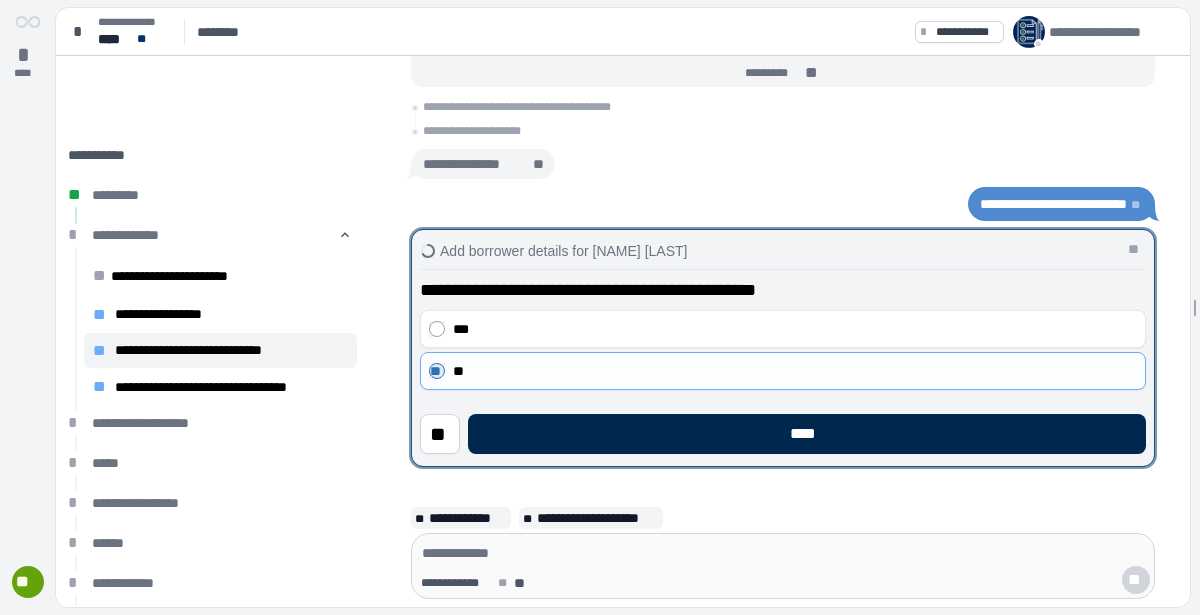 click on "****" at bounding box center [807, 434] 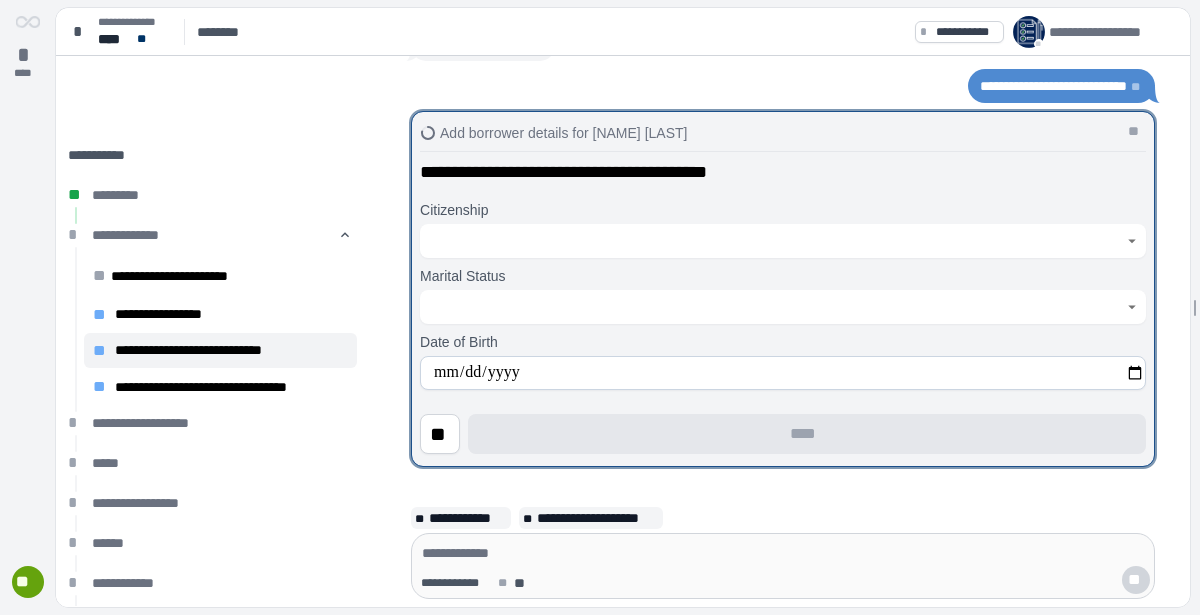click at bounding box center [772, 241] 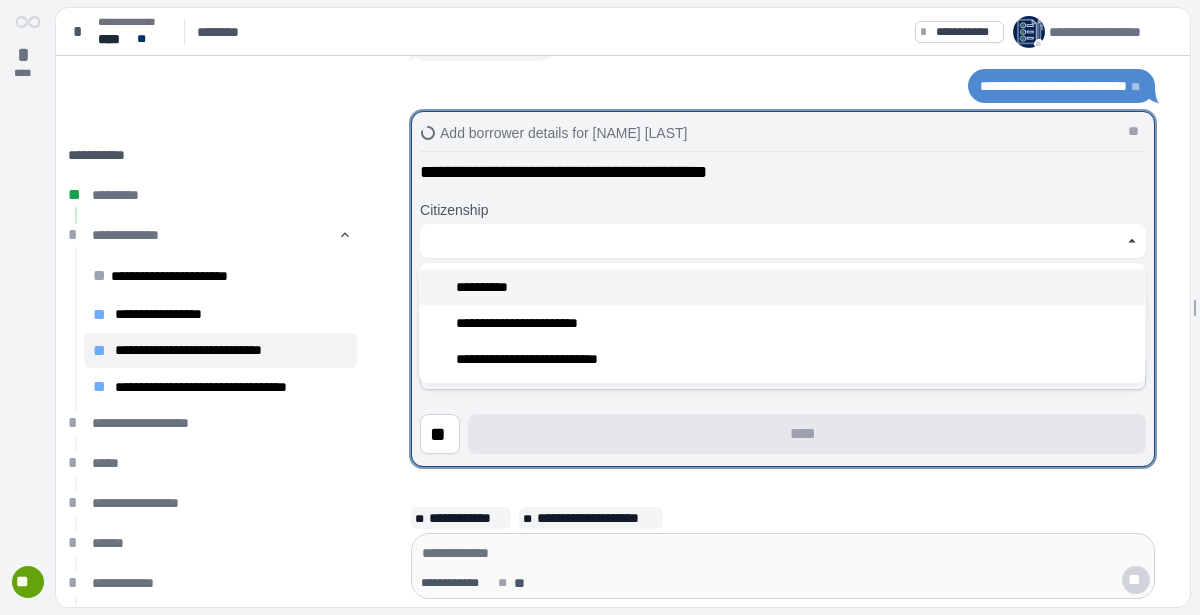 click on "**********" at bounding box center (782, 287) 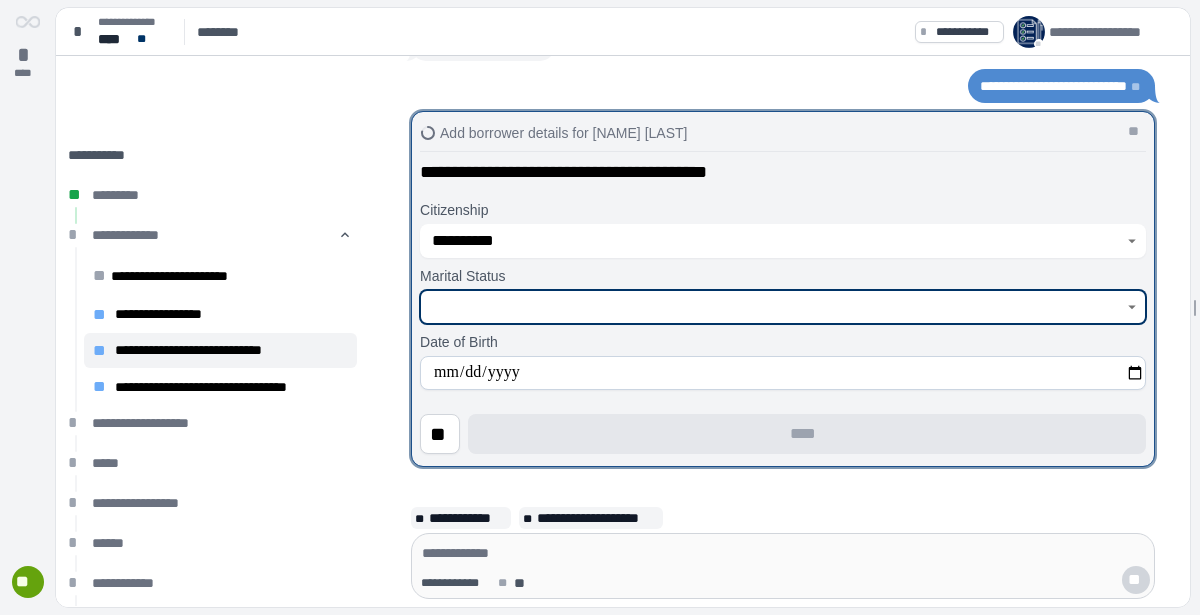 click at bounding box center (772, 307) 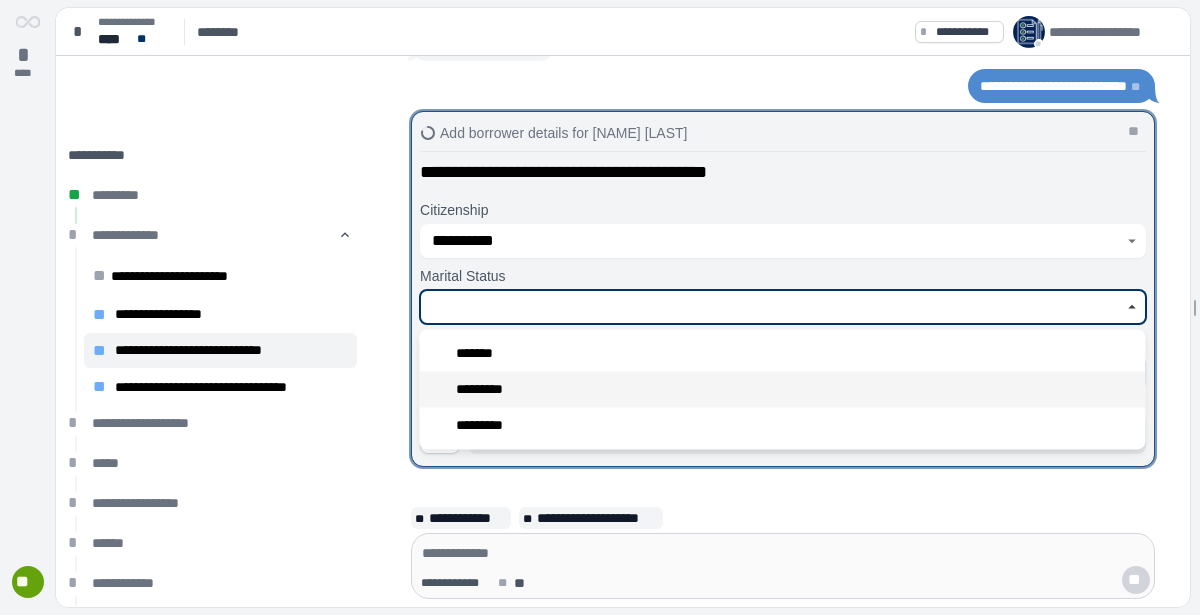 click on "*********" at bounding box center [782, 389] 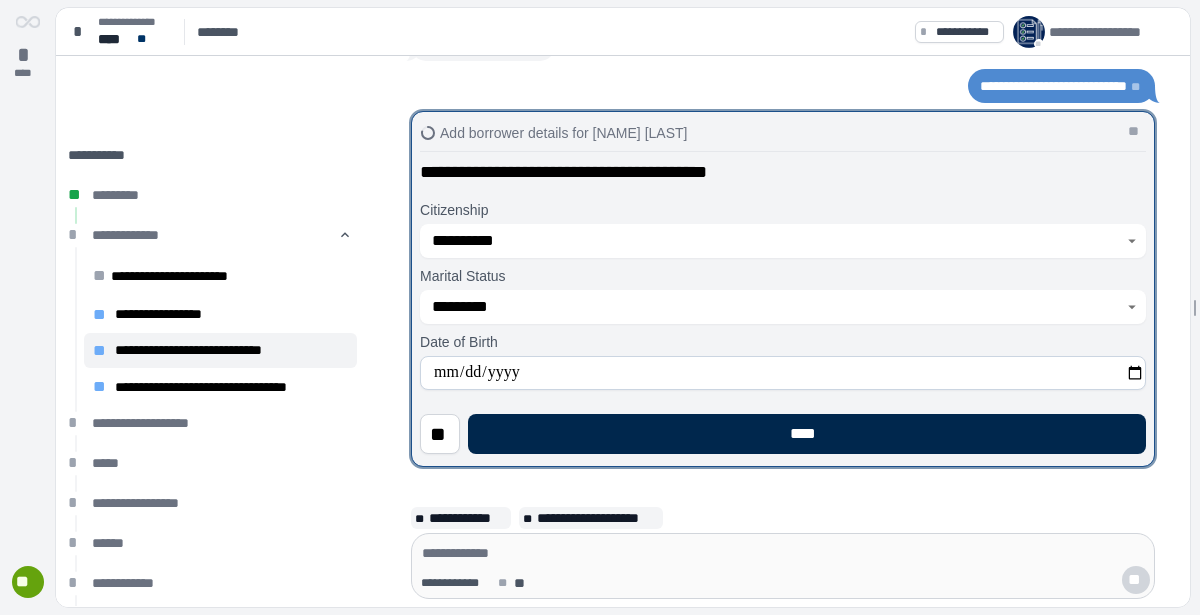 click on "****" at bounding box center (807, 434) 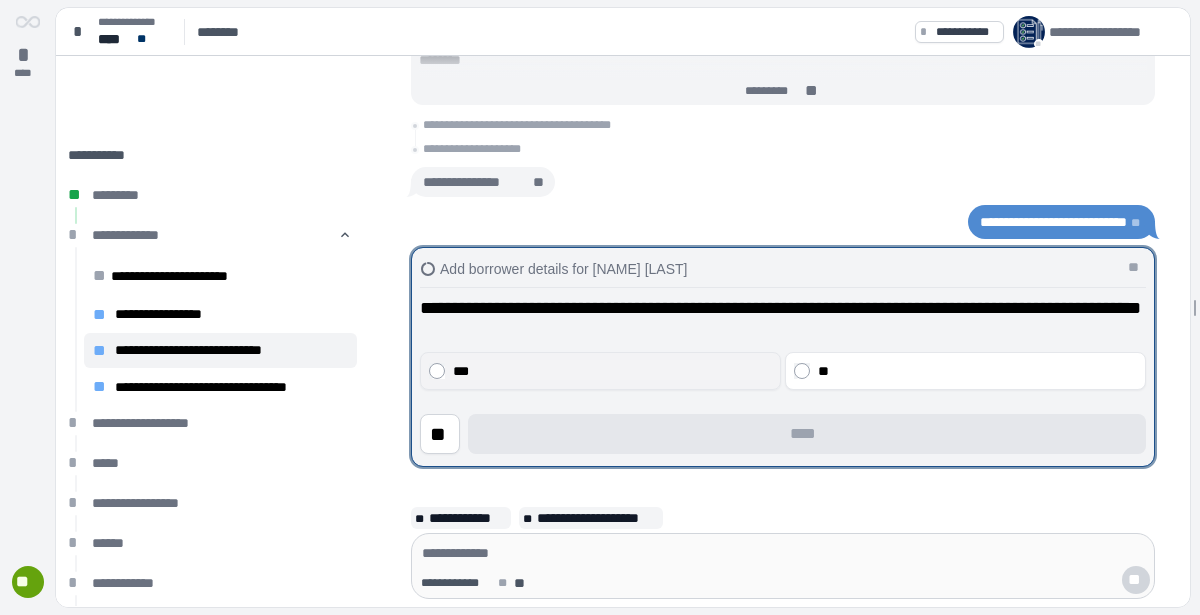 click on "***" at bounding box center (613, 371) 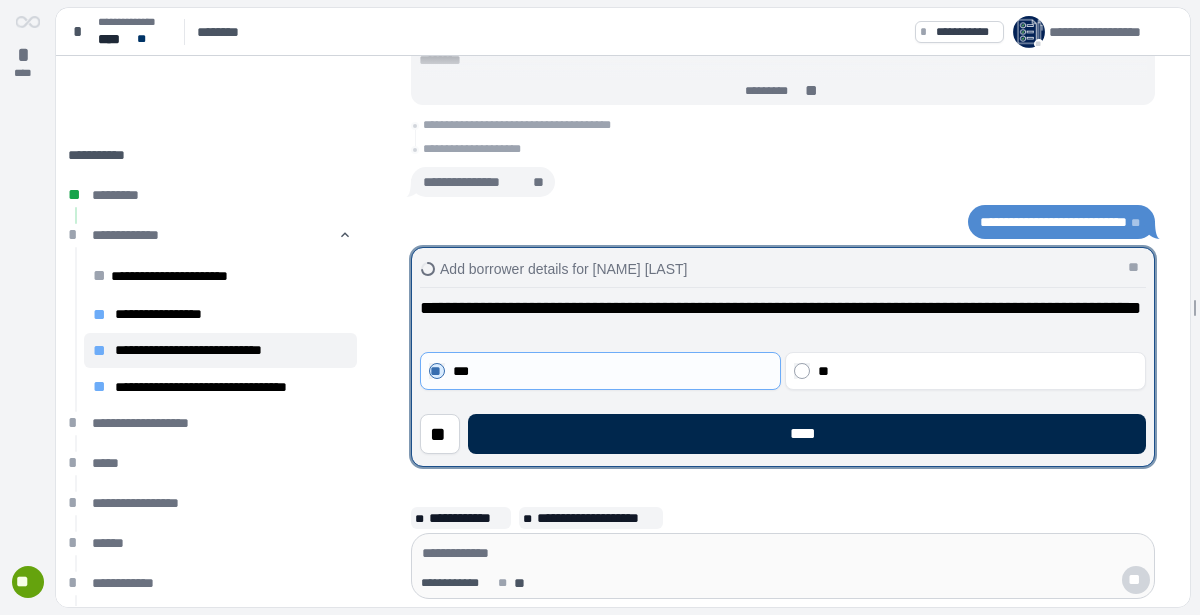 click on "****" at bounding box center (807, 434) 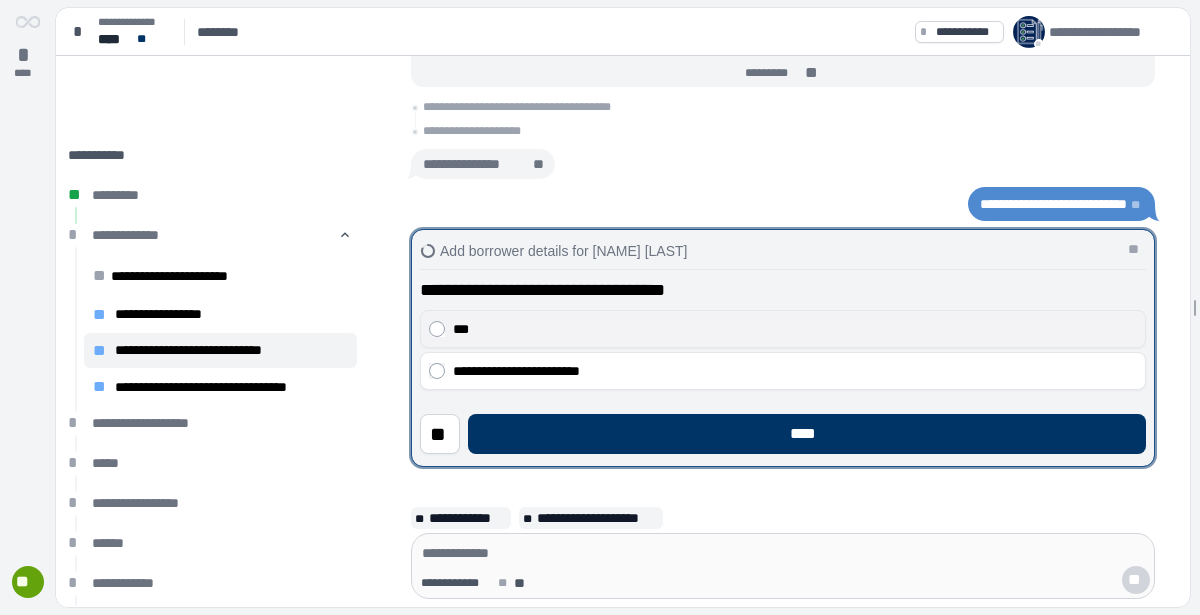 click on "***" at bounding box center (796, 329) 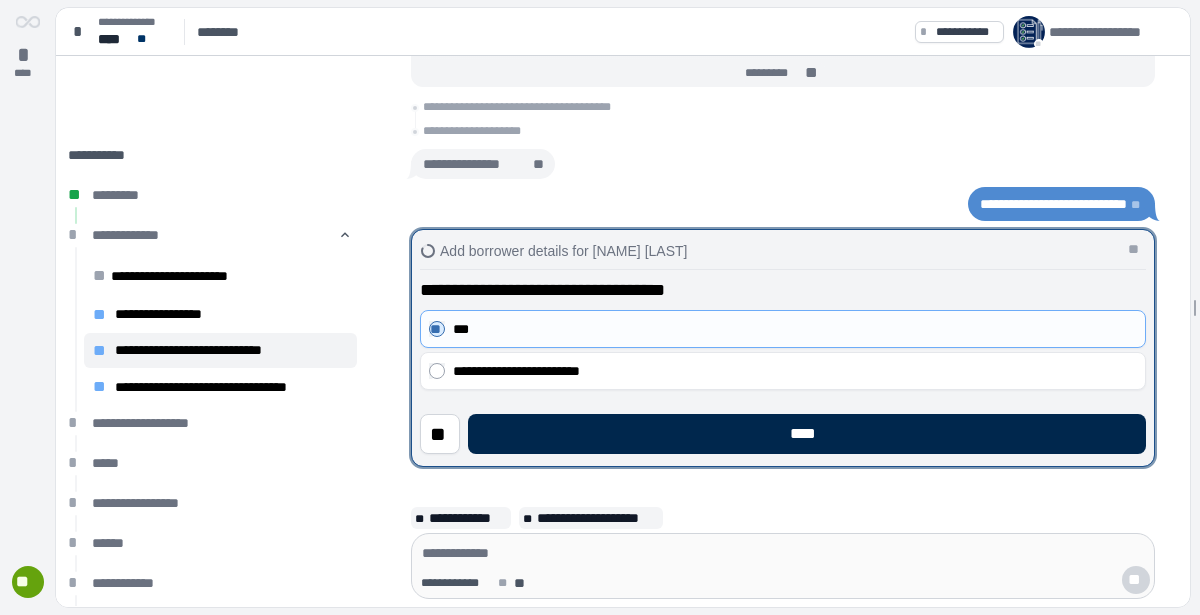 click on "****" at bounding box center (807, 434) 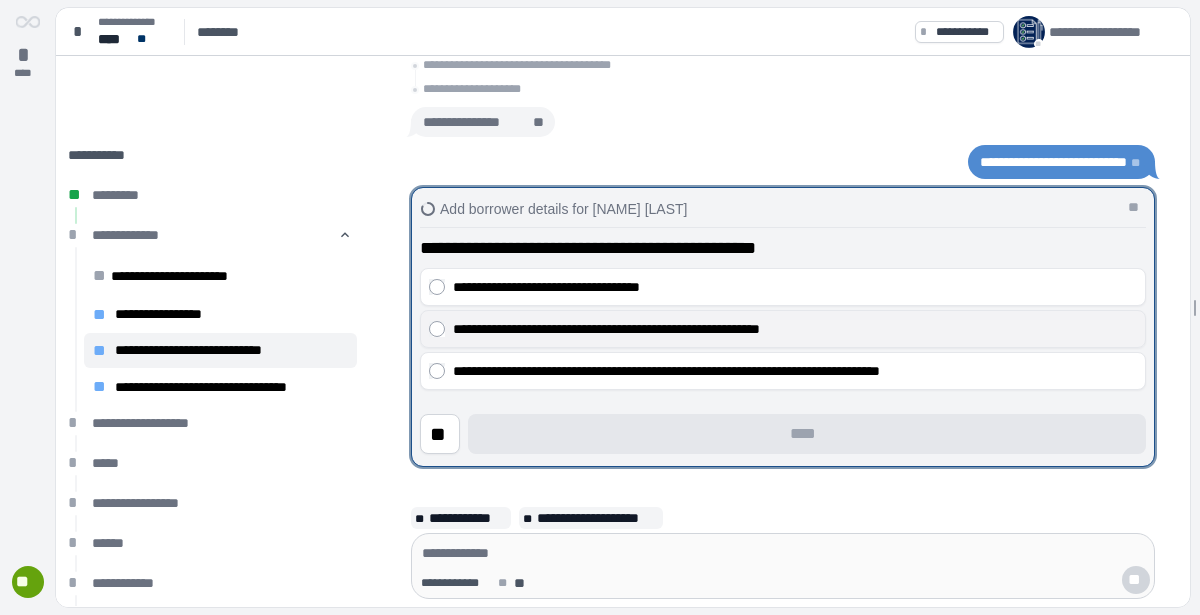 click on "**********" at bounding box center (796, 329) 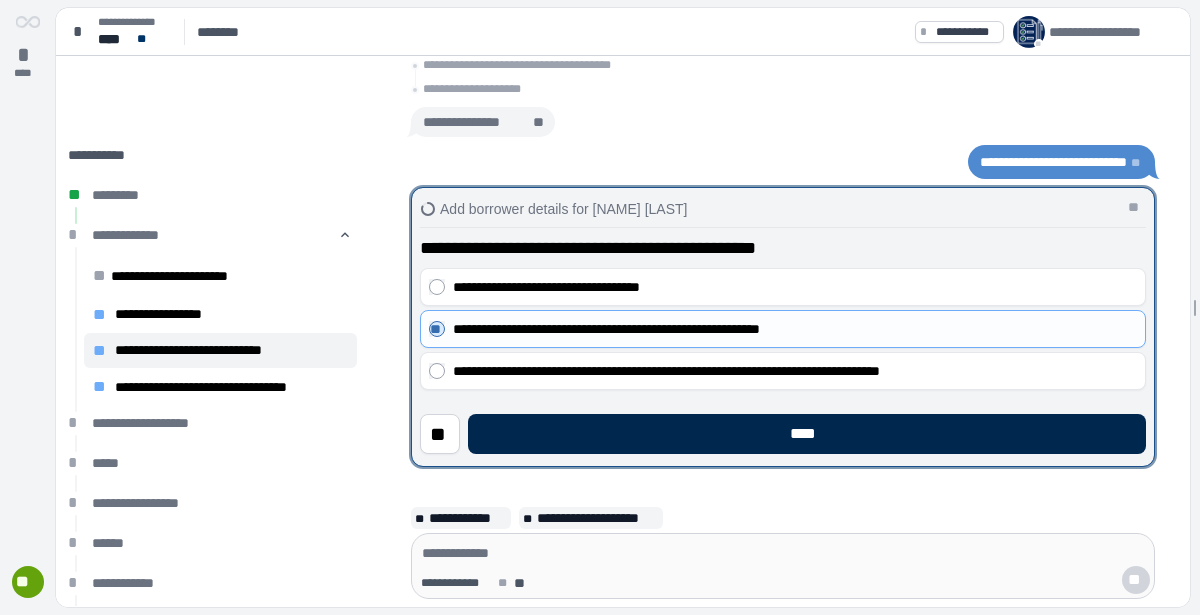 click on "****" at bounding box center [807, 434] 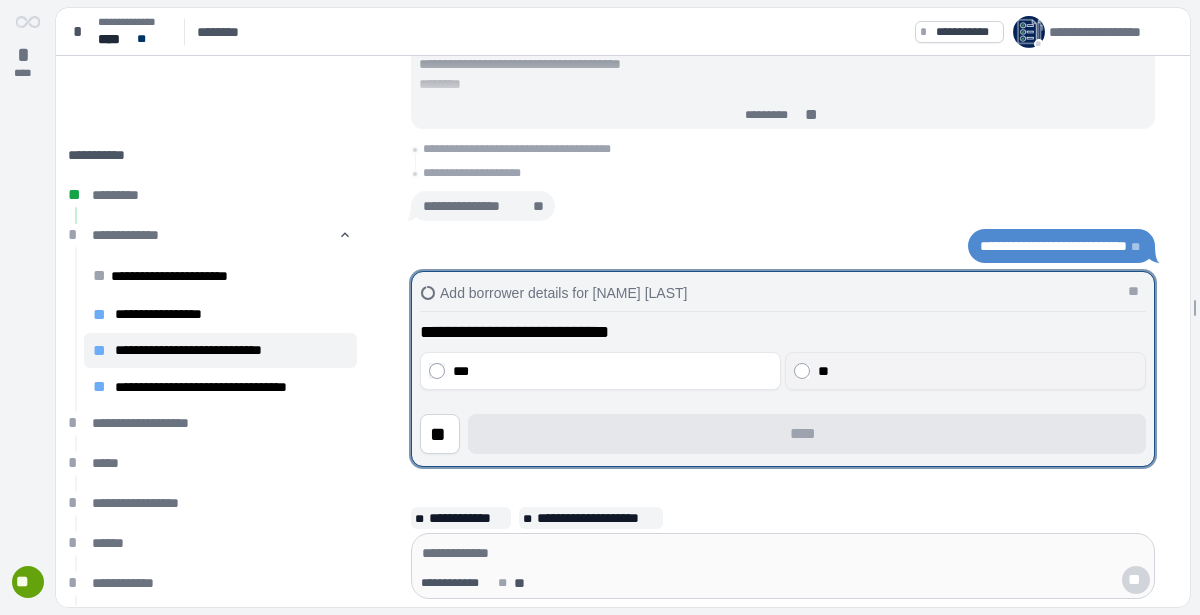 click on "**" at bounding box center [978, 371] 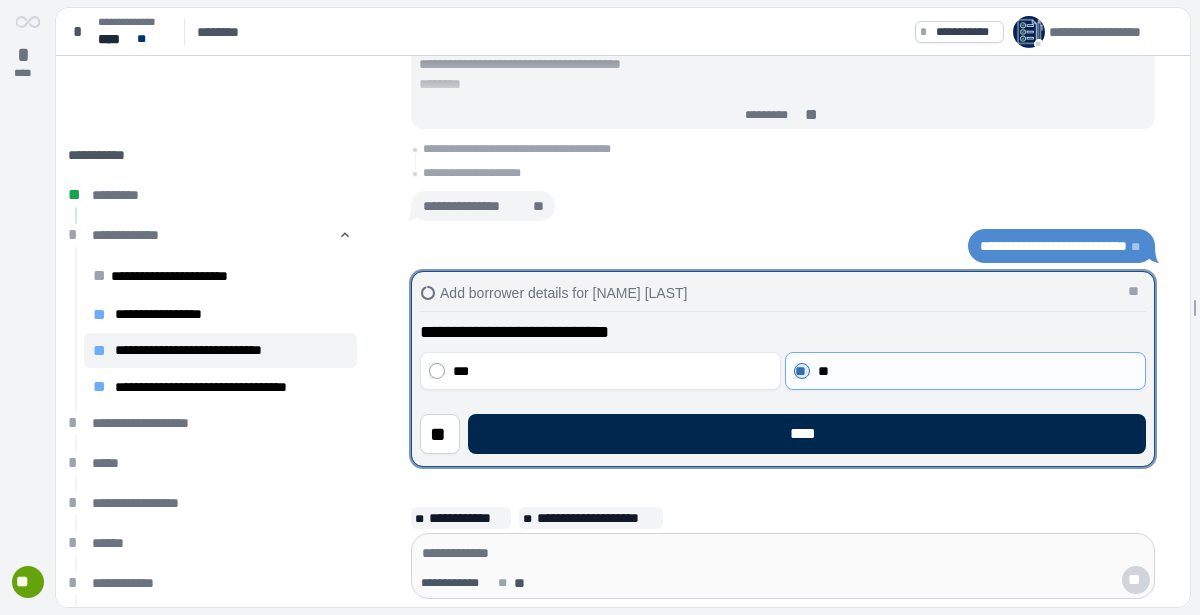 click on "****" at bounding box center [807, 434] 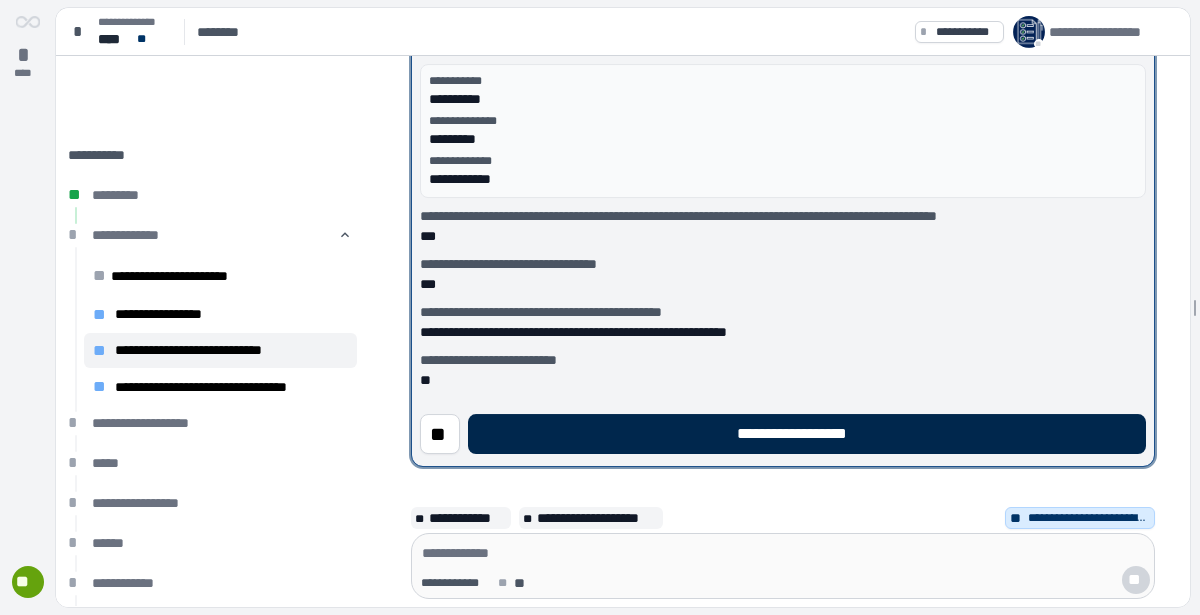 click on "**********" at bounding box center (807, 434) 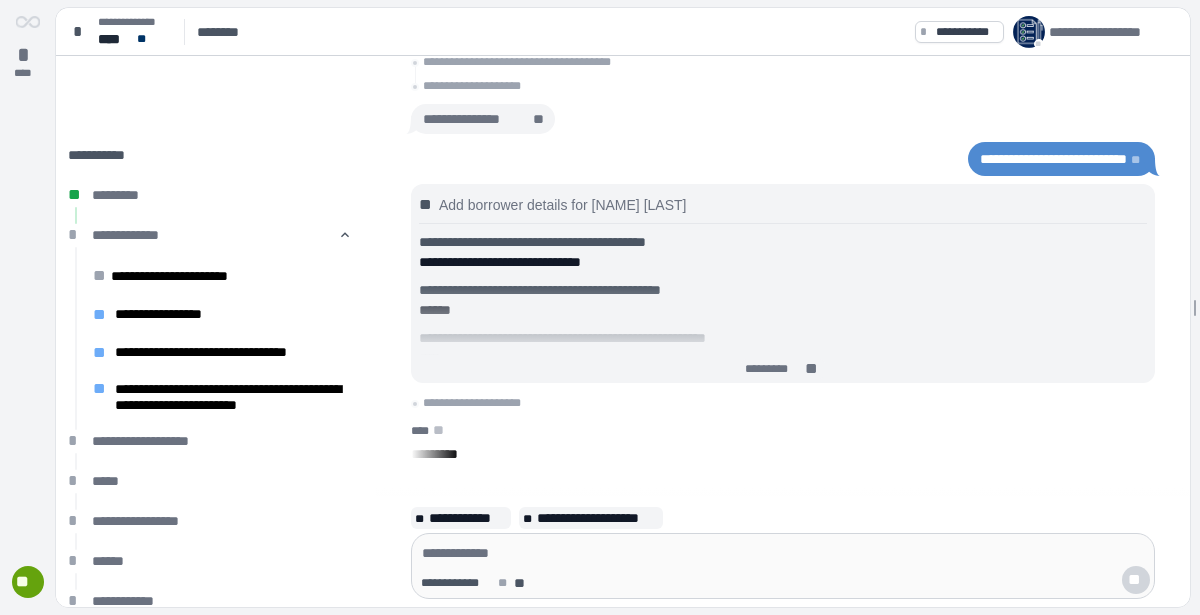 scroll, scrollTop: 2, scrollLeft: 0, axis: vertical 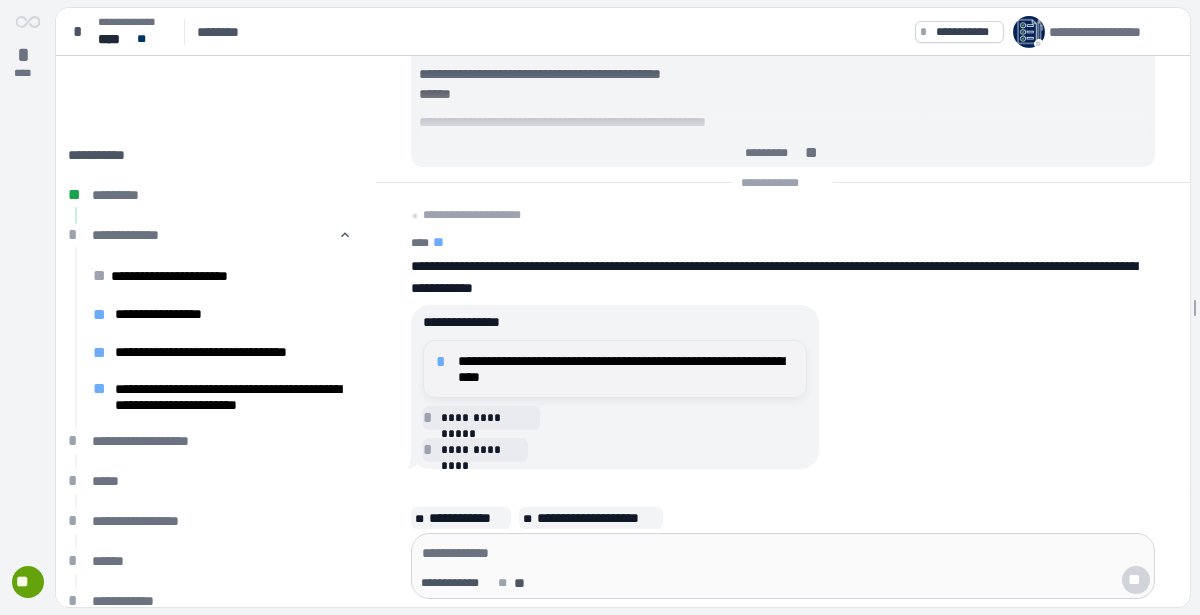 click on "**********" at bounding box center [615, 369] 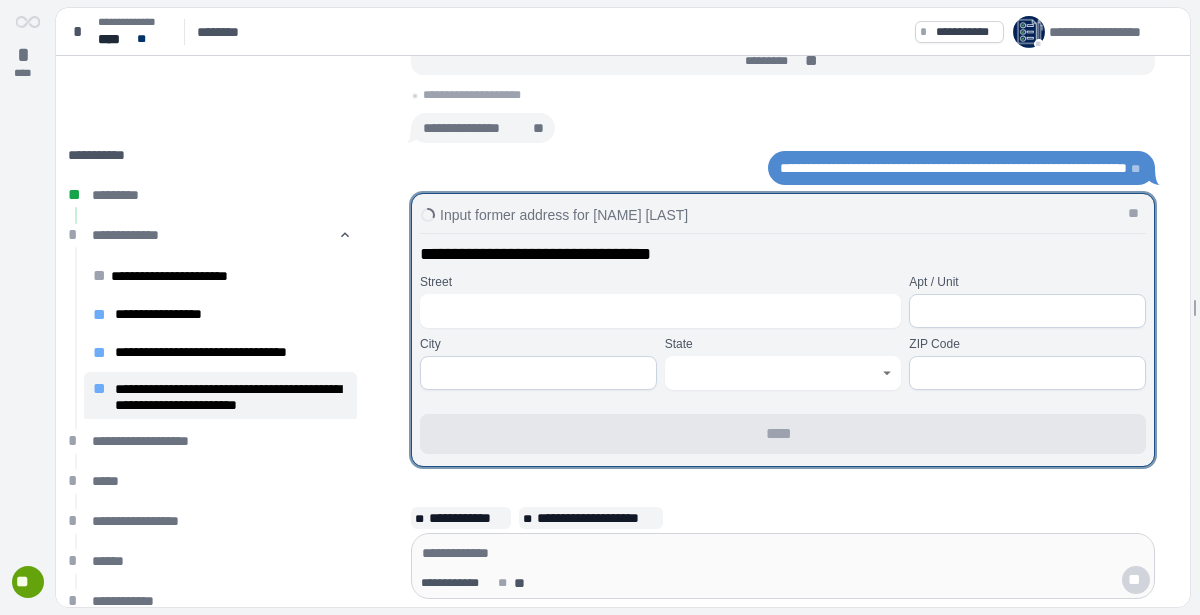 scroll, scrollTop: 1, scrollLeft: 0, axis: vertical 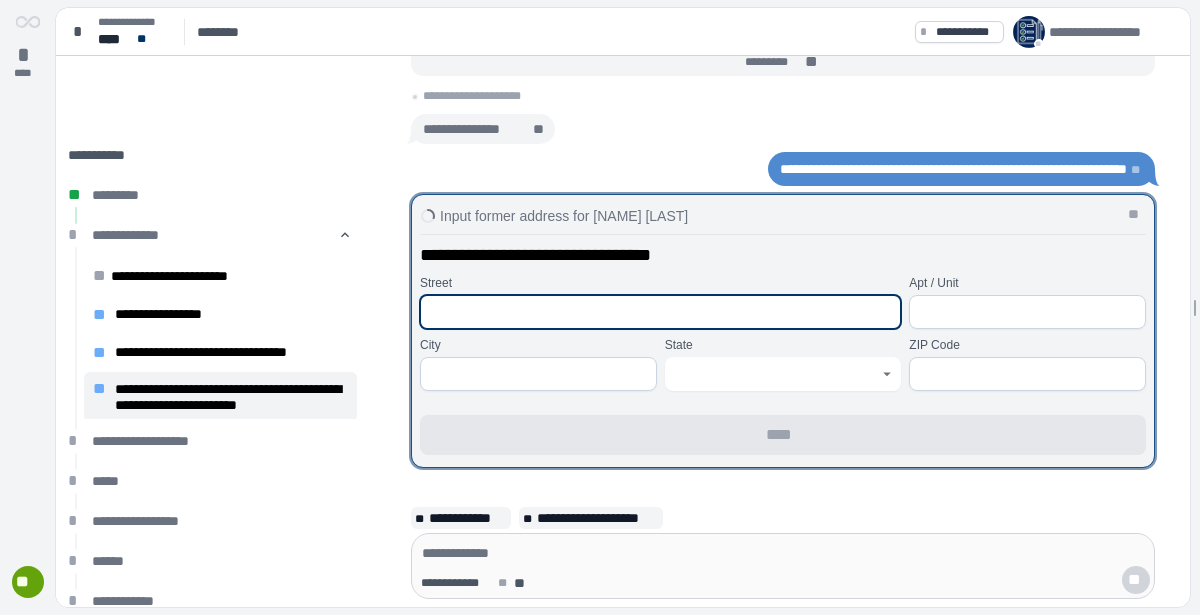 click at bounding box center [660, 312] 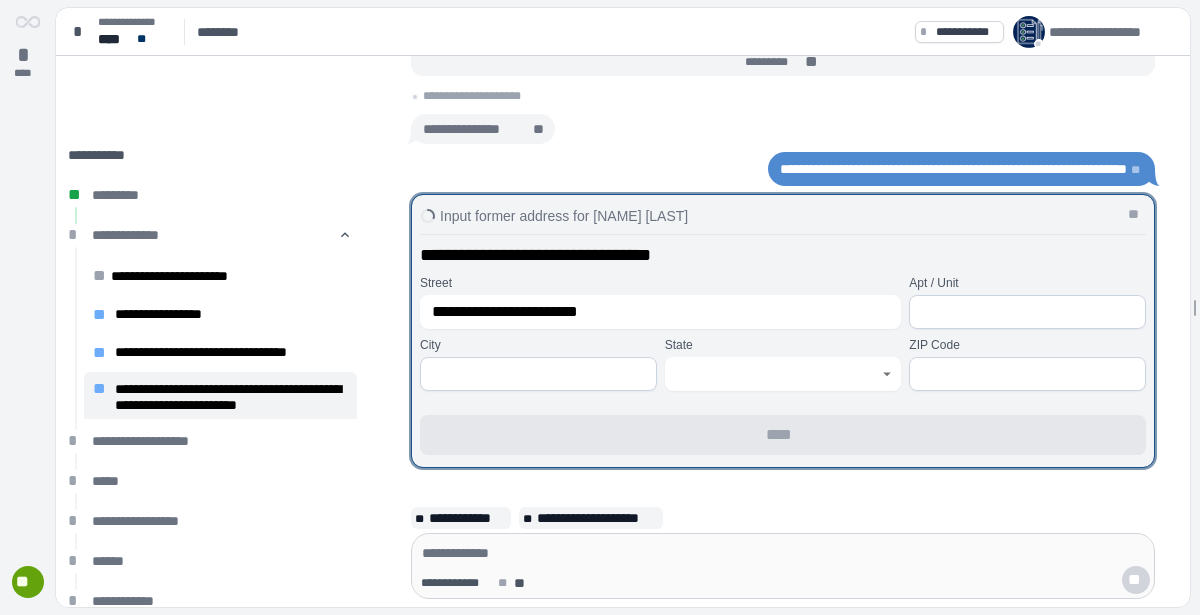 type on "**********" 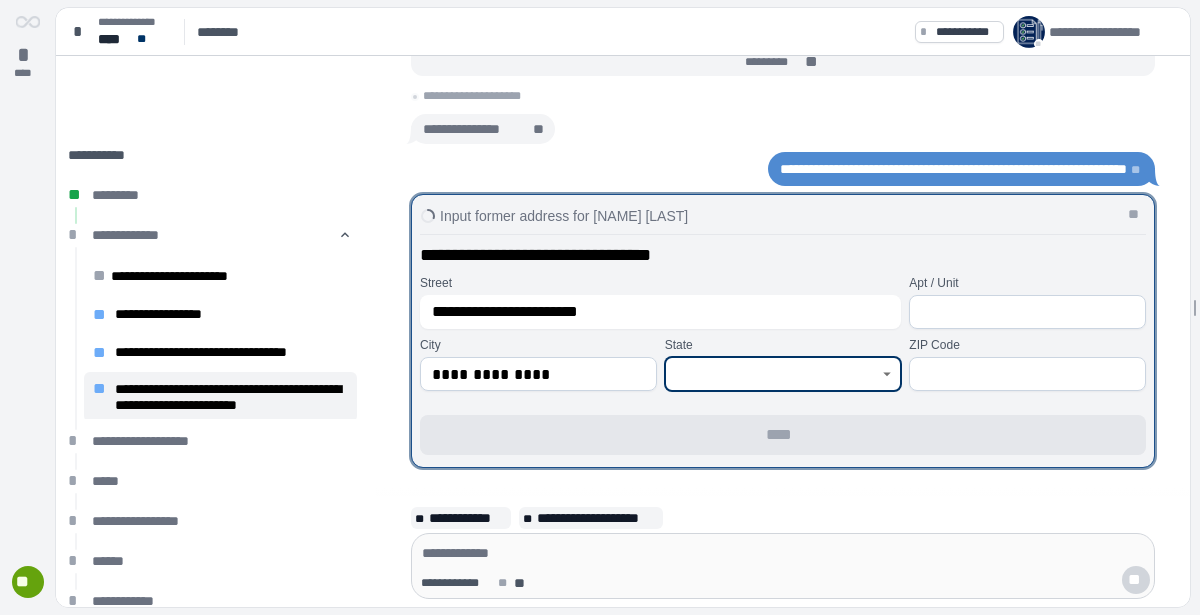 type on "**" 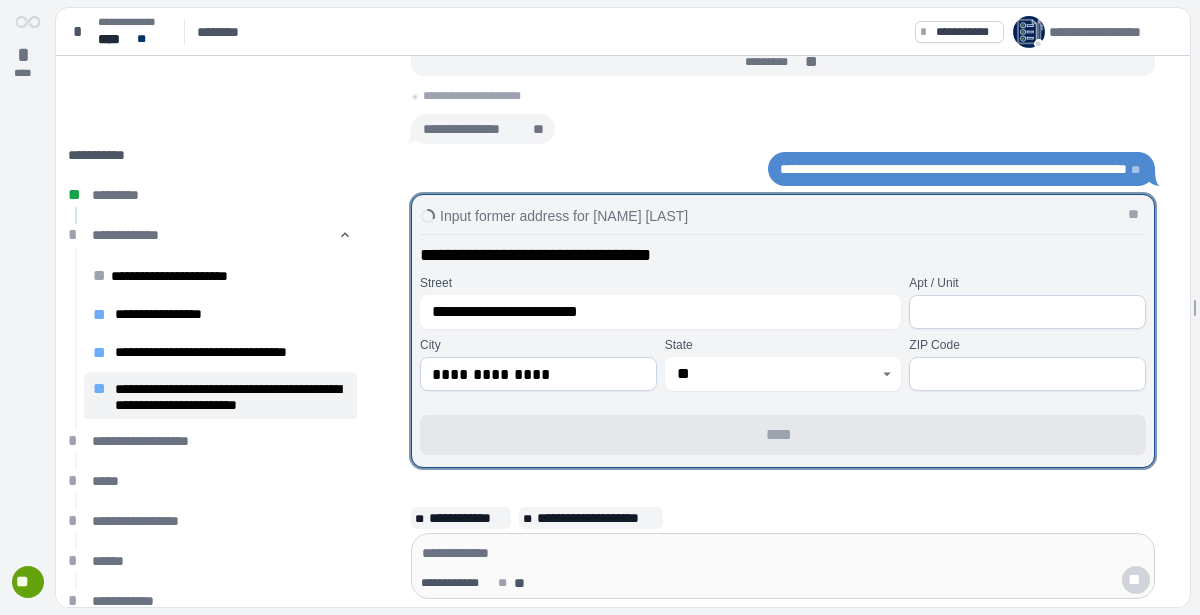 type on "*****" 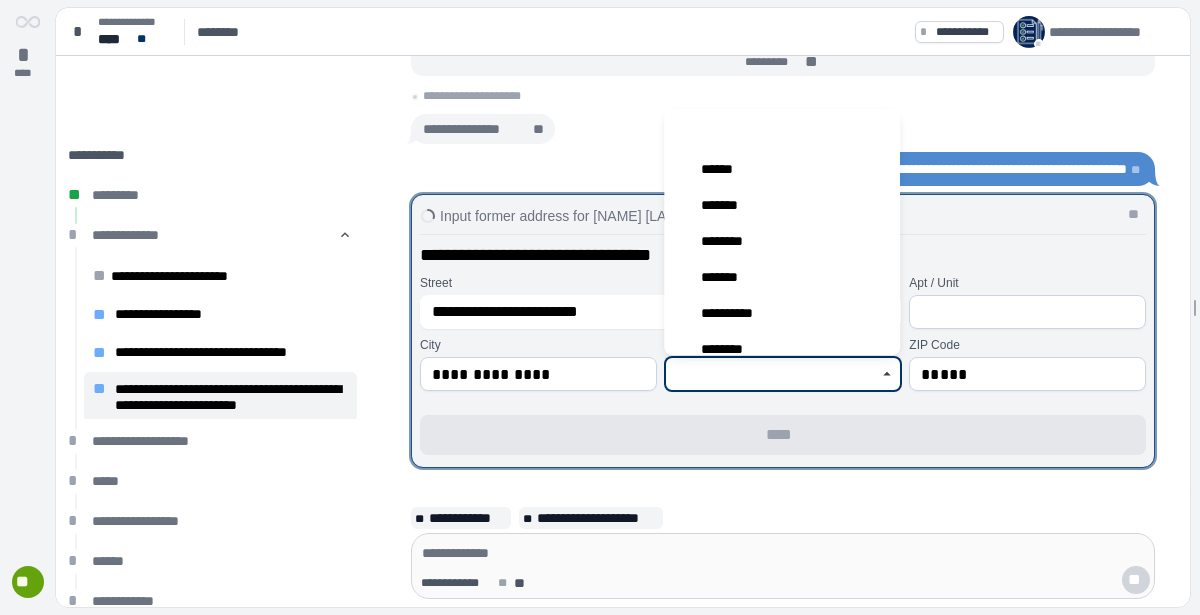 click at bounding box center (772, 374) 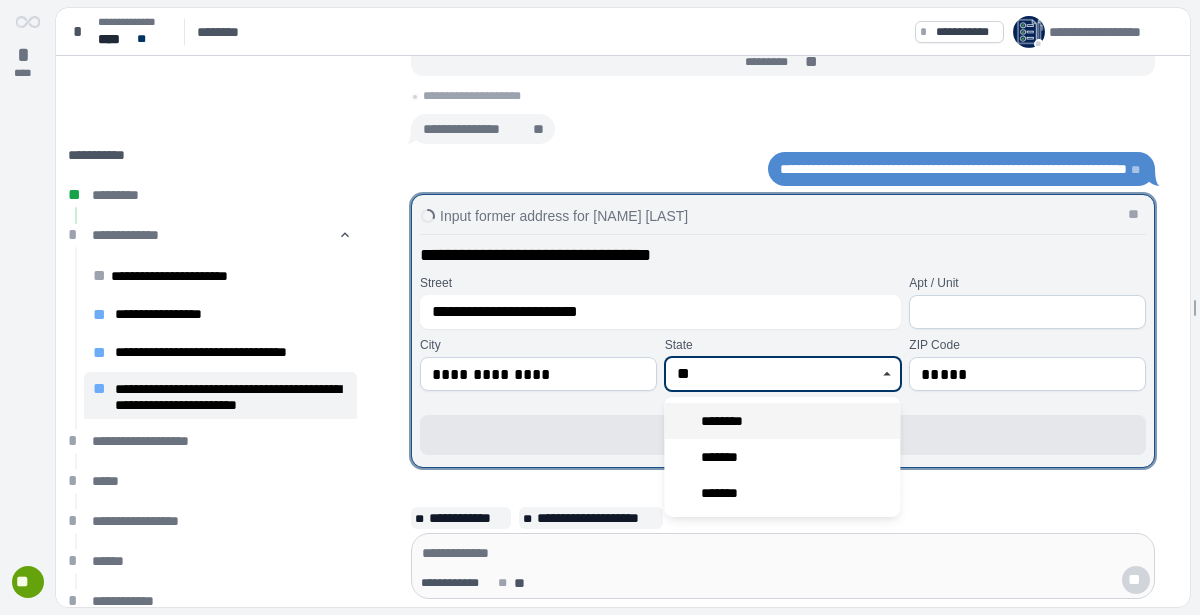 click on "********" at bounding box center [728, 421] 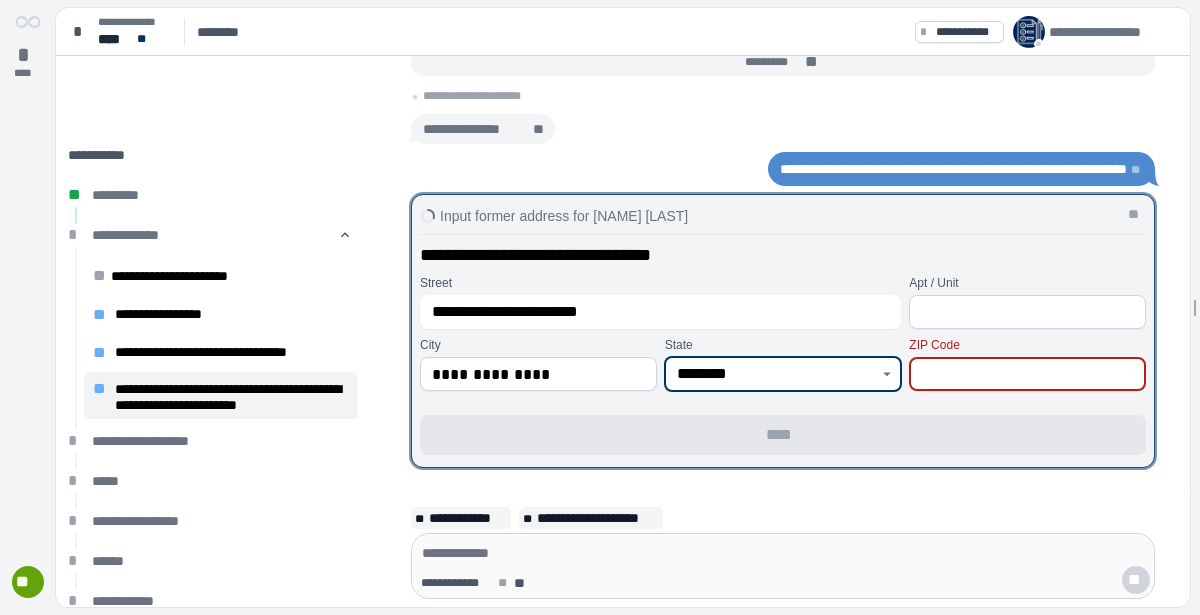 type on "********" 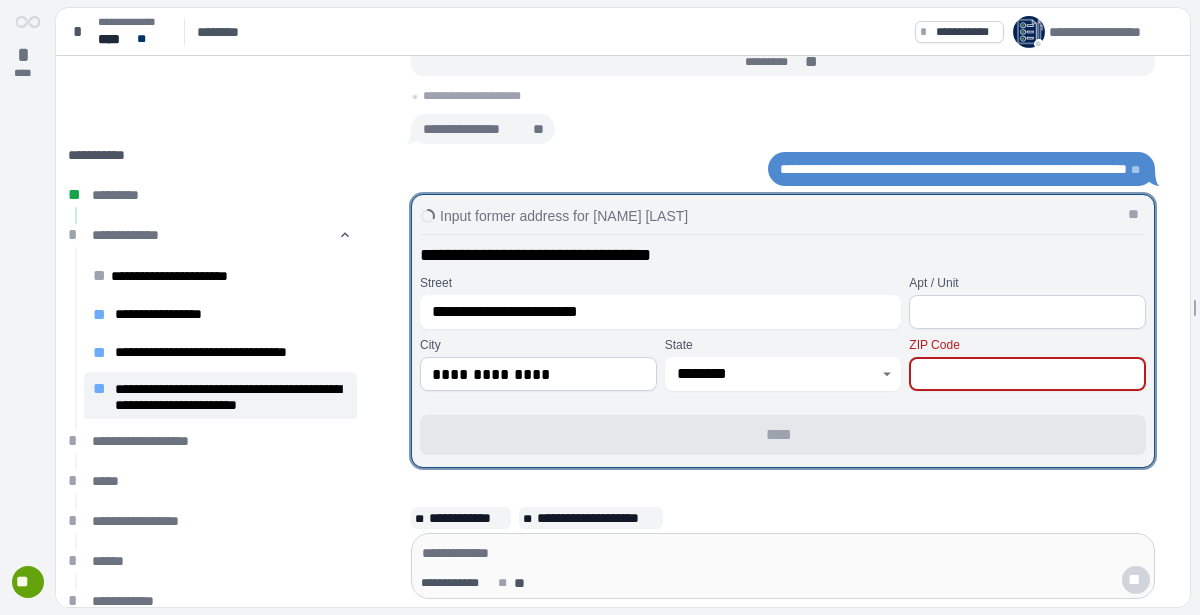 click at bounding box center [1027, 374] 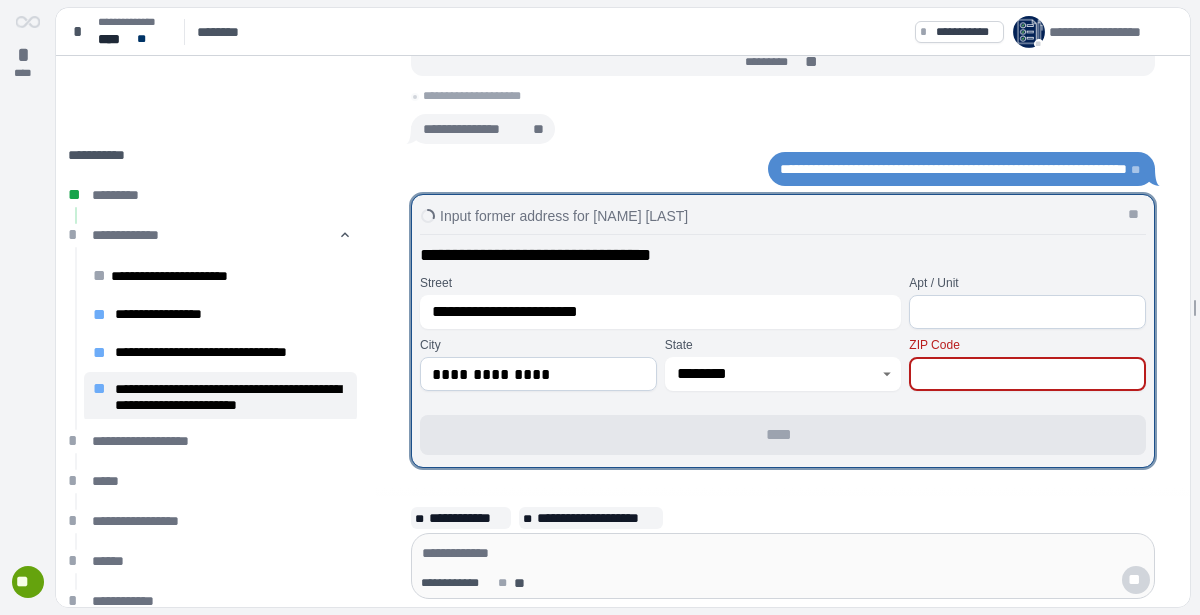 click at bounding box center (1027, 374) 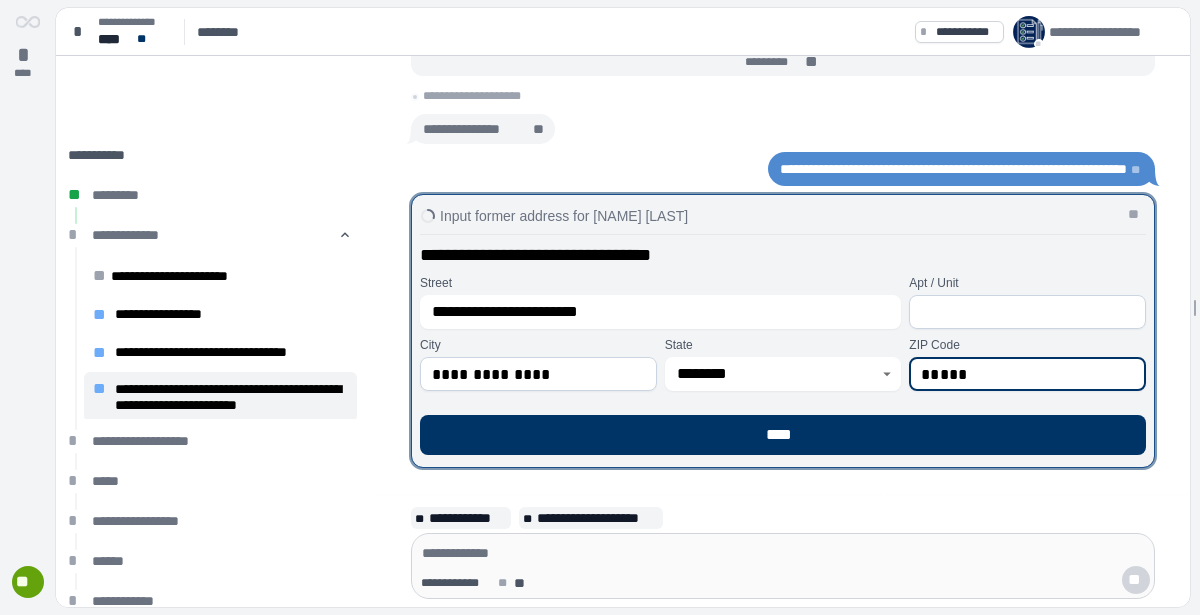 type on "*****" 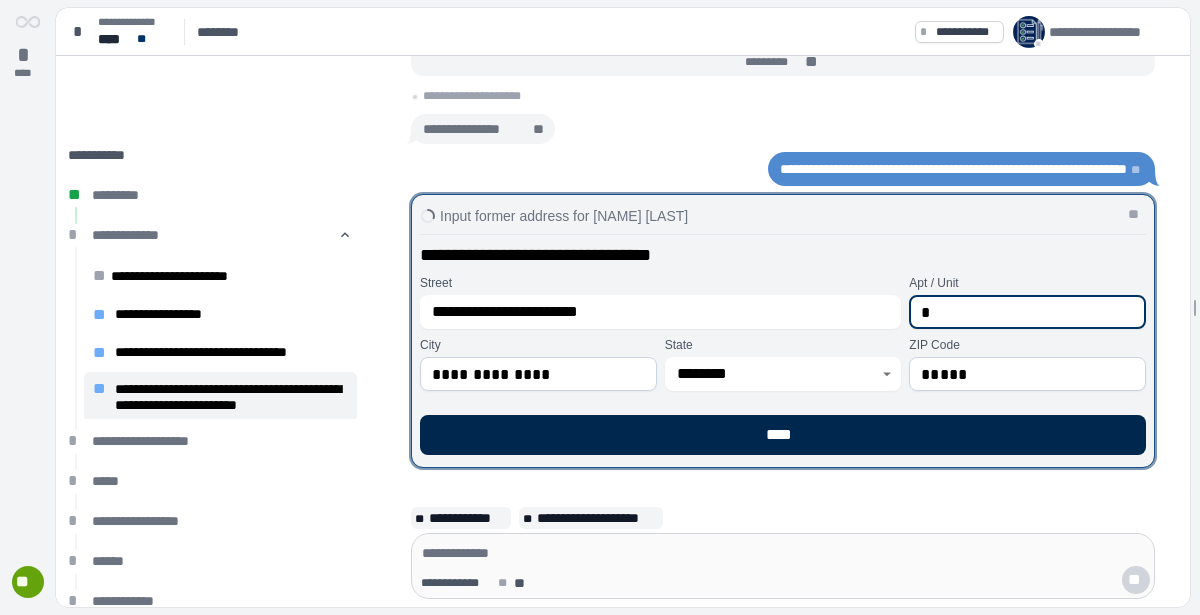type on "*" 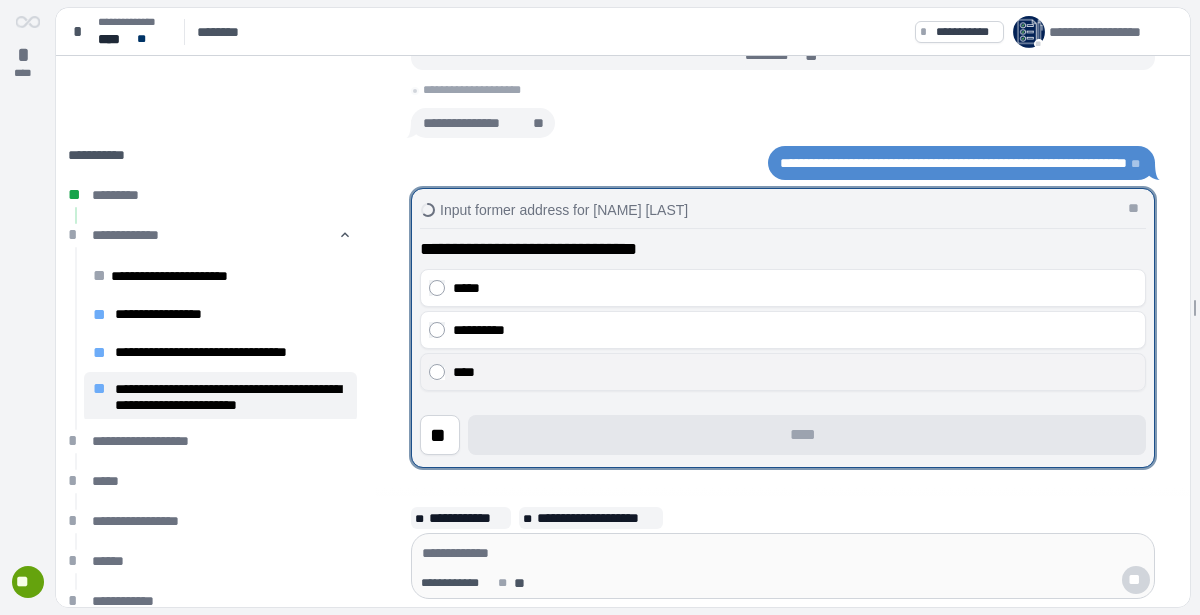click on "****" at bounding box center (796, 372) 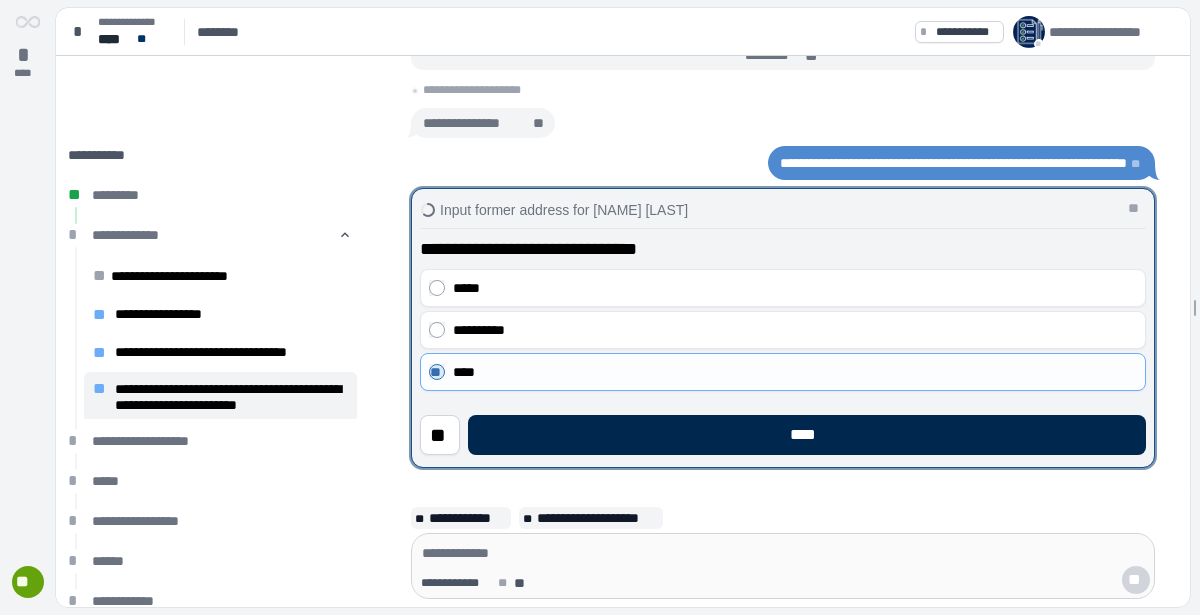 click on "****" at bounding box center [807, 435] 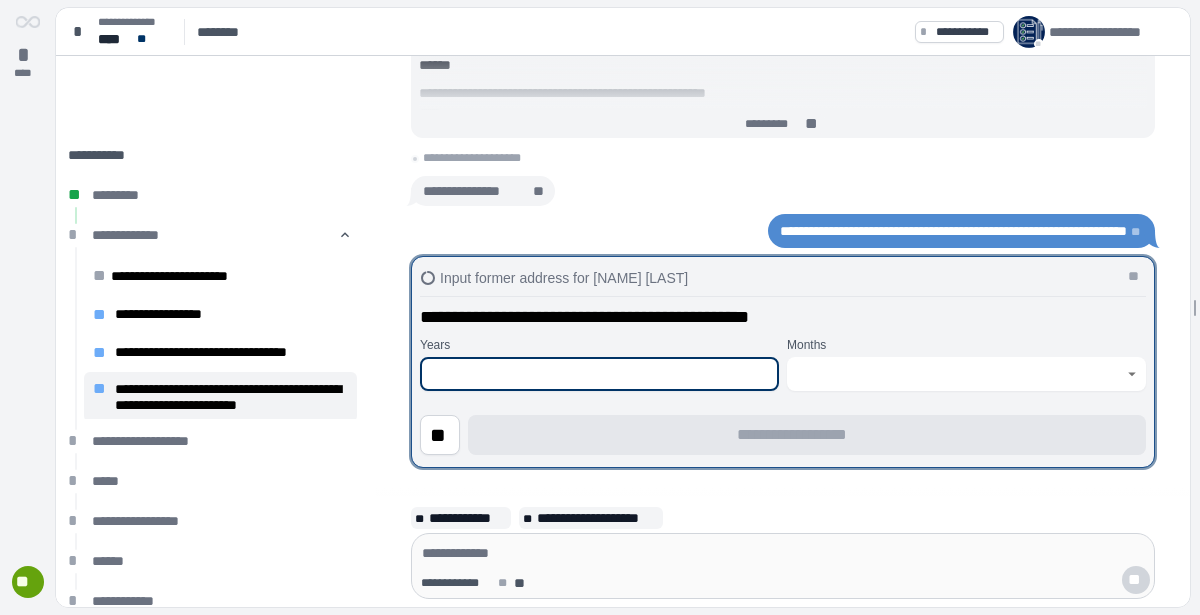 click at bounding box center [599, 374] 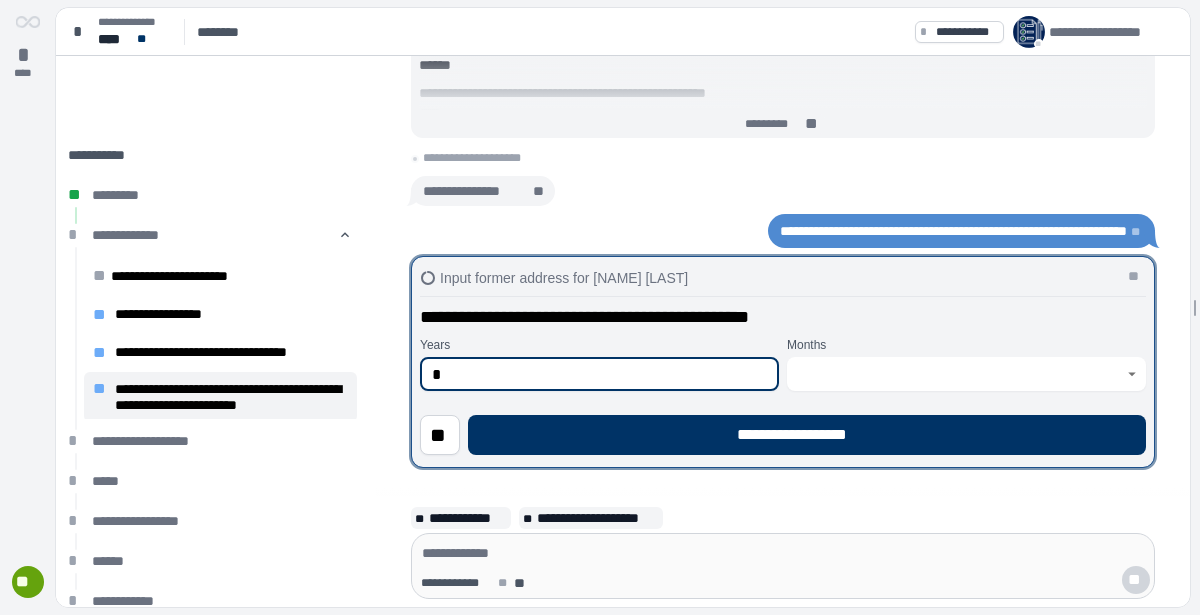 type on "*" 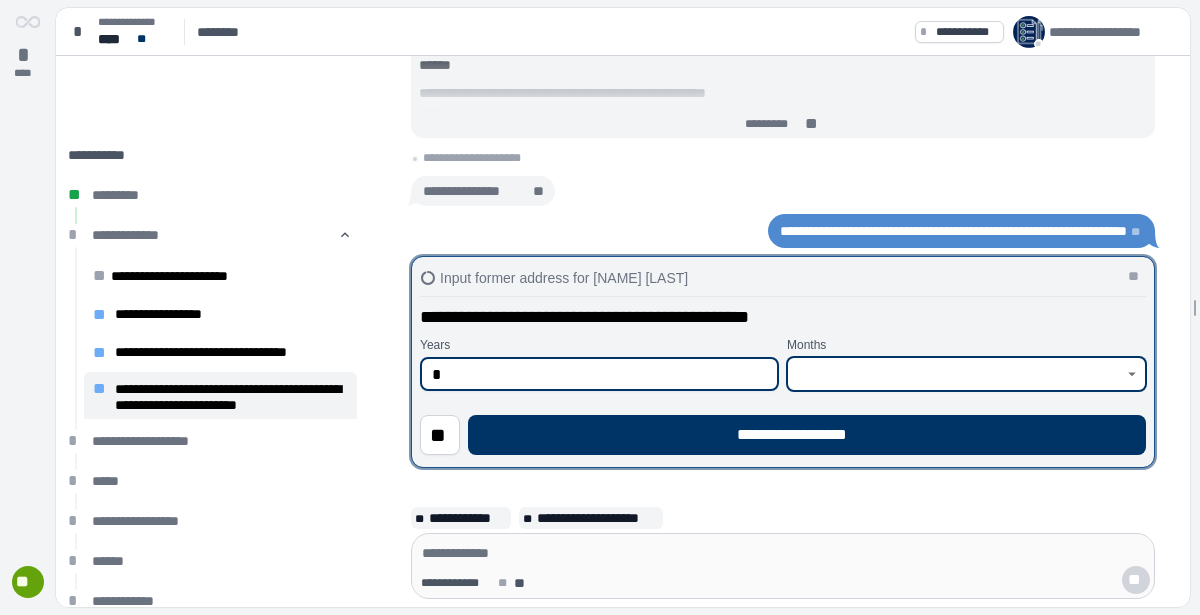 click at bounding box center (955, 374) 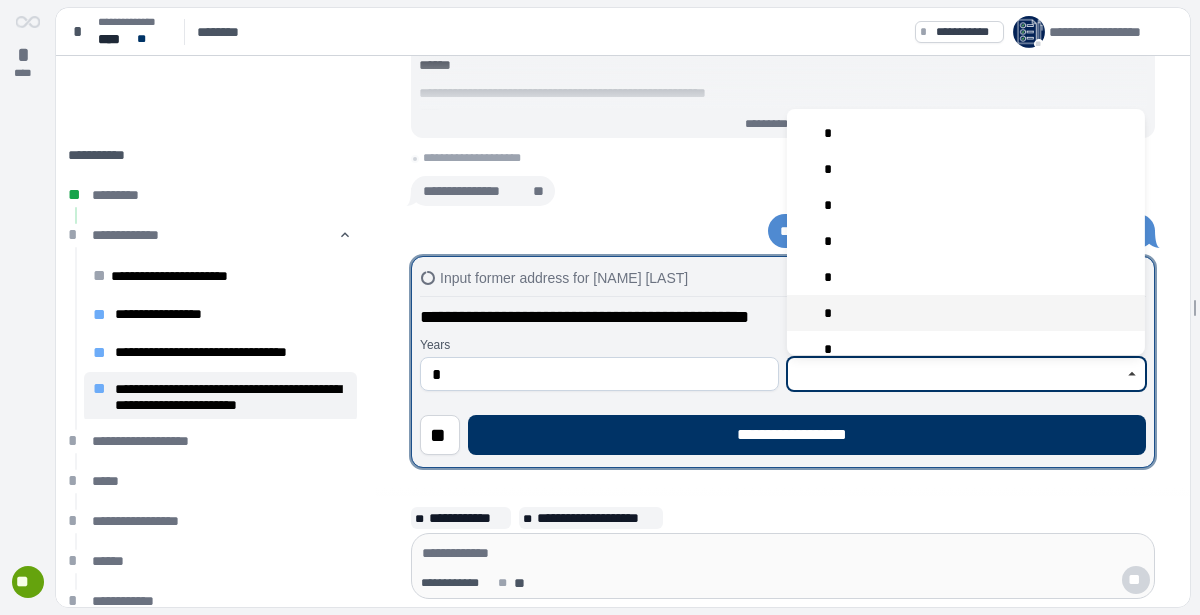 click on "*" at bounding box center (966, 313) 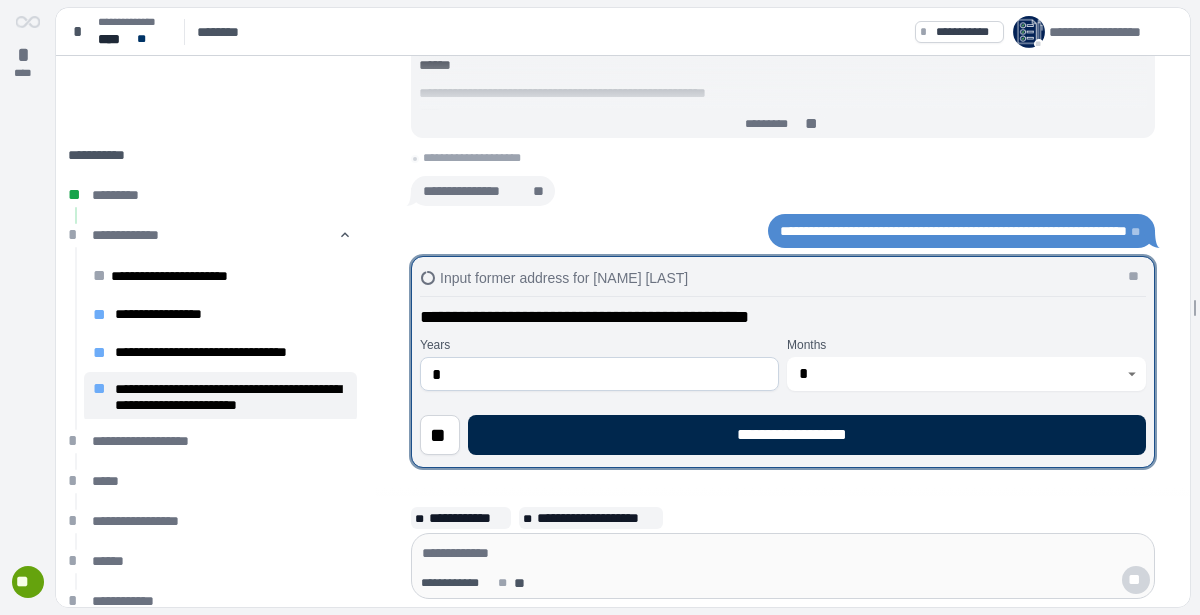 click on "**********" at bounding box center [807, 435] 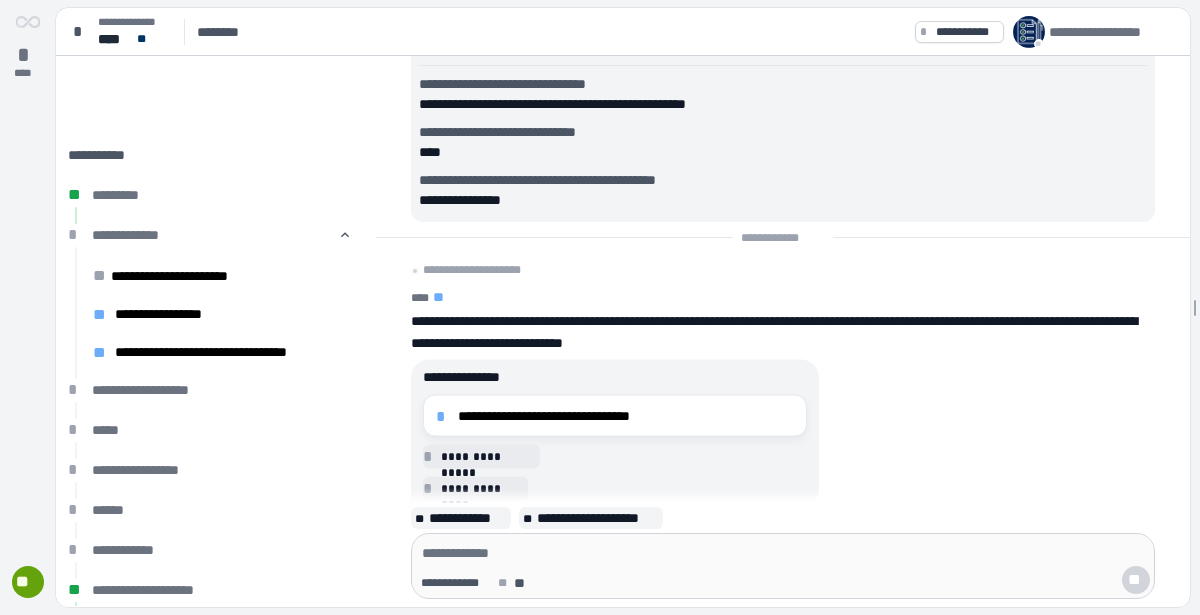 scroll, scrollTop: 0, scrollLeft: 0, axis: both 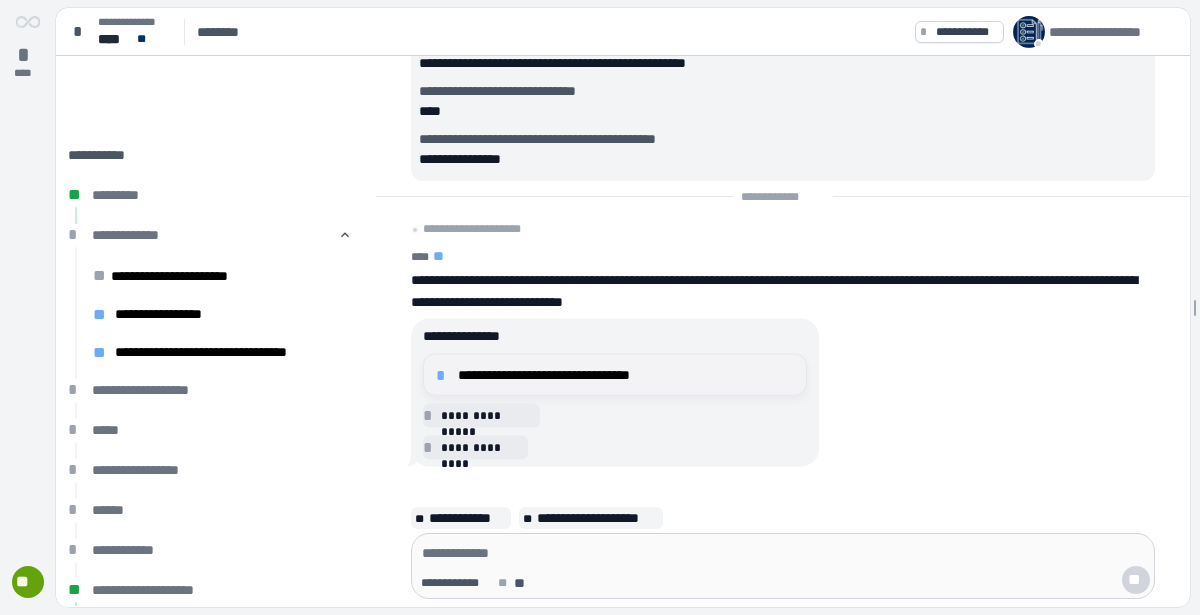 click on "**********" at bounding box center (626, 375) 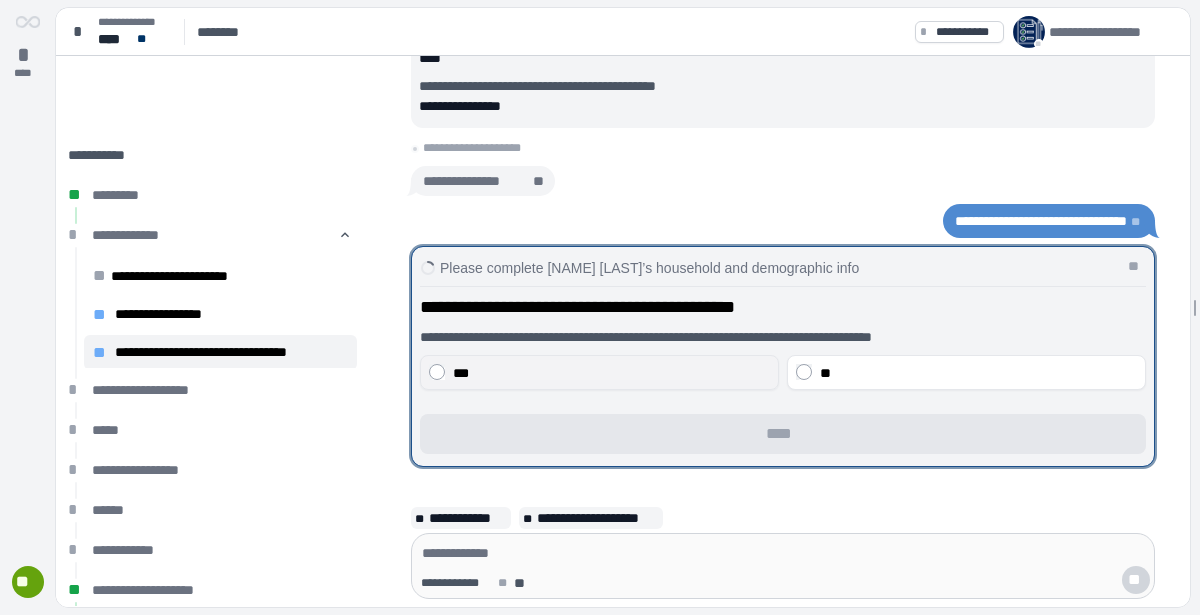 click on "***" at bounding box center (611, 373) 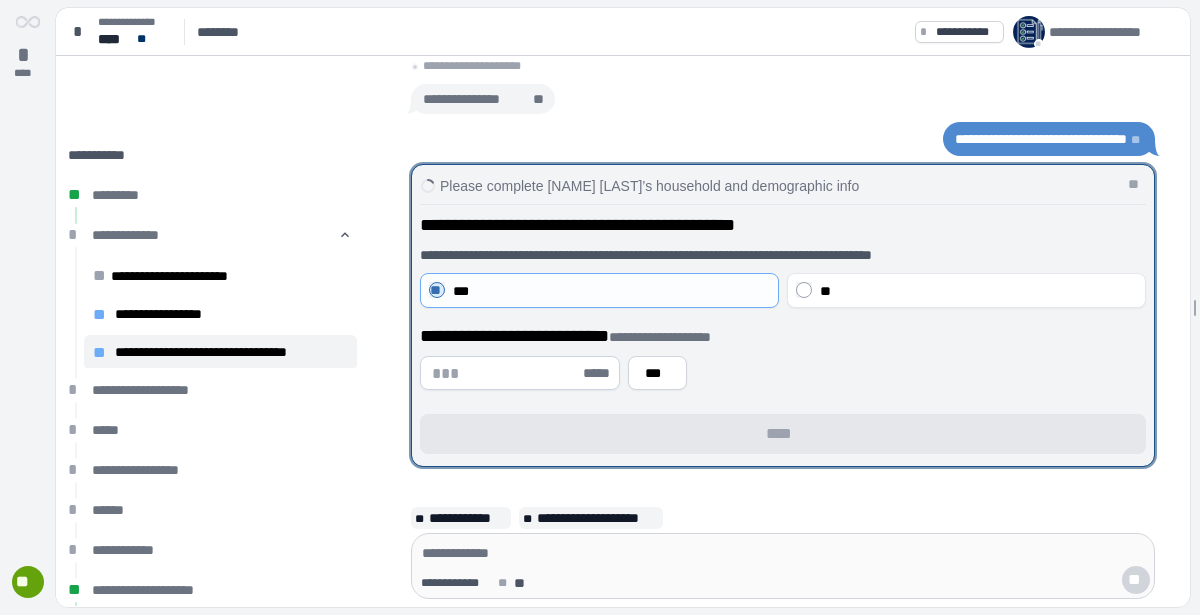 click at bounding box center [505, 373] 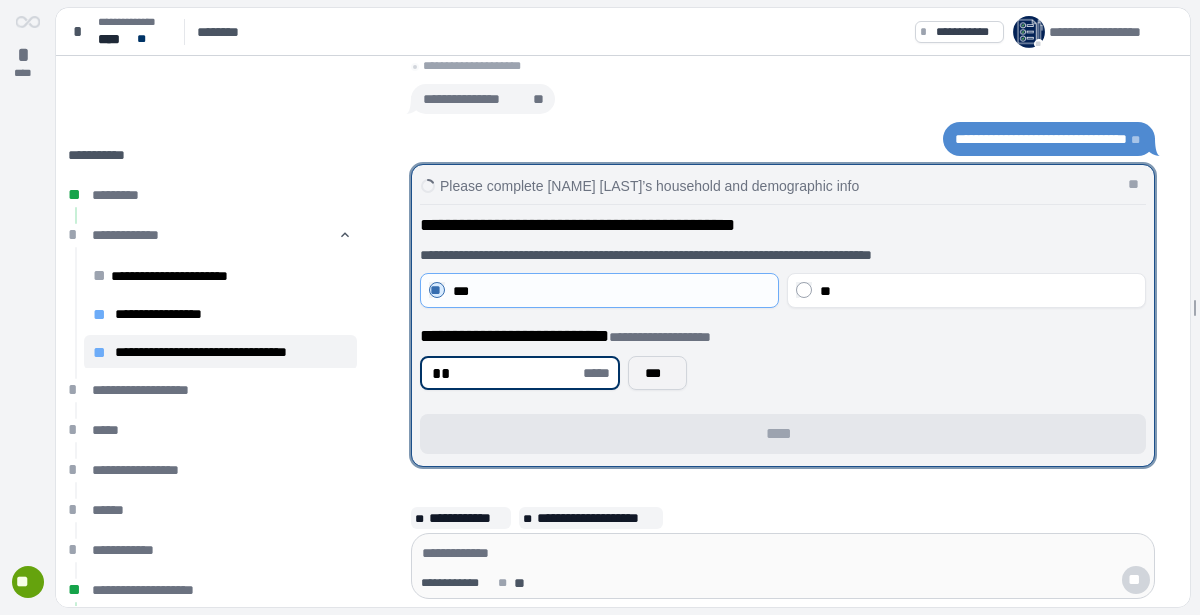 type on "**" 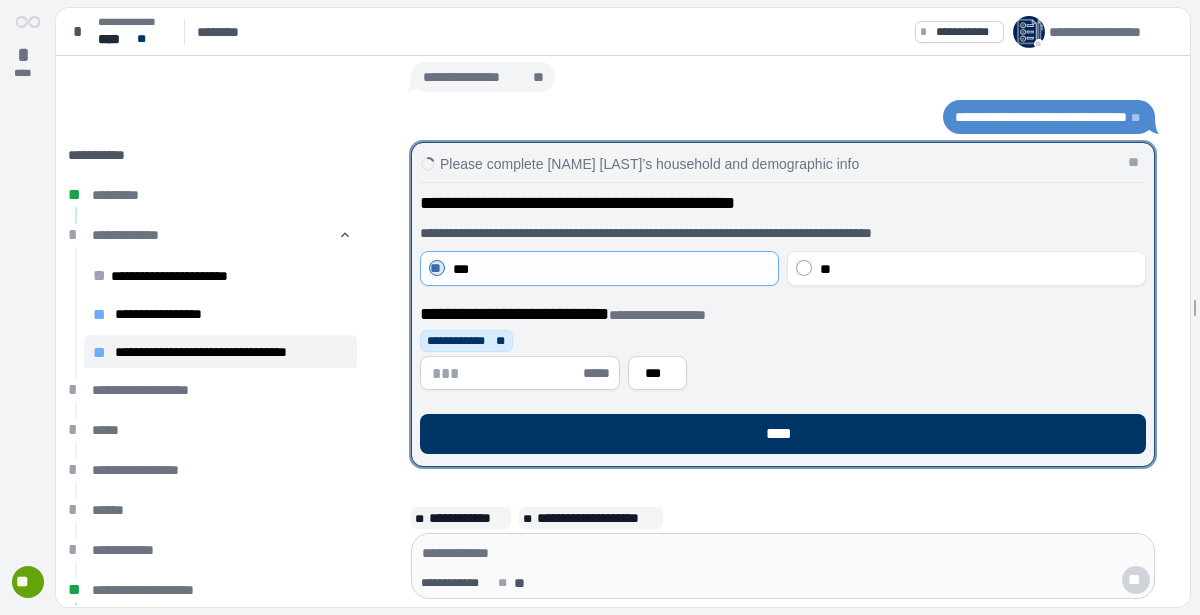 click at bounding box center (505, 373) 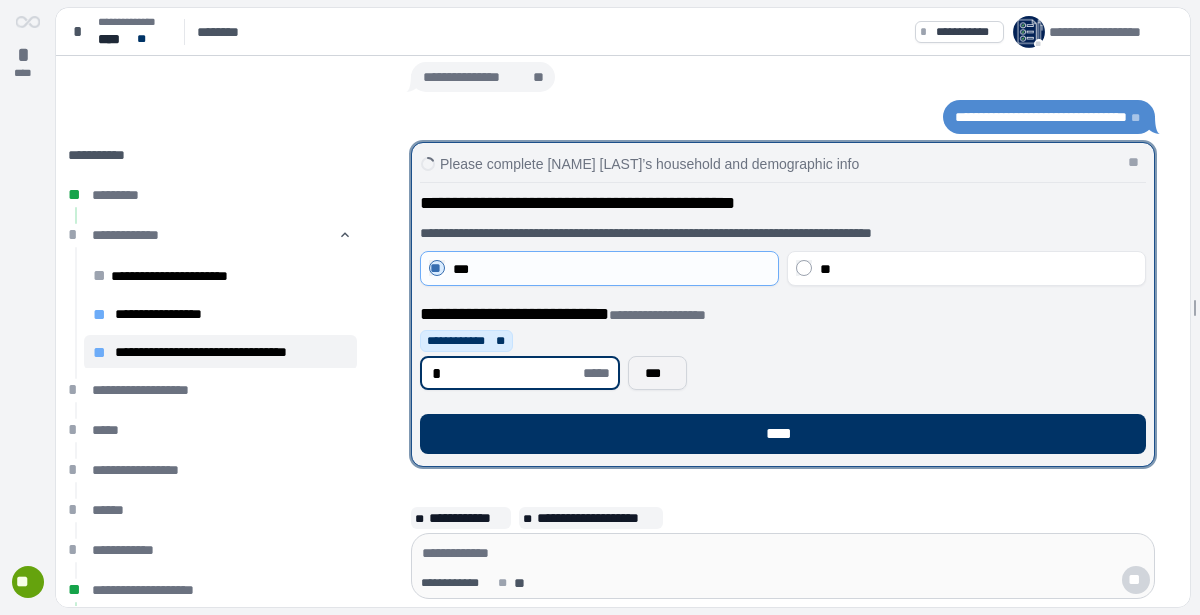 type on "*" 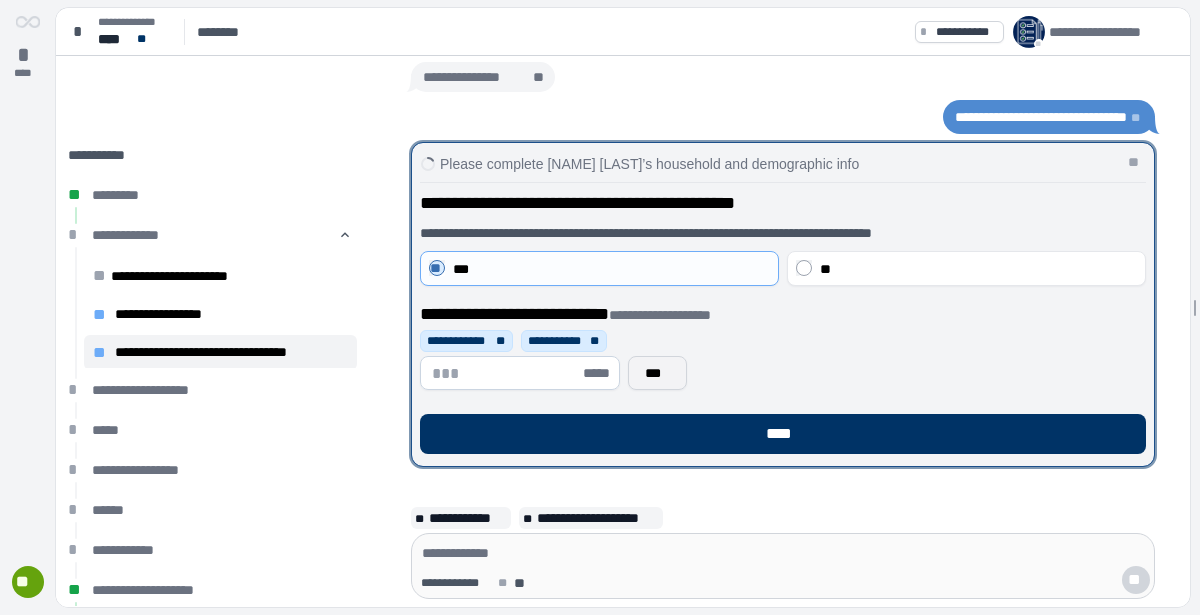 type 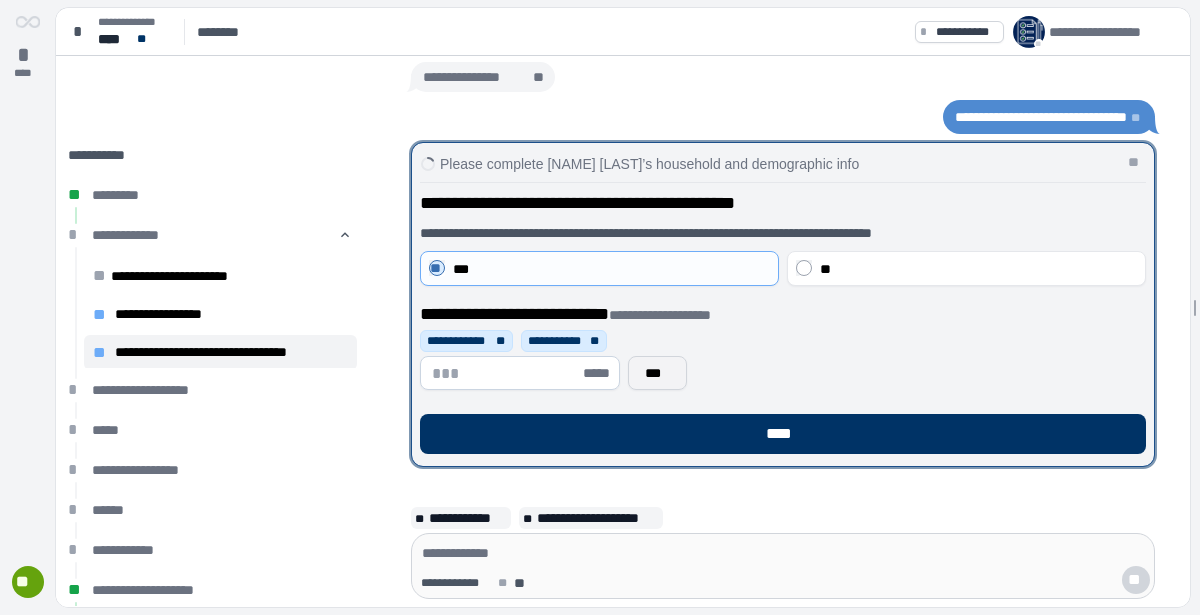 click on "***" at bounding box center [657, 373] 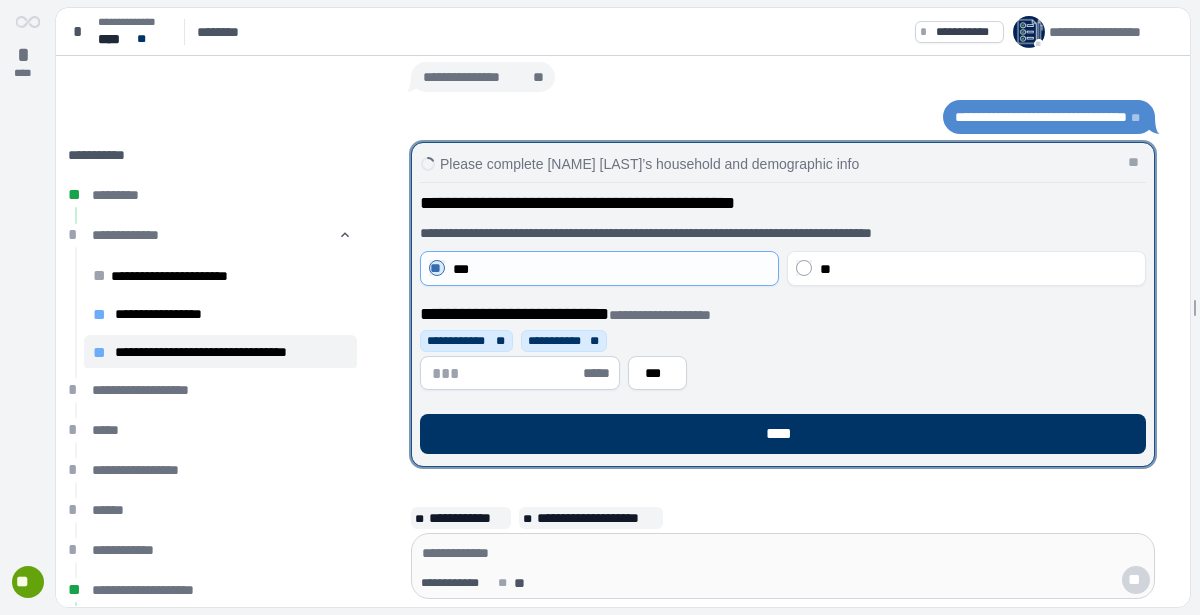 click at bounding box center (505, 373) 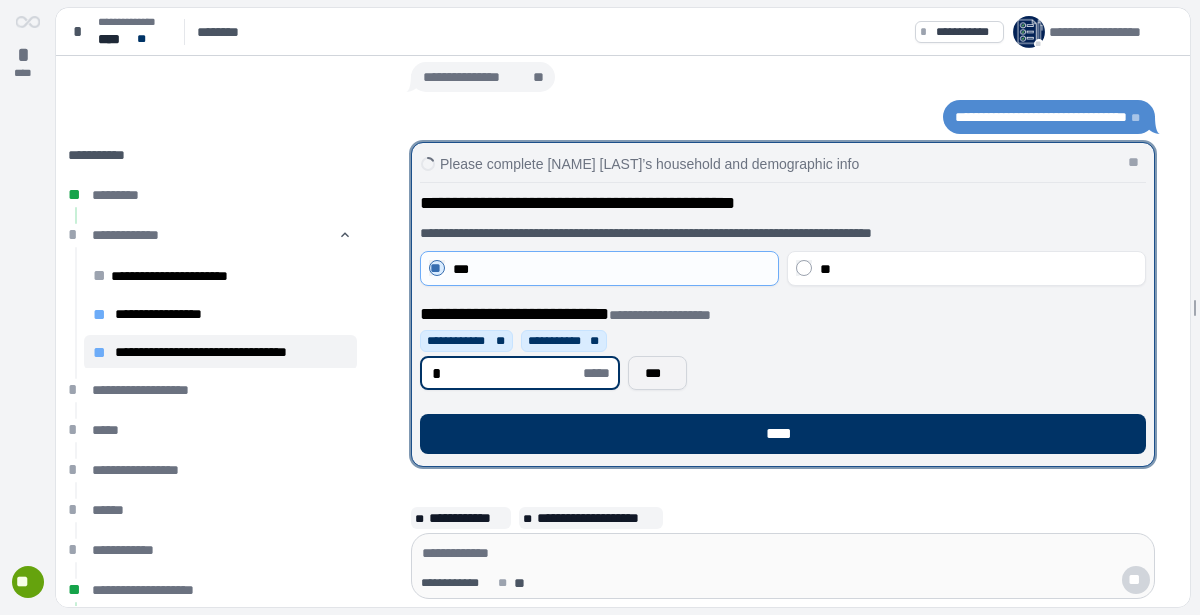 type on "*" 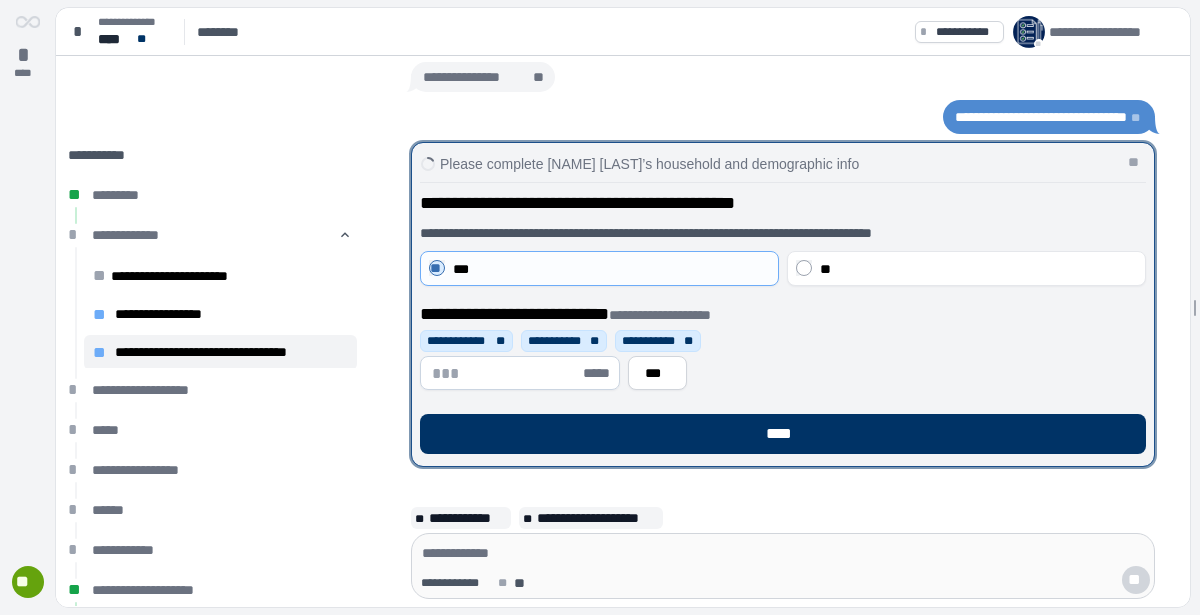 click at bounding box center [505, 373] 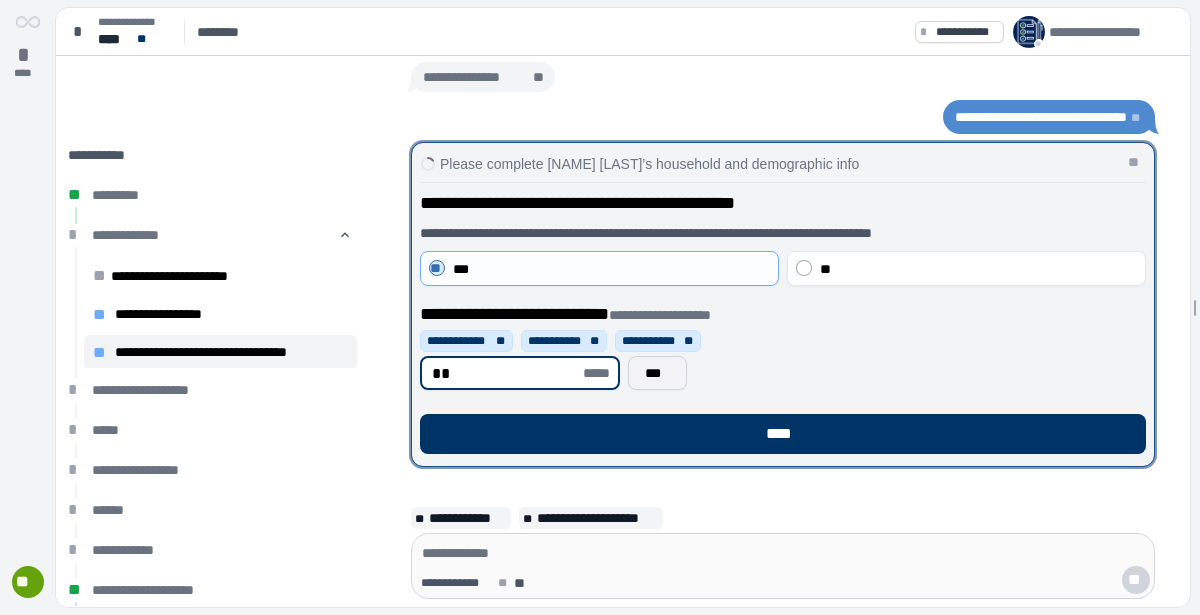 type on "**" 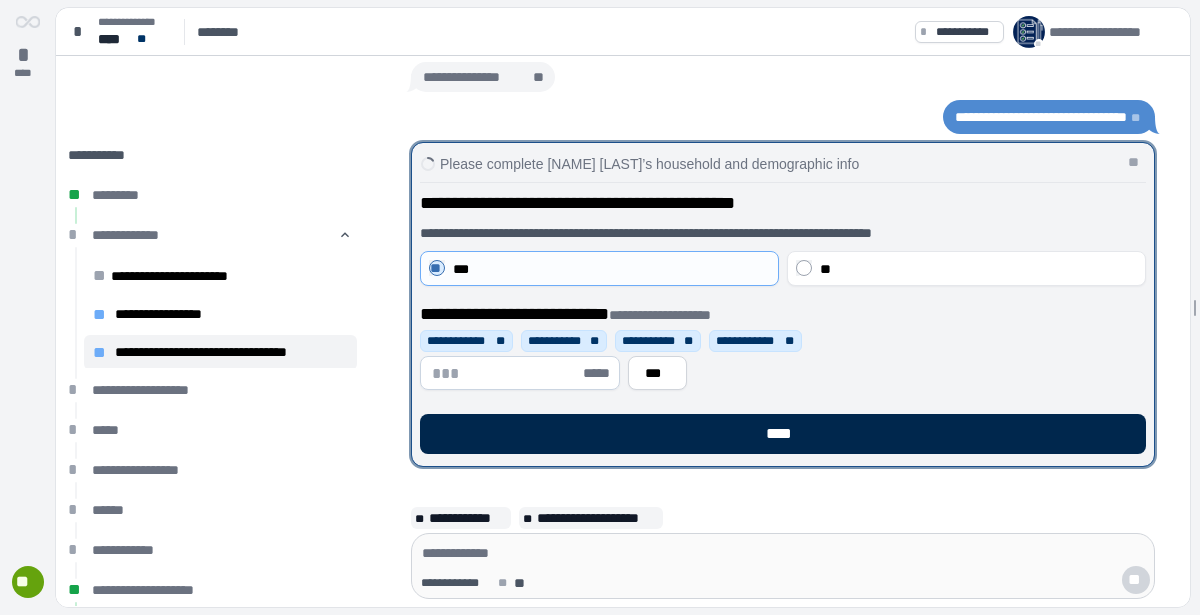 click on "****" at bounding box center [783, 434] 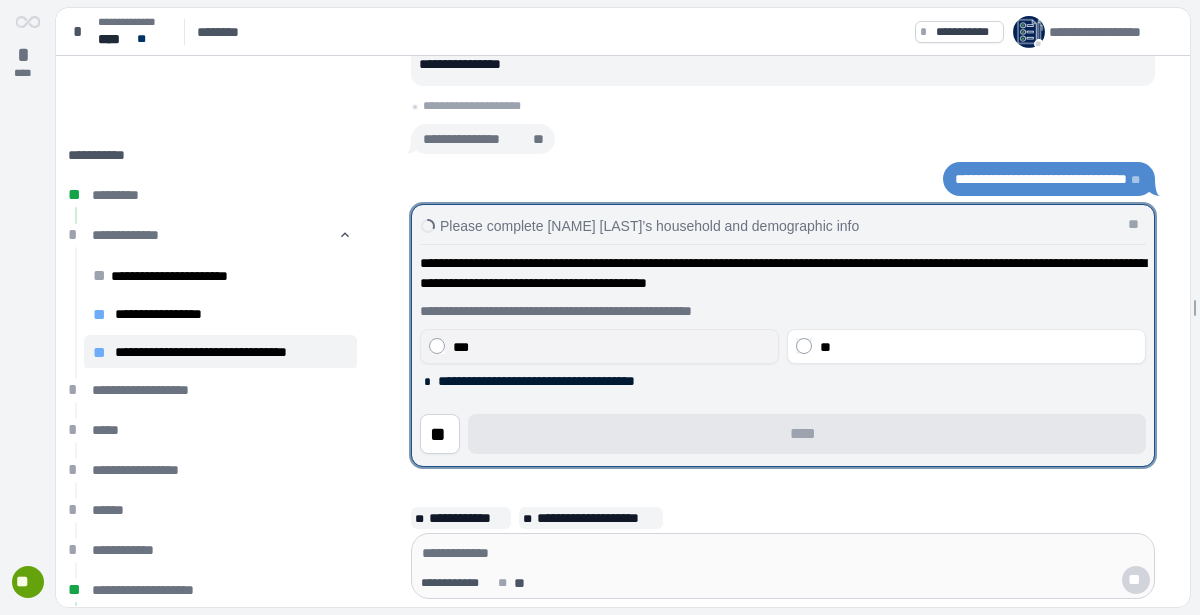 click on "***" at bounding box center (611, 347) 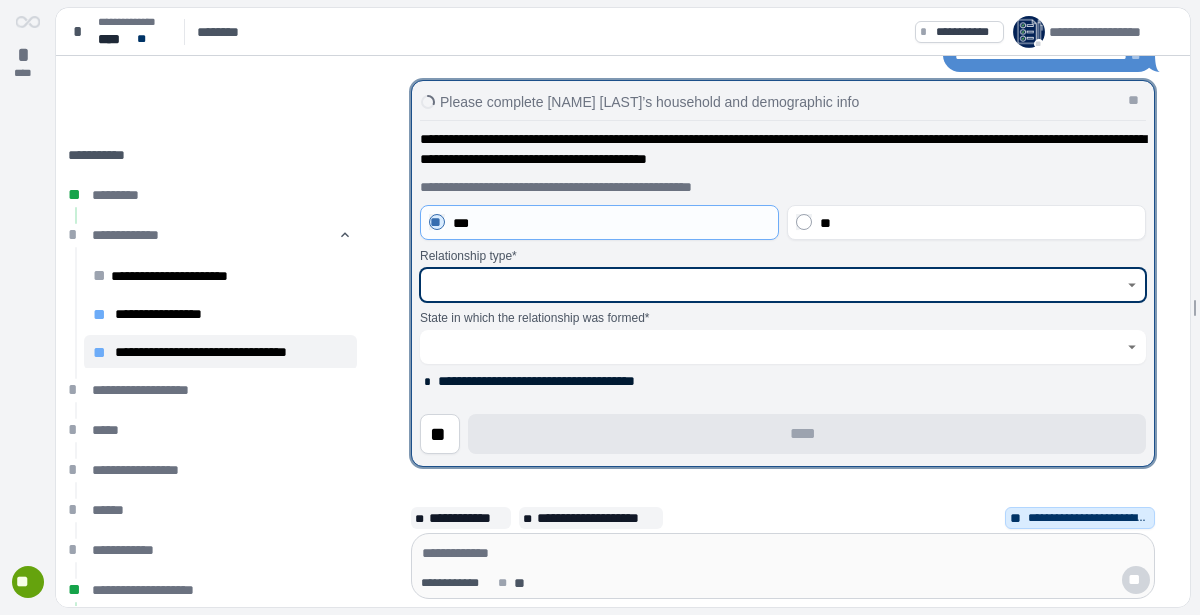 click at bounding box center (772, 285) 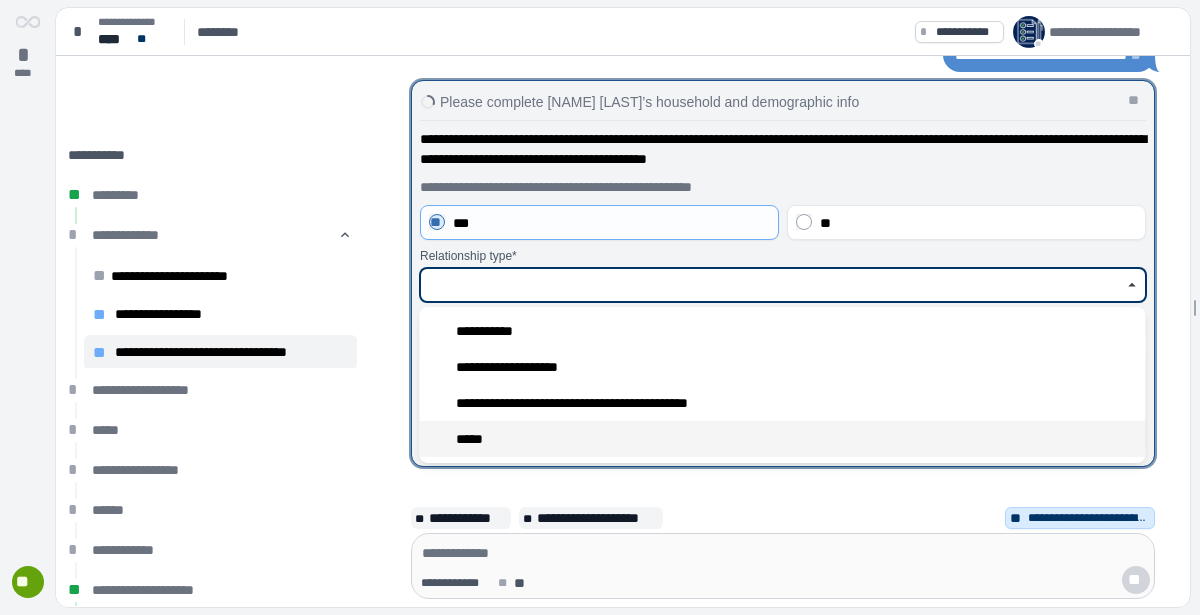 click on "*****" at bounding box center (782, 439) 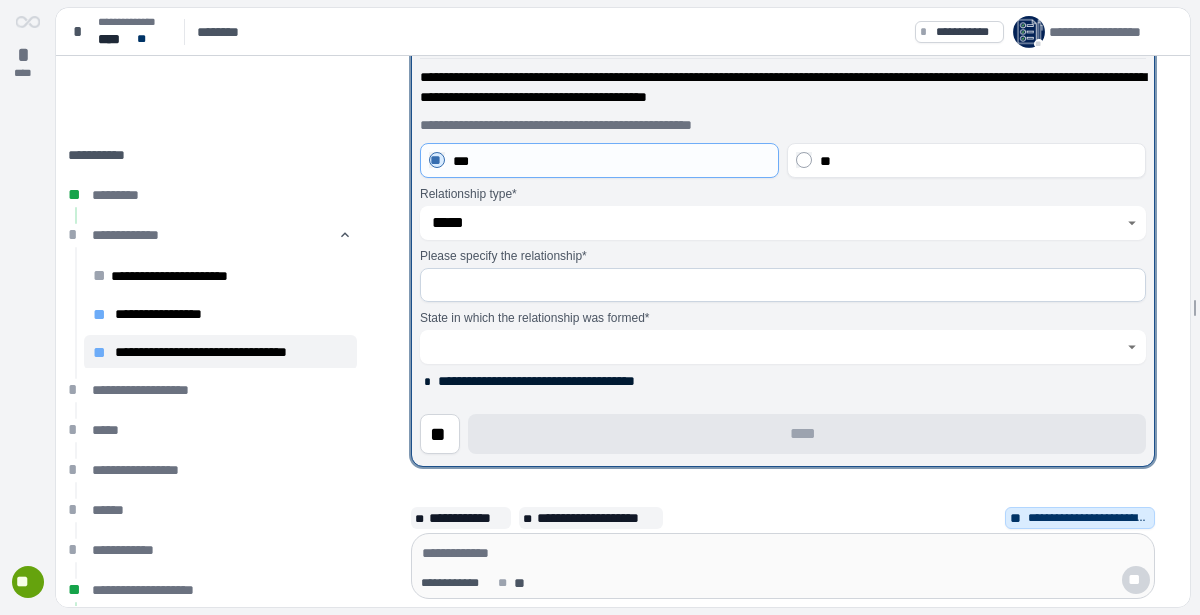 click at bounding box center (783, 285) 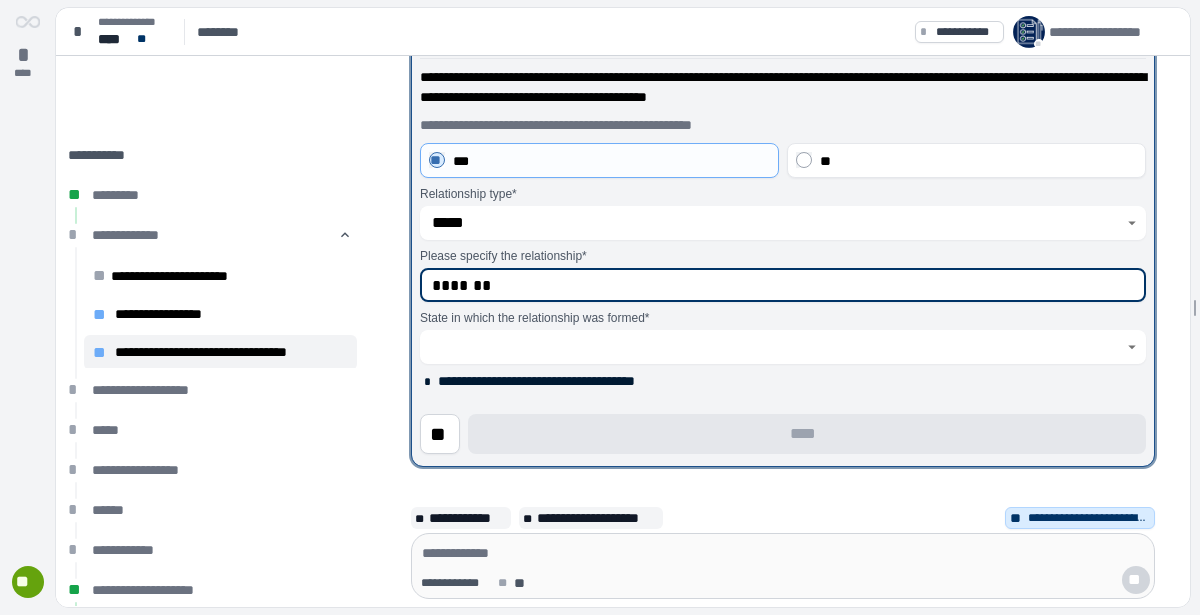 type on "*******" 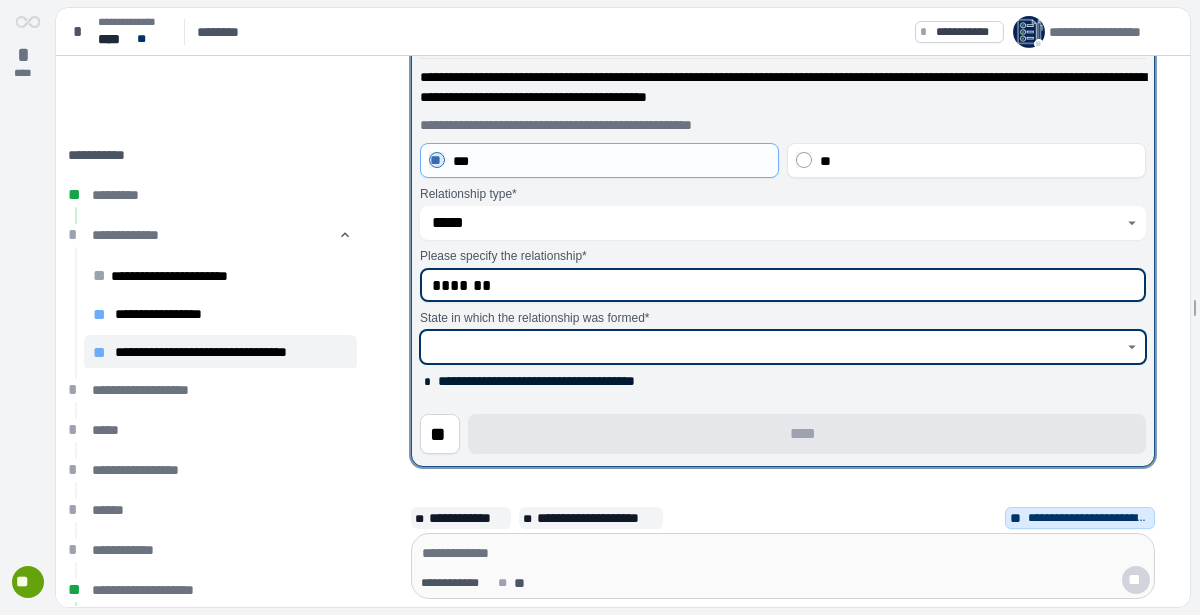 click at bounding box center (772, 347) 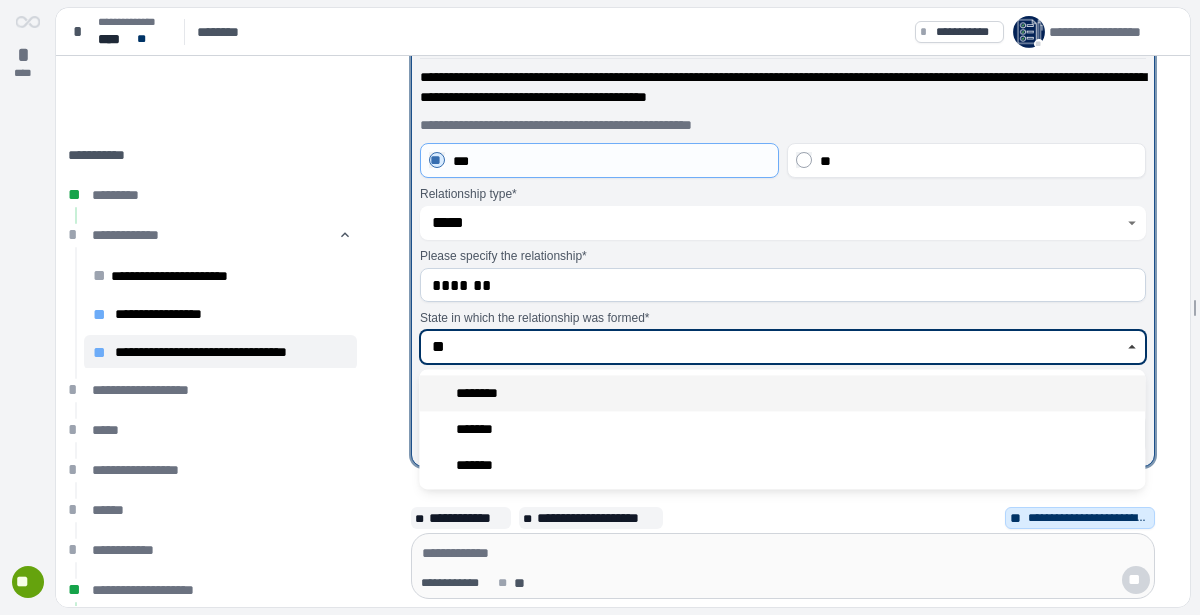 click on "********" at bounding box center (782, 393) 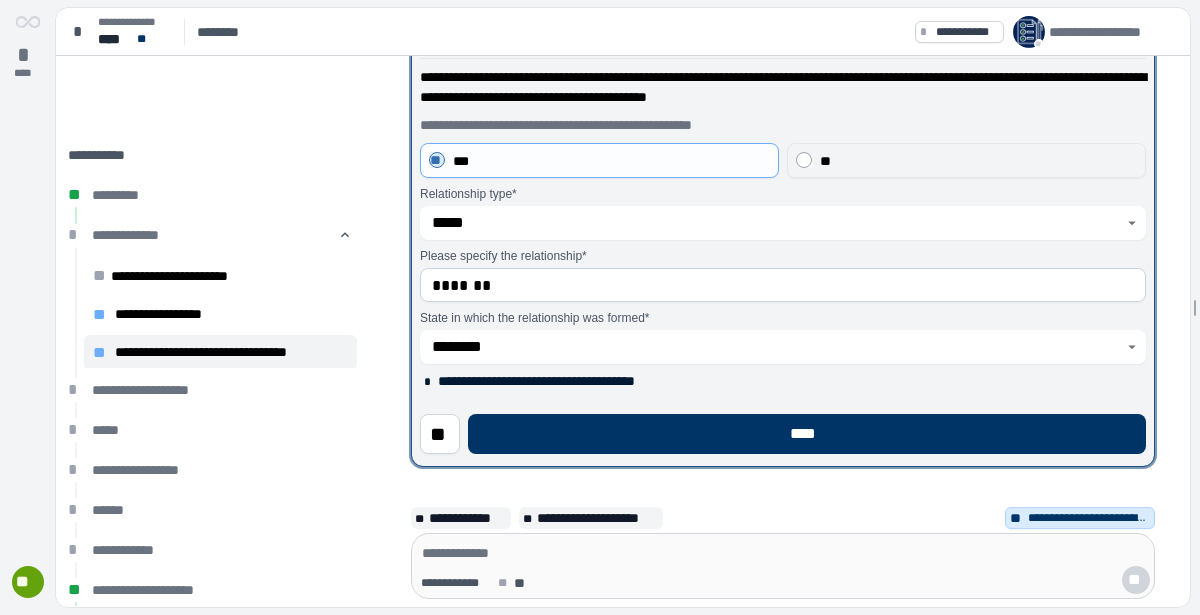 click on "**" at bounding box center (978, 161) 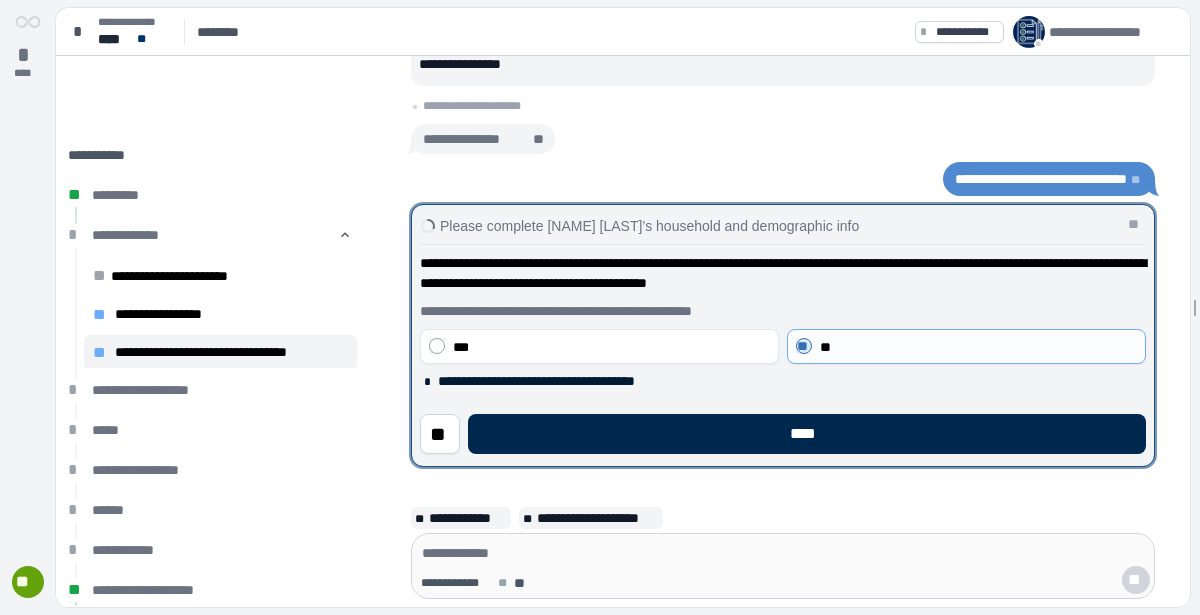 click on "****" at bounding box center (807, 434) 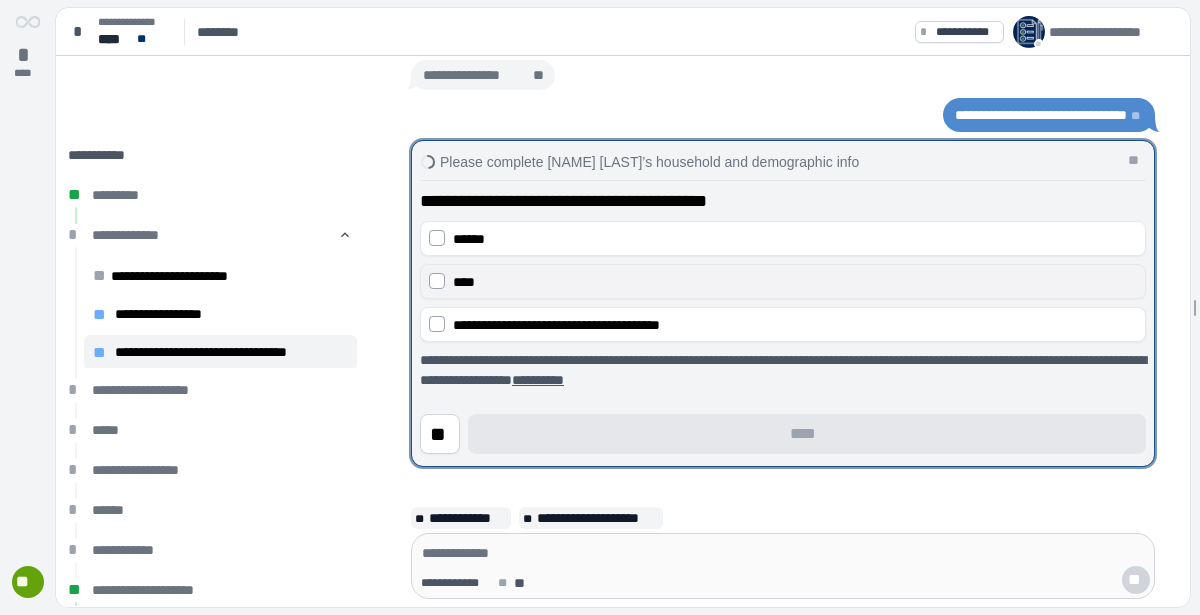 click on "****" at bounding box center [795, 282] 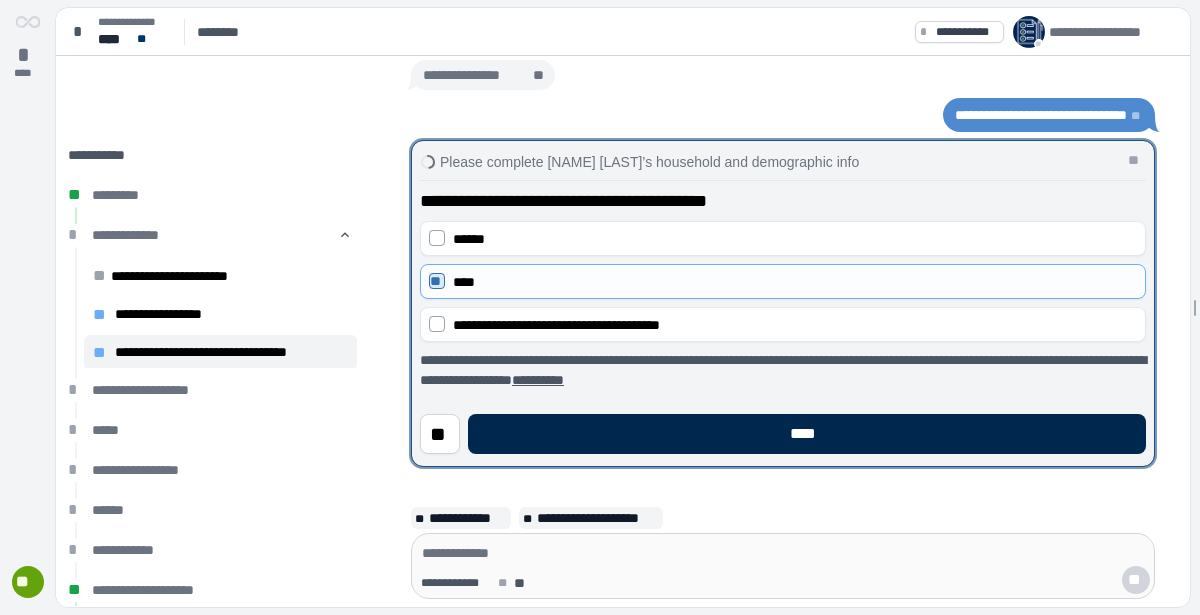click on "****" at bounding box center [807, 434] 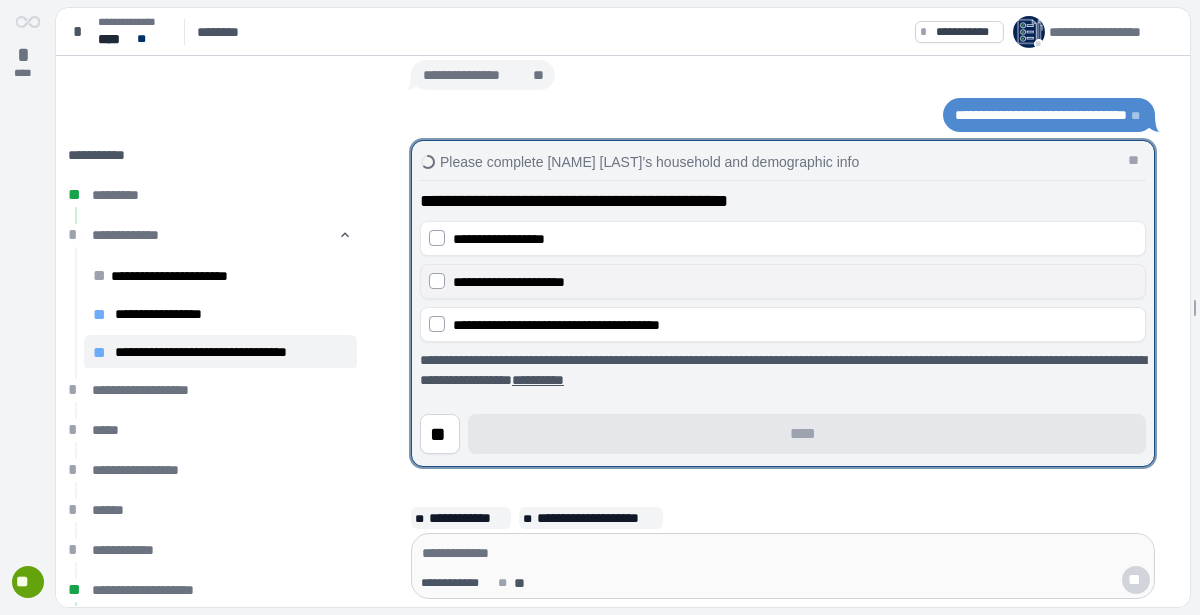click on "**********" at bounding box center (783, 281) 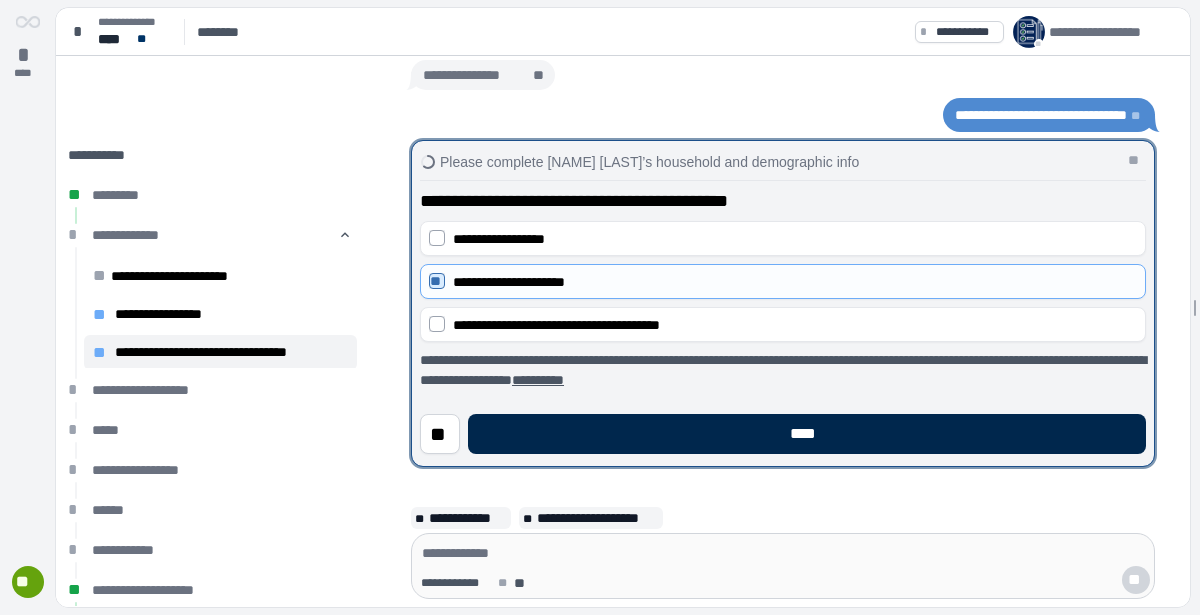 click on "****" at bounding box center (807, 434) 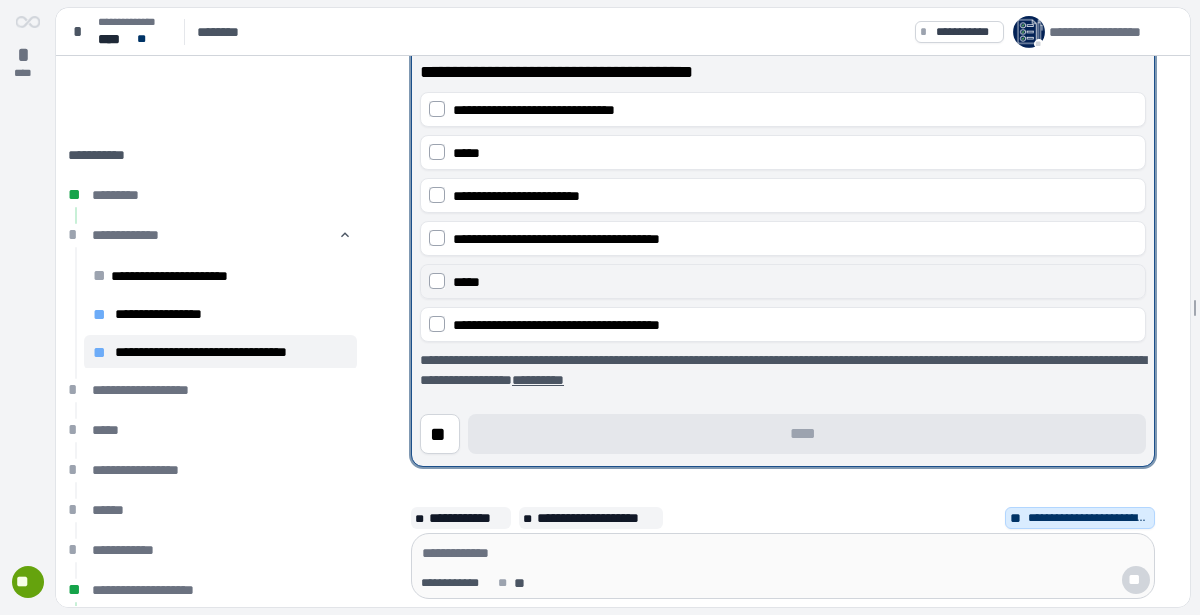 click on "*****" at bounding box center [795, 282] 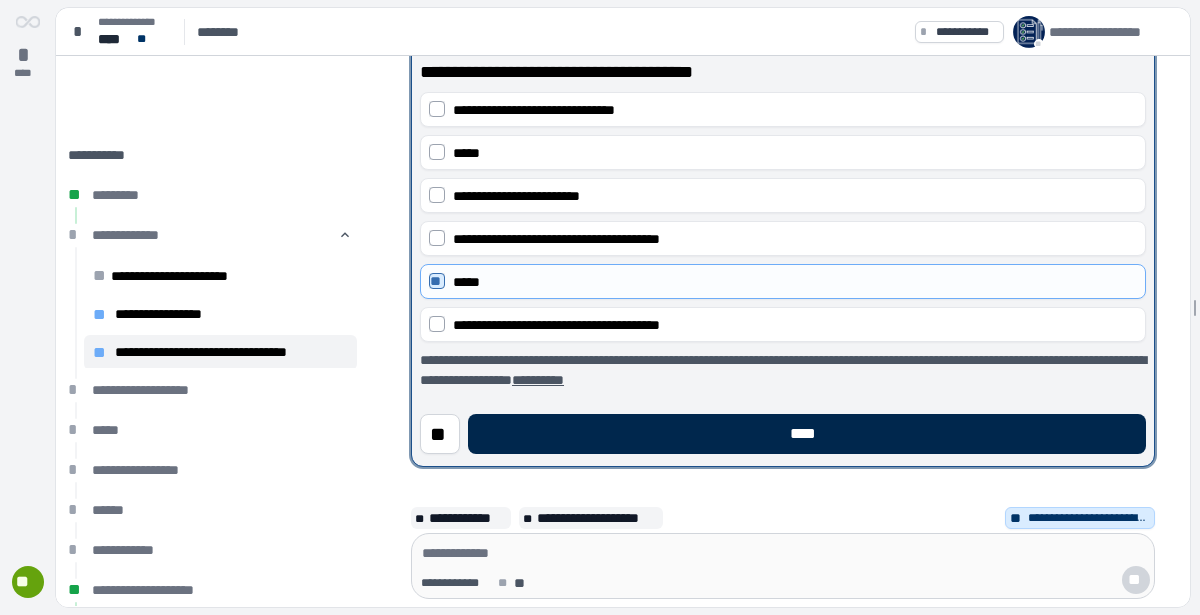 click on "****" at bounding box center (807, 434) 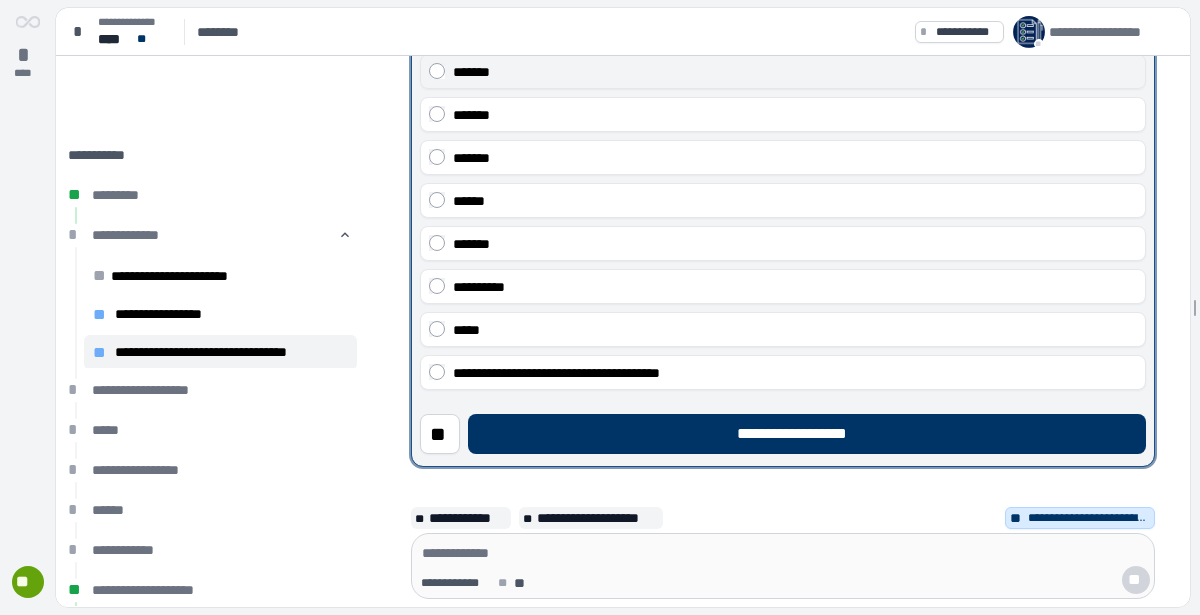 click on "*******" at bounding box center (795, 72) 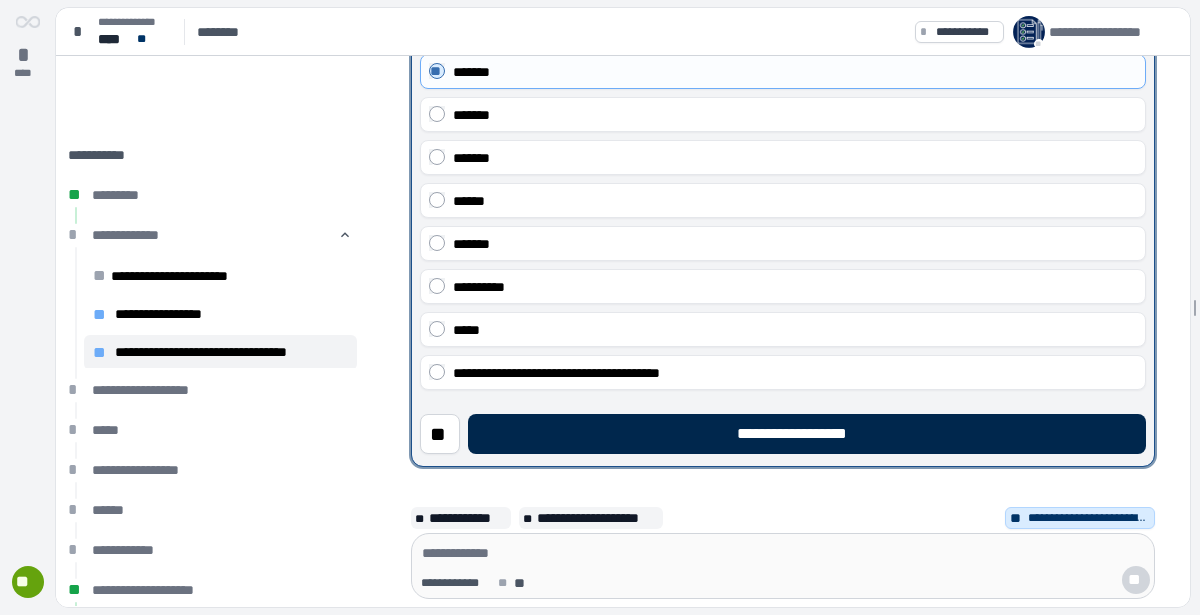 click on "**********" at bounding box center [807, 434] 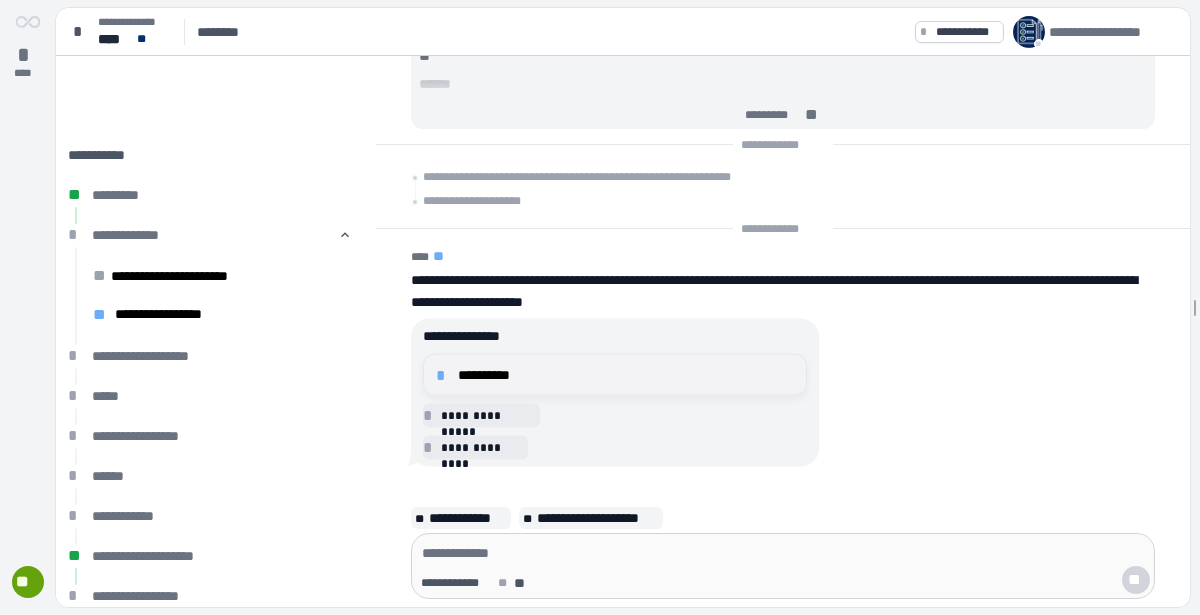 click on "**********" at bounding box center (615, 375) 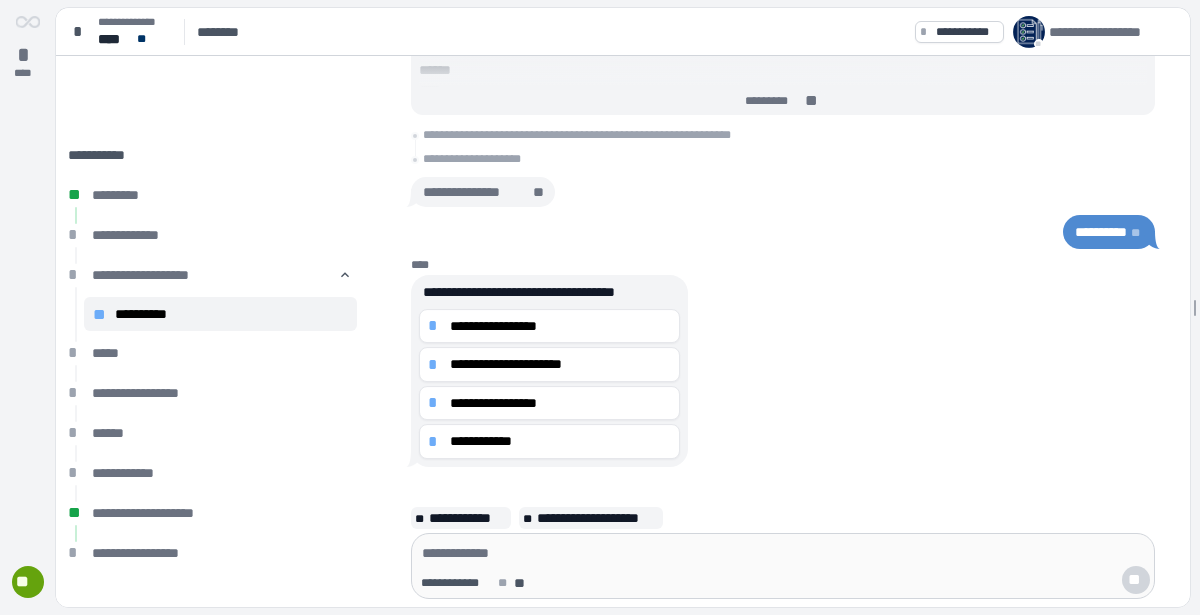 click on "**********" at bounding box center [549, 388] 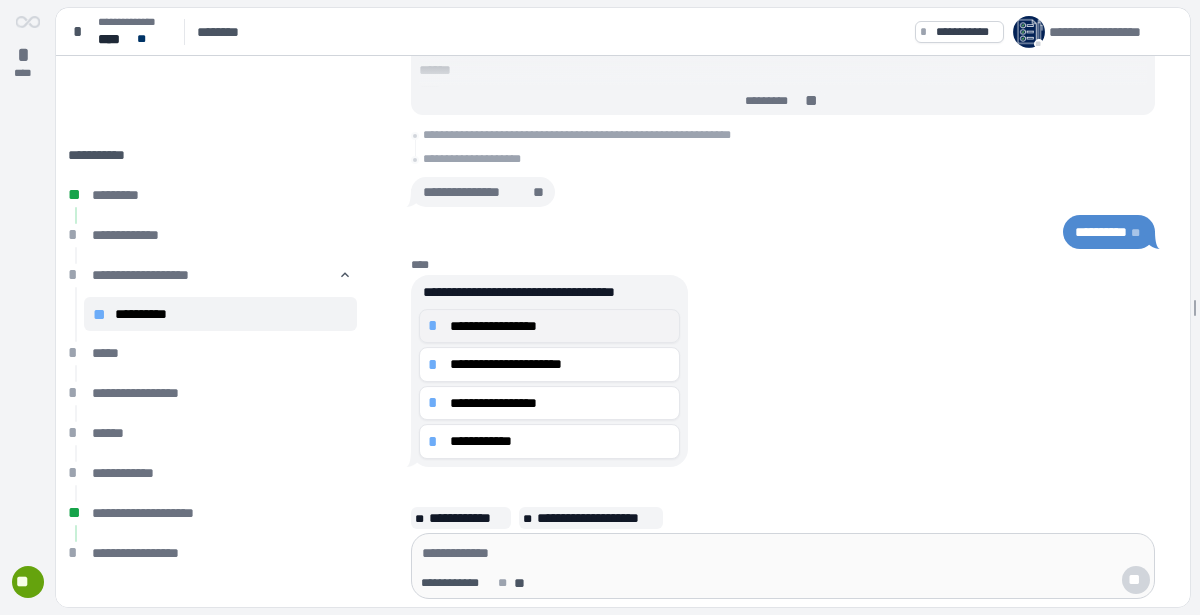 click on "**********" at bounding box center [560, 326] 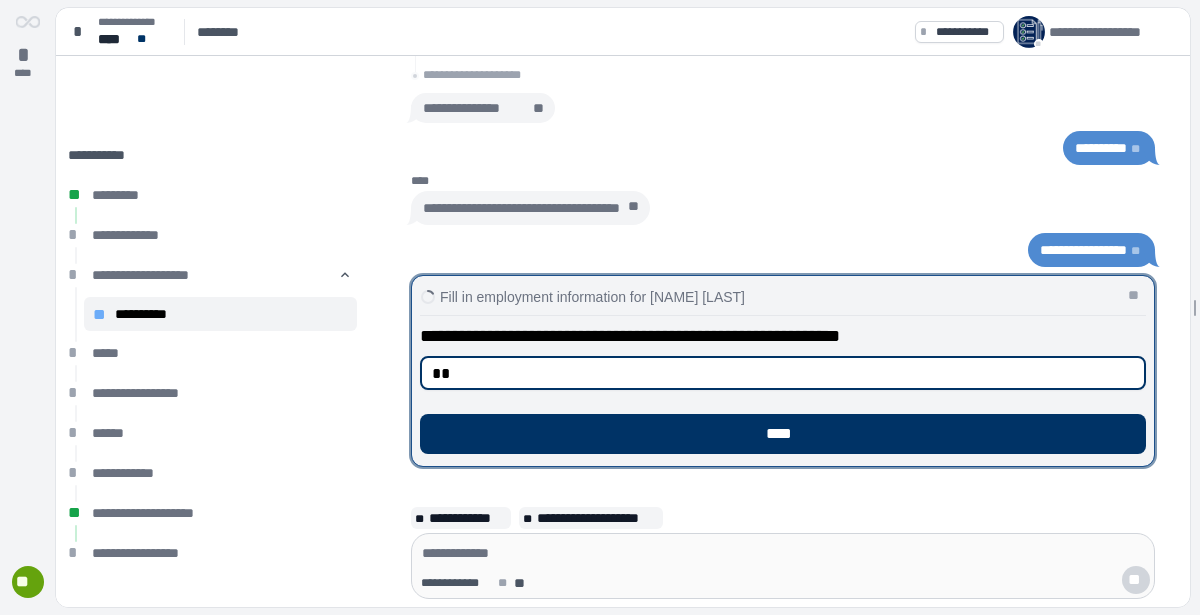 type on "*" 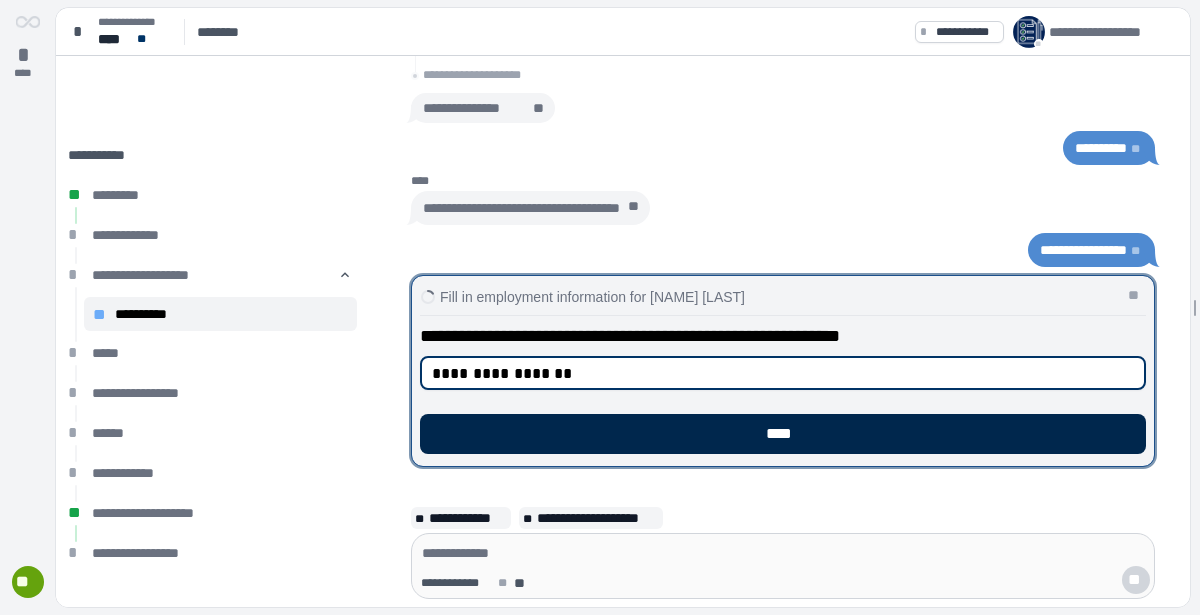 type on "**********" 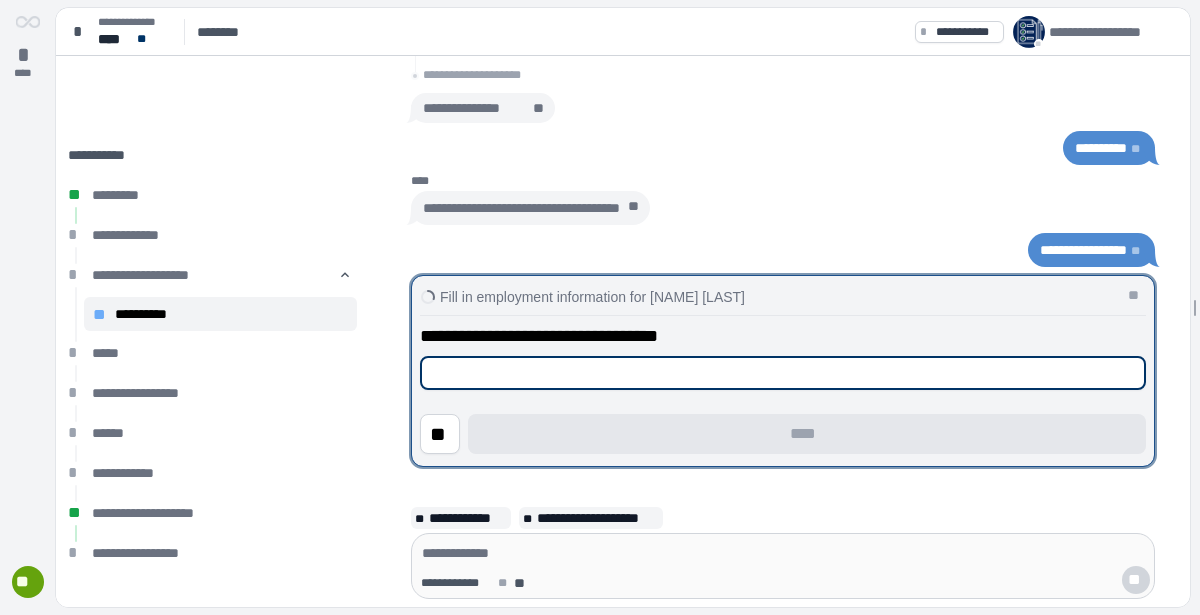 click at bounding box center [783, 373] 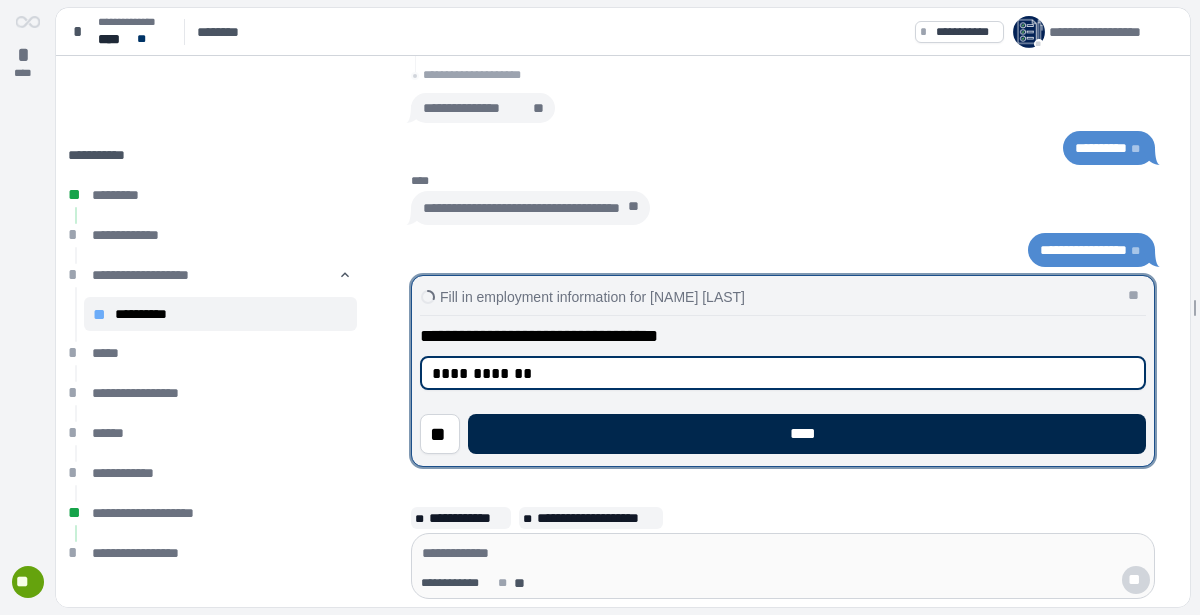 type on "**********" 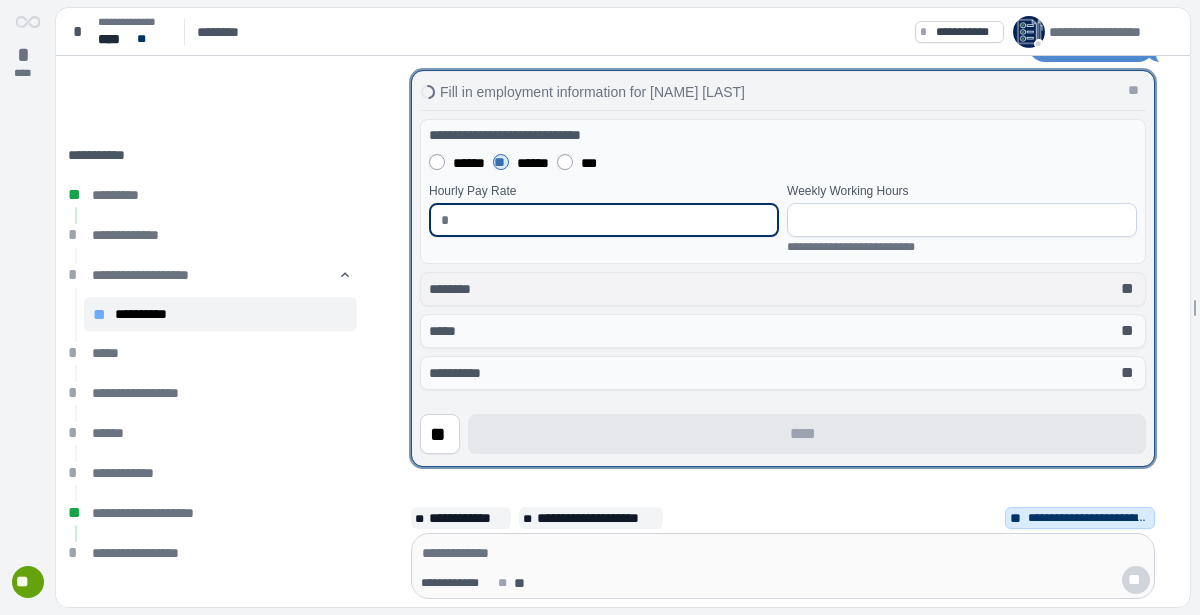 click on "******** **" at bounding box center (783, 289) 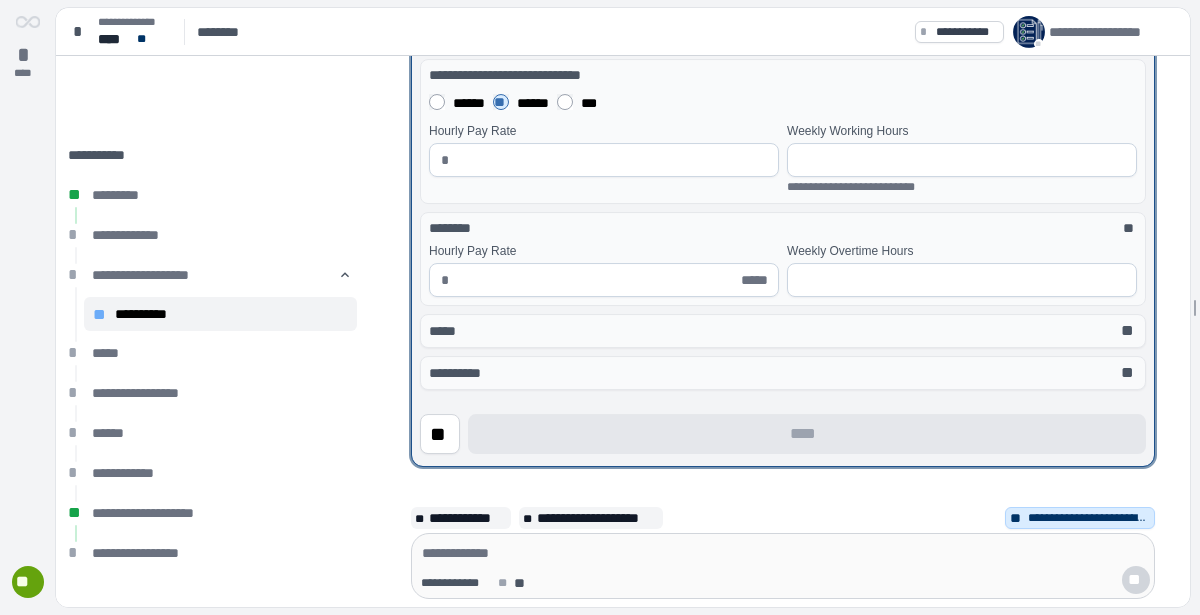 click at bounding box center (612, 160) 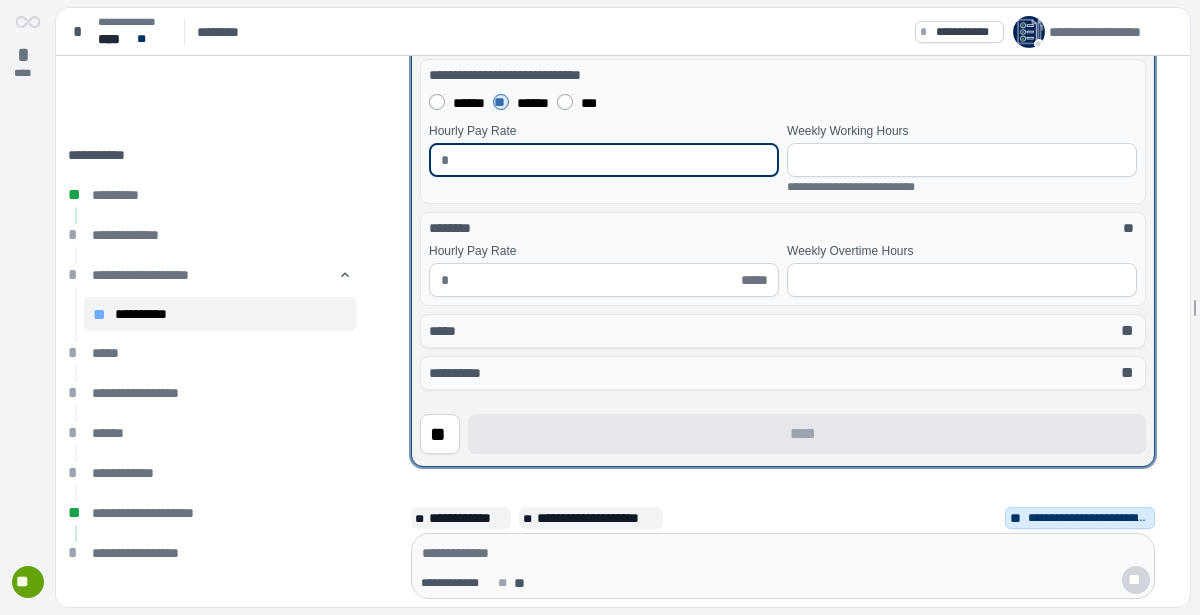 click at bounding box center (962, 160) 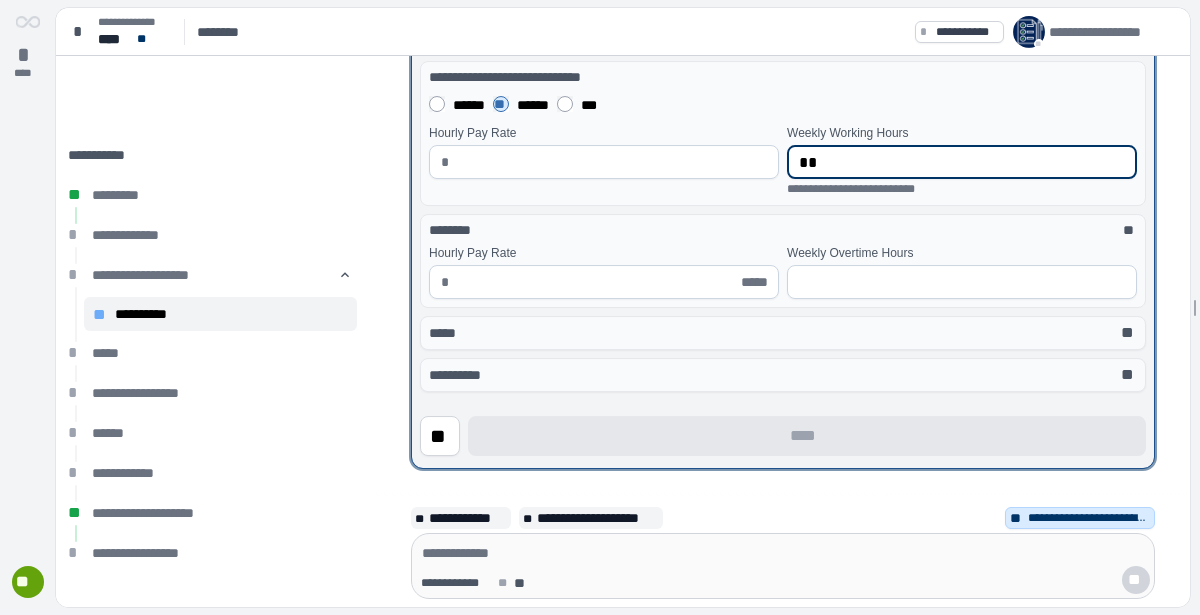 scroll, scrollTop: 3, scrollLeft: 0, axis: vertical 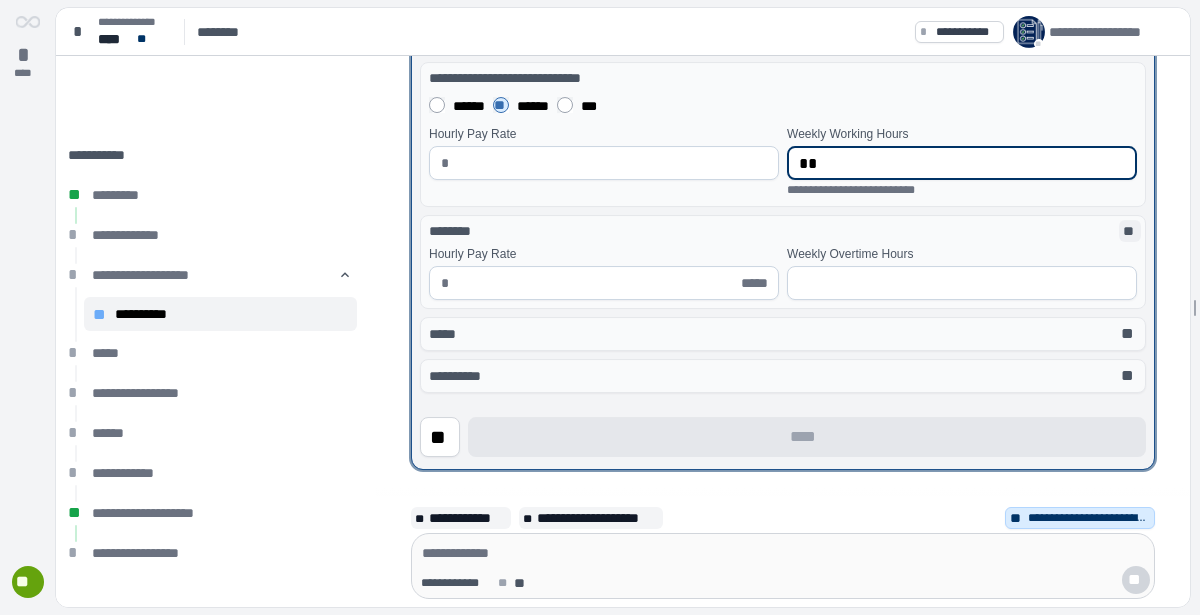 type on "**" 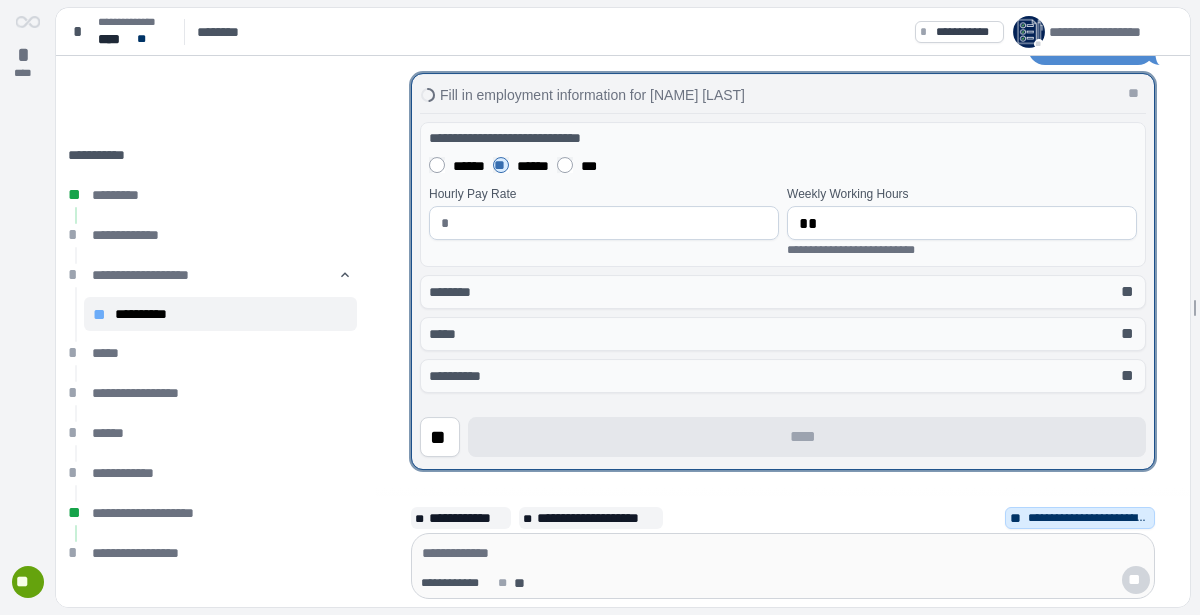 click at bounding box center [612, 223] 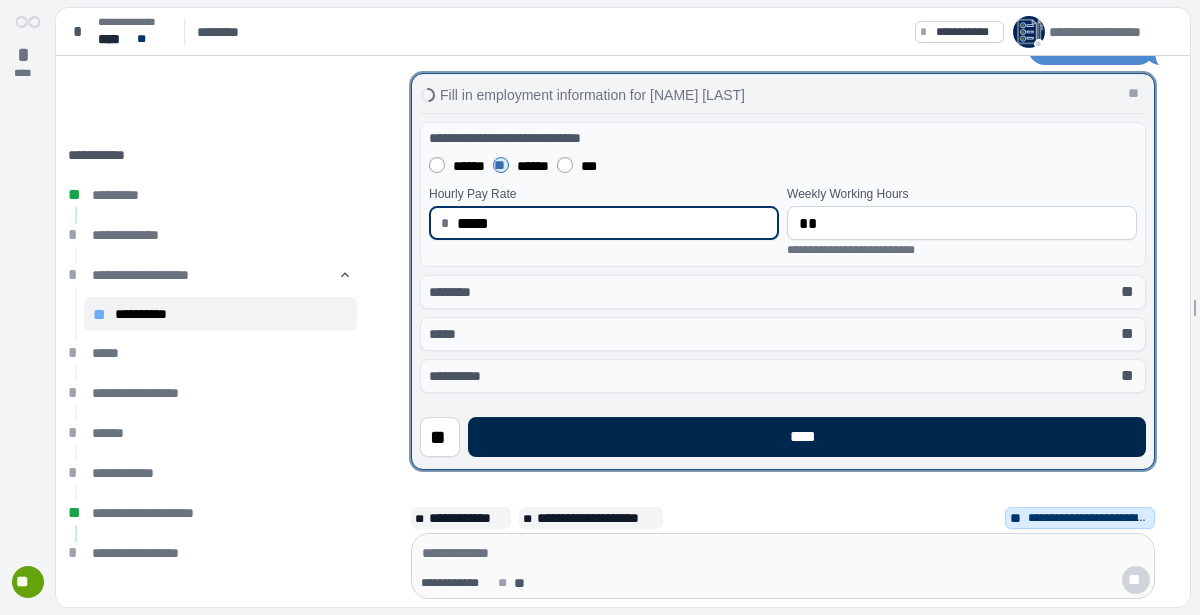 type on "*****" 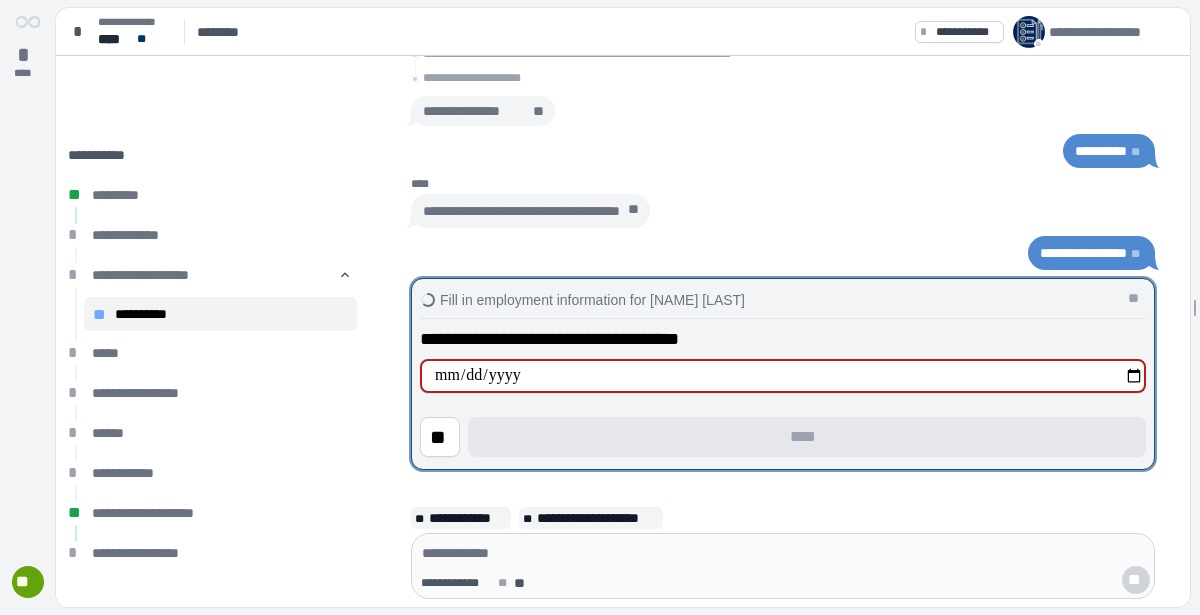 type on "**********" 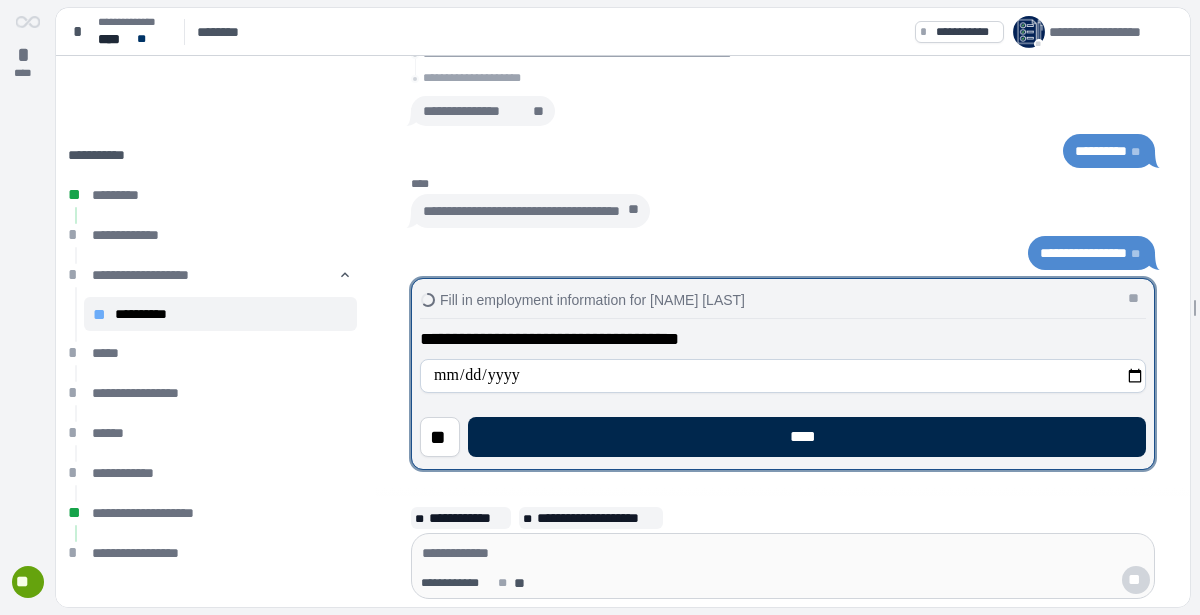click on "****" at bounding box center (806, 437) 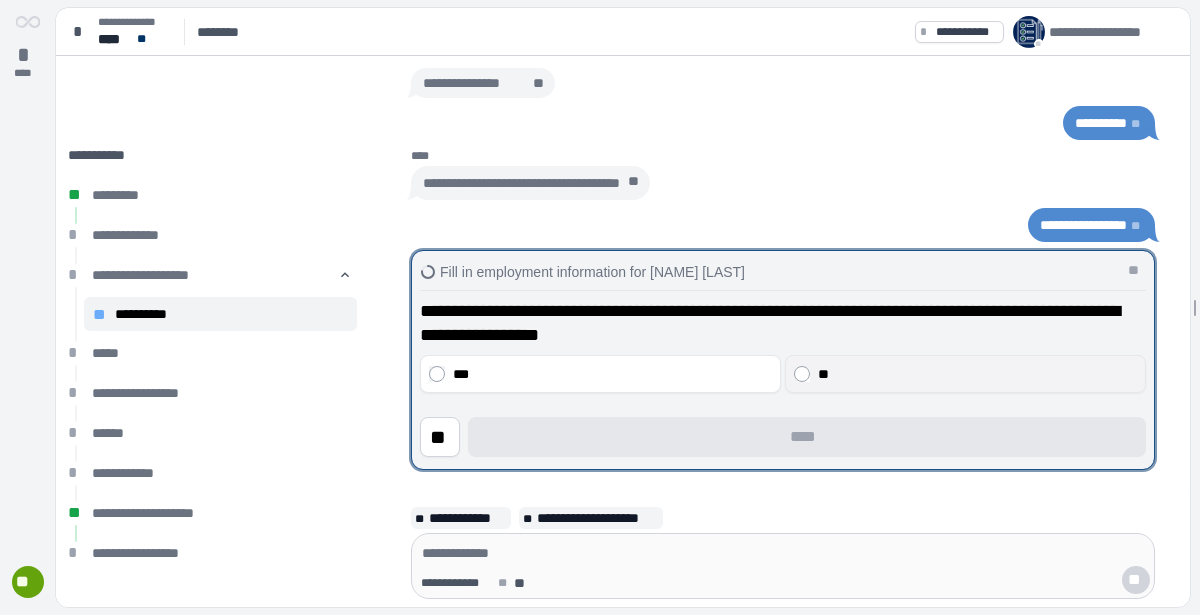 click on "**" at bounding box center [978, 374] 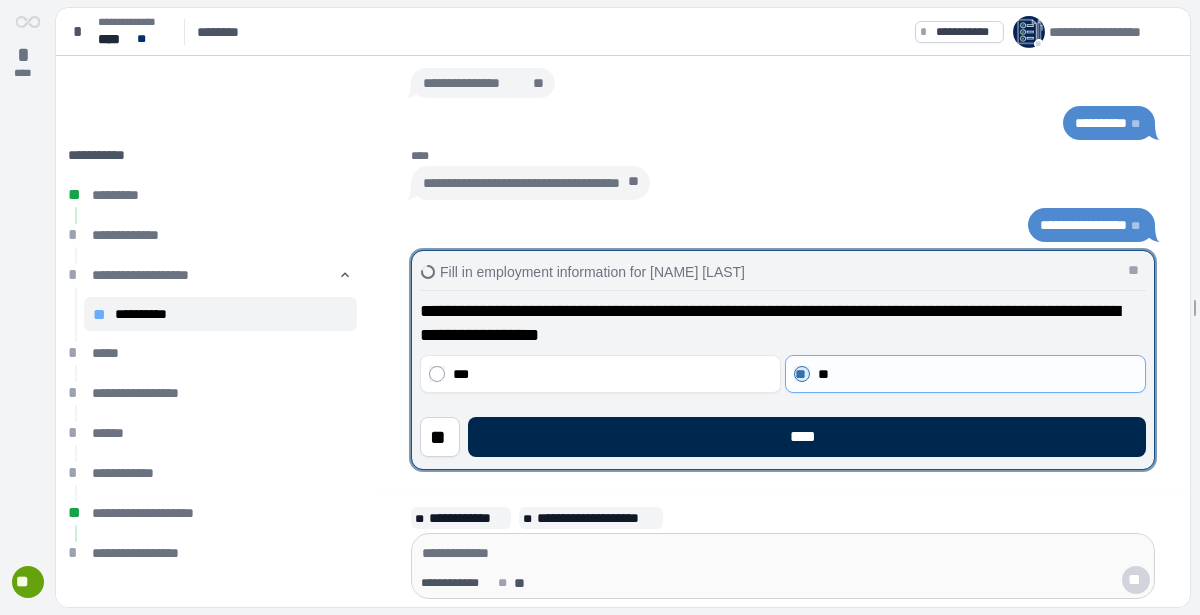 click on "****" at bounding box center [807, 437] 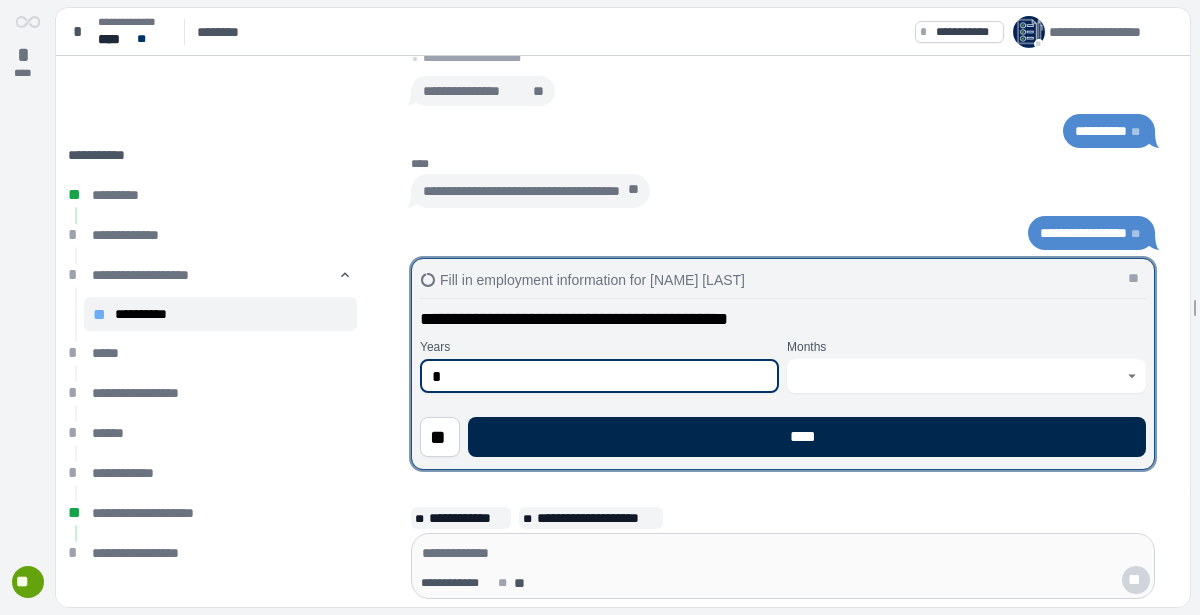 type on "*" 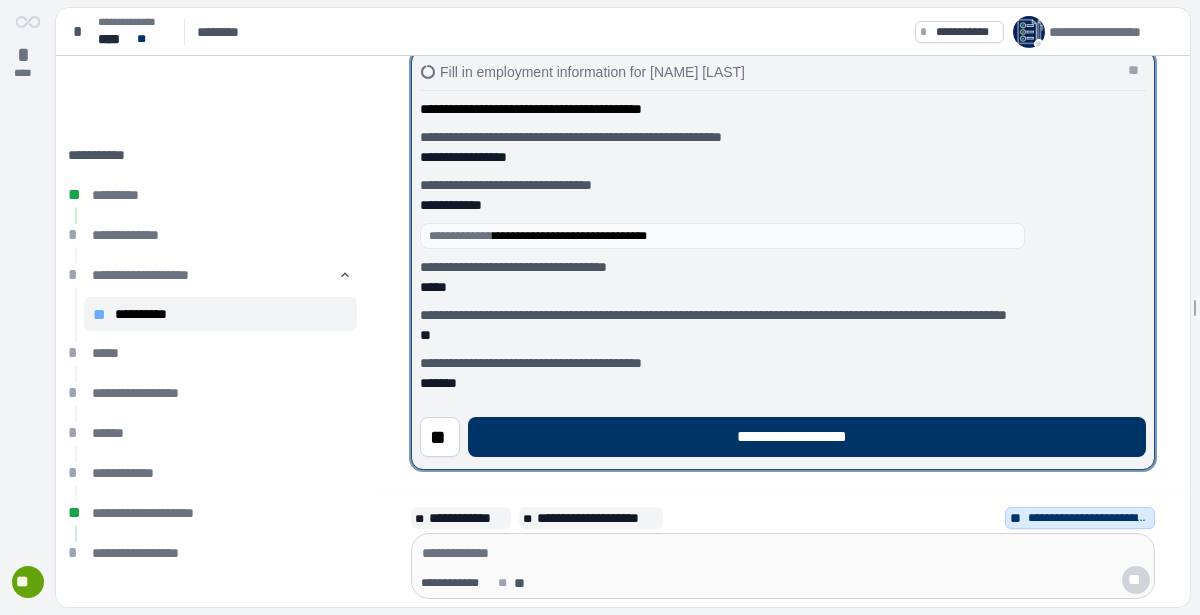 click on "**********" at bounding box center [807, 437] 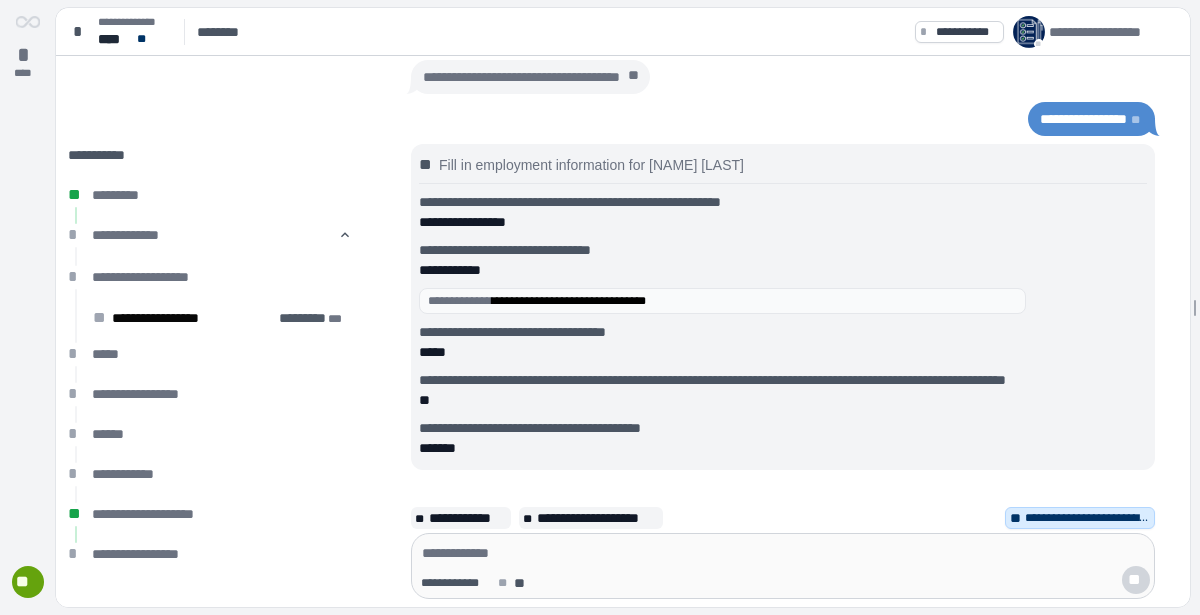 scroll, scrollTop: 0, scrollLeft: 0, axis: both 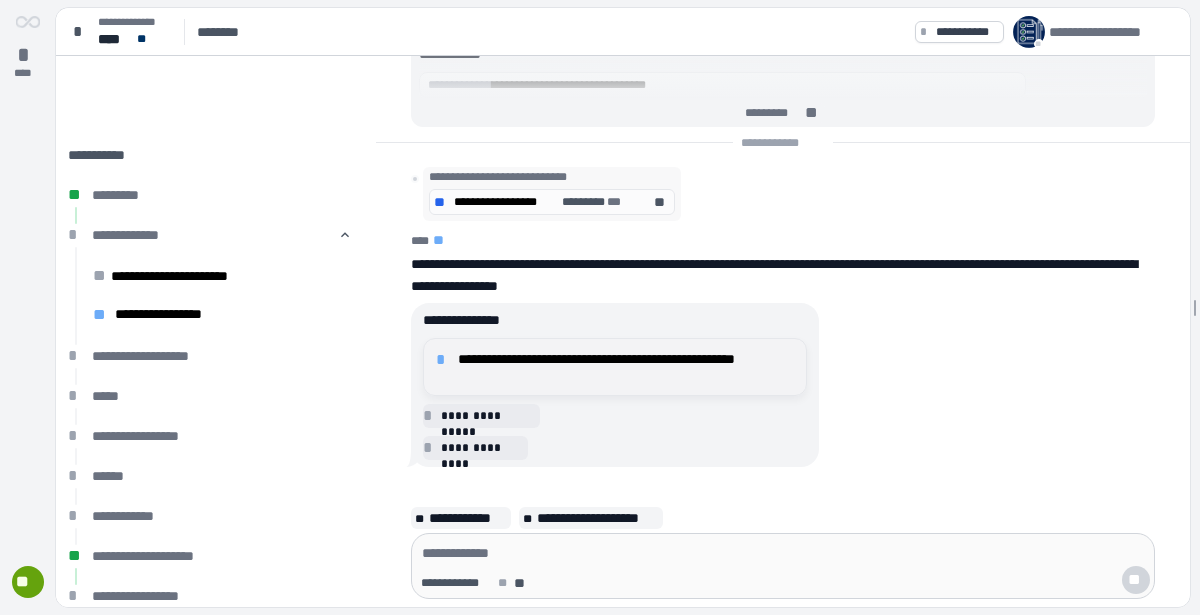 click on "**********" at bounding box center [626, 367] 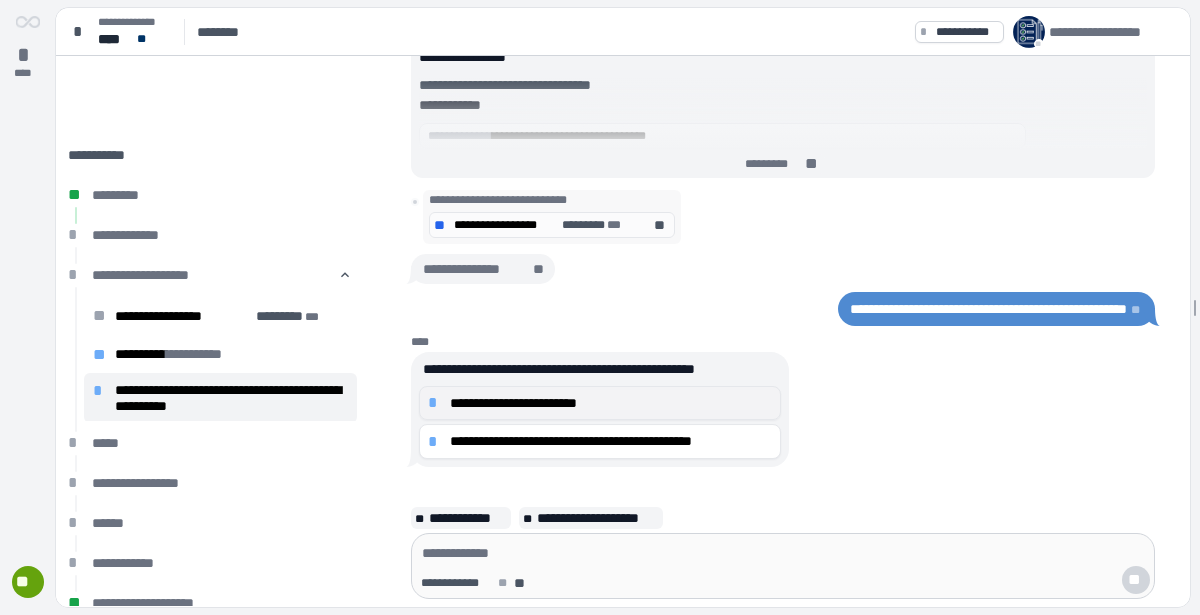 click on "**********" at bounding box center (600, 403) 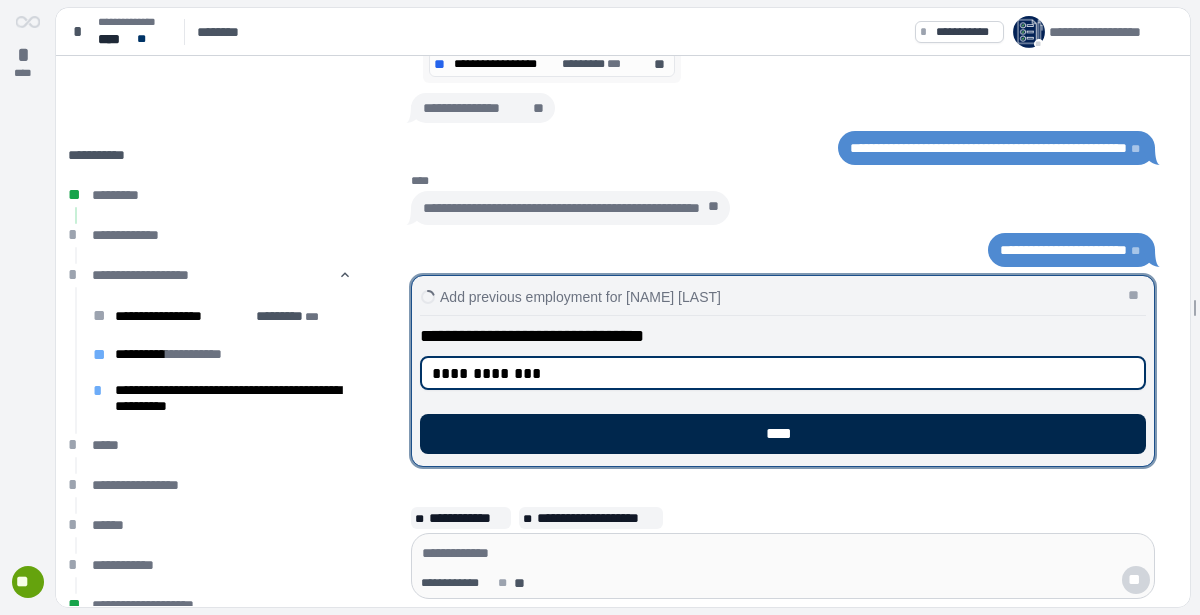 type on "**********" 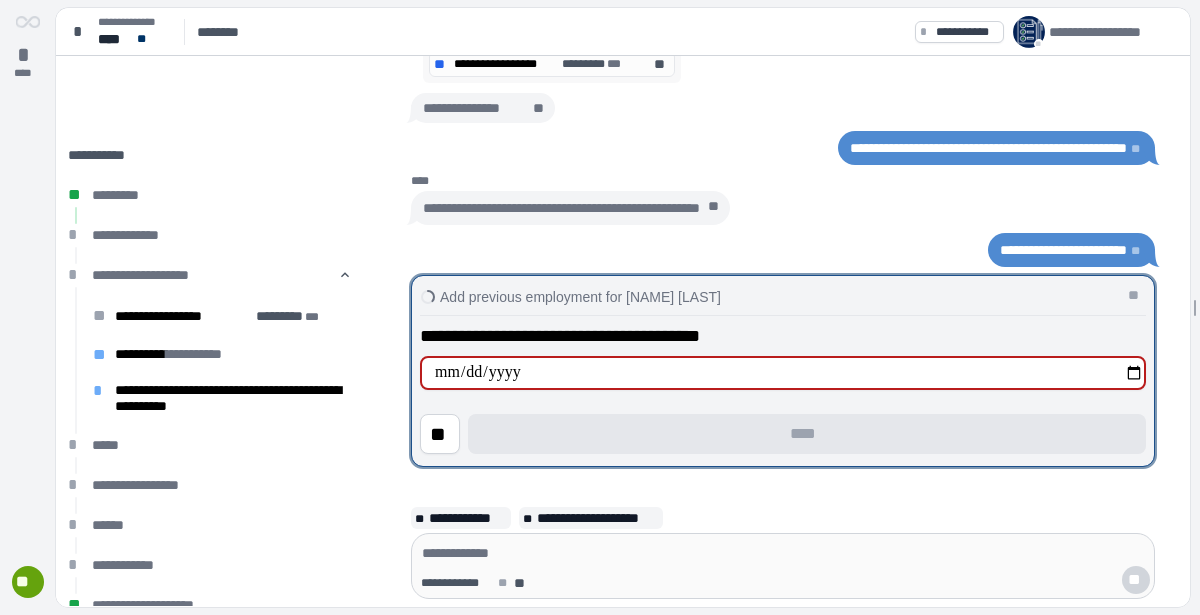 type on "**********" 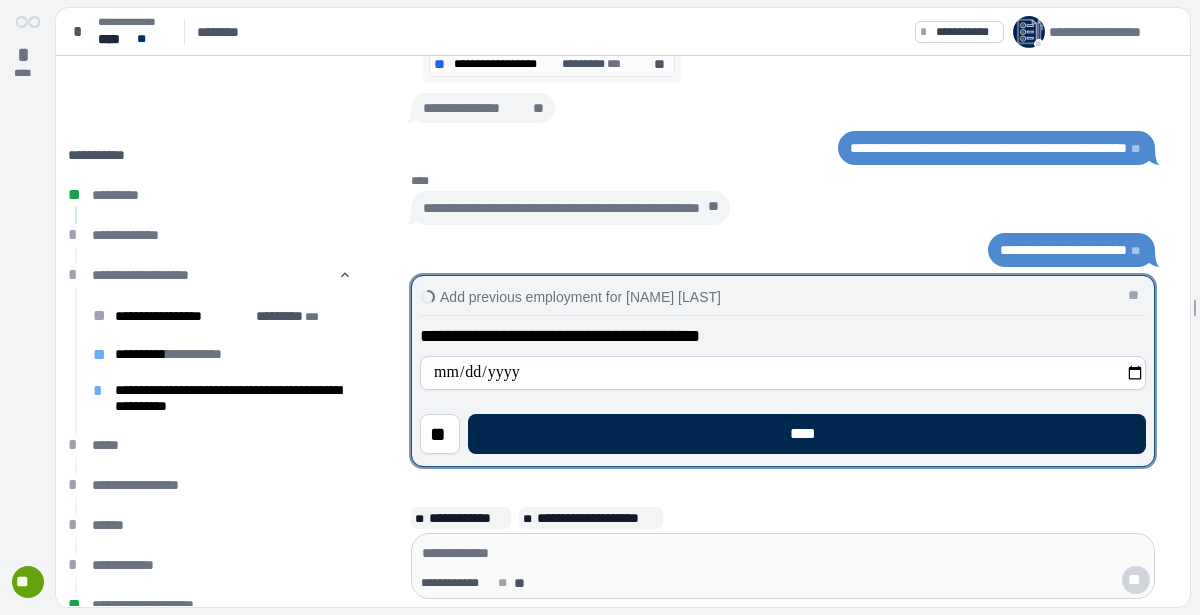 click on "****" at bounding box center [807, 434] 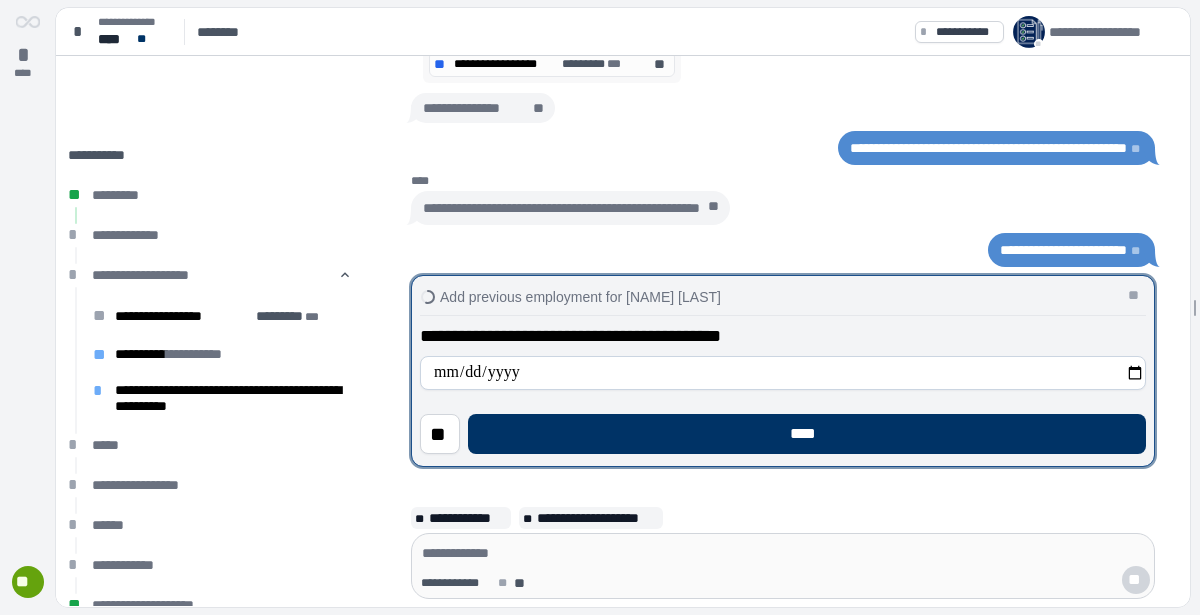 type on "**********" 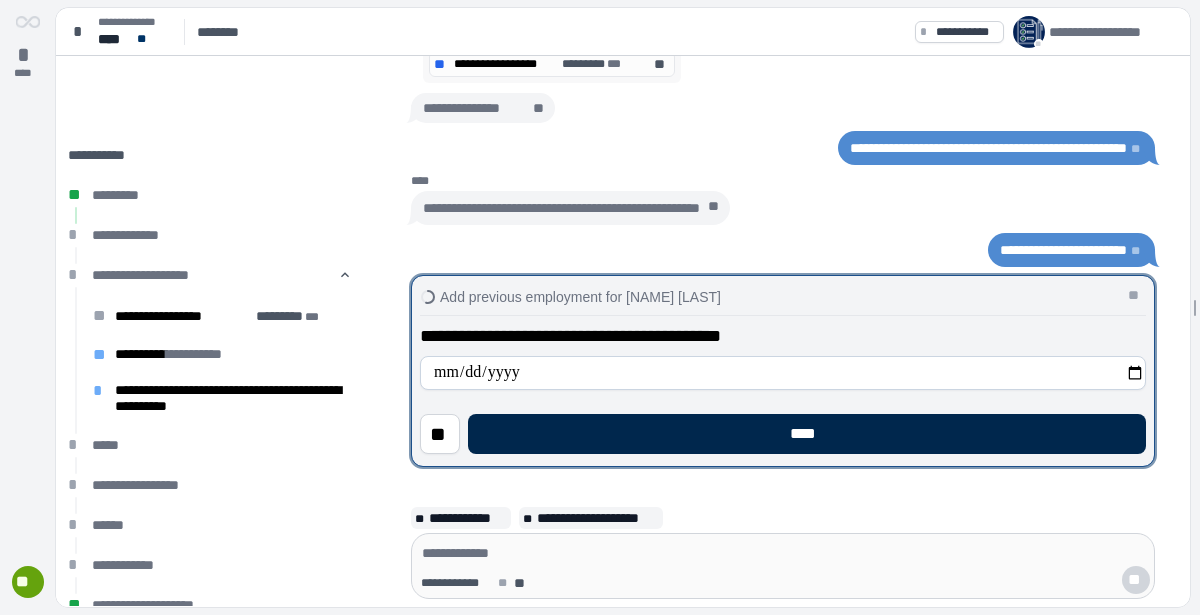 click on "****" at bounding box center (807, 434) 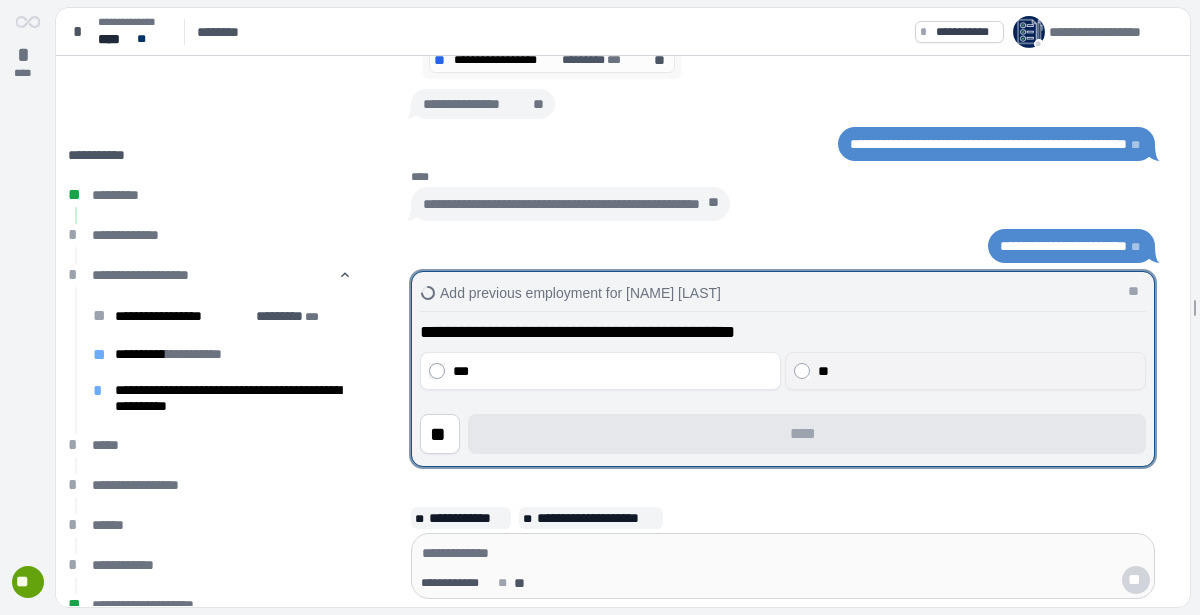 click on "**" at bounding box center [978, 371] 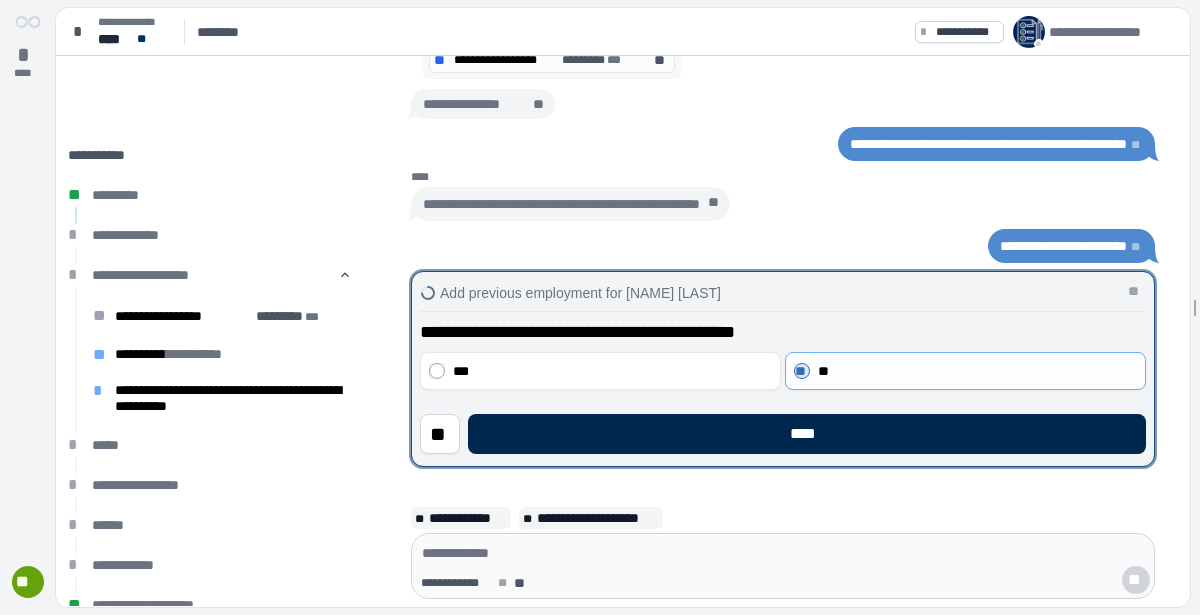 click on "****" at bounding box center [807, 434] 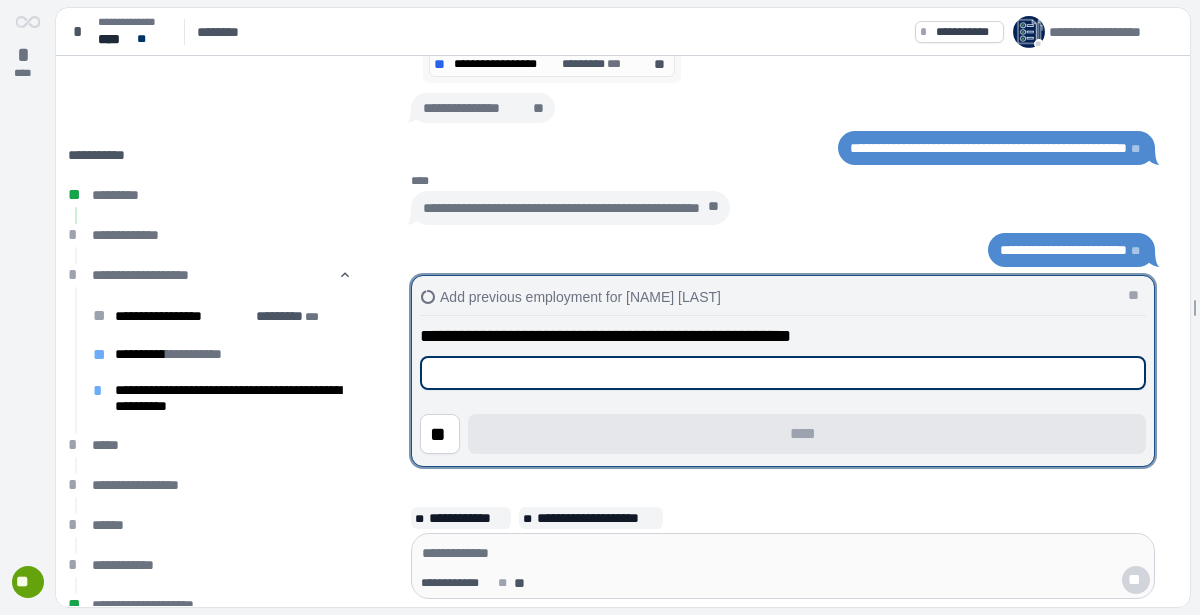 click at bounding box center (783, 373) 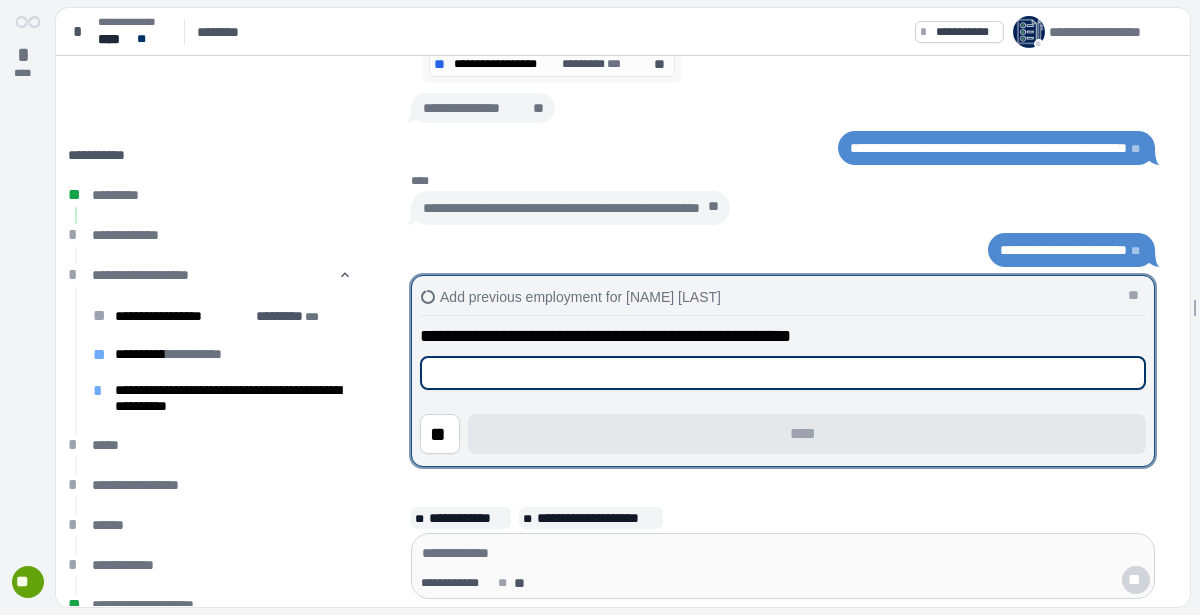 type on "**********" 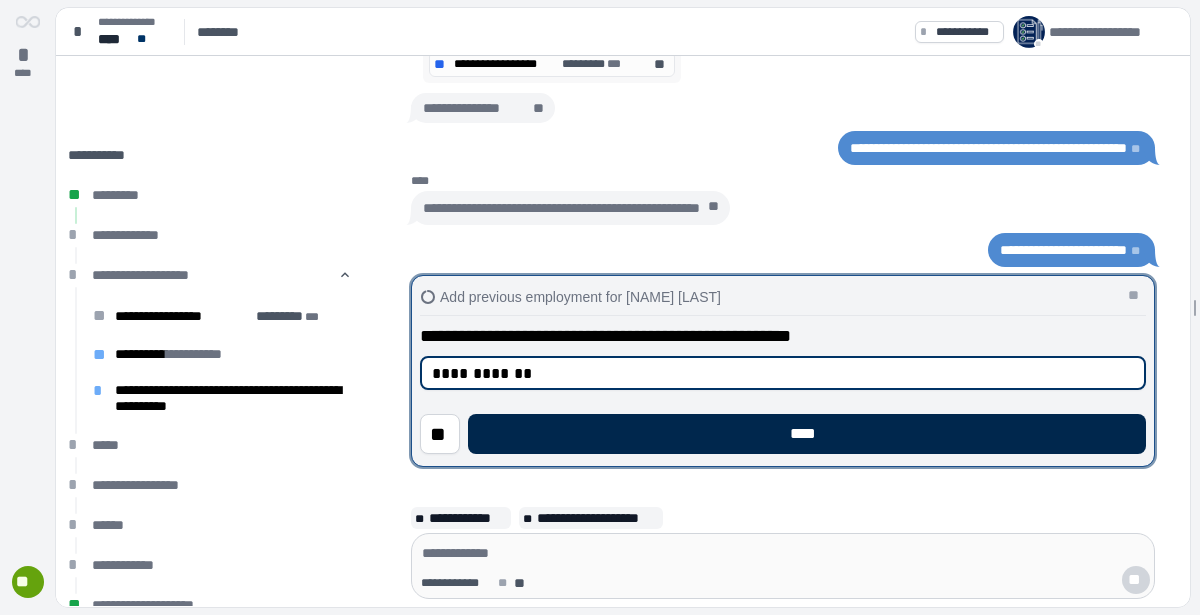 click on "****" at bounding box center [807, 434] 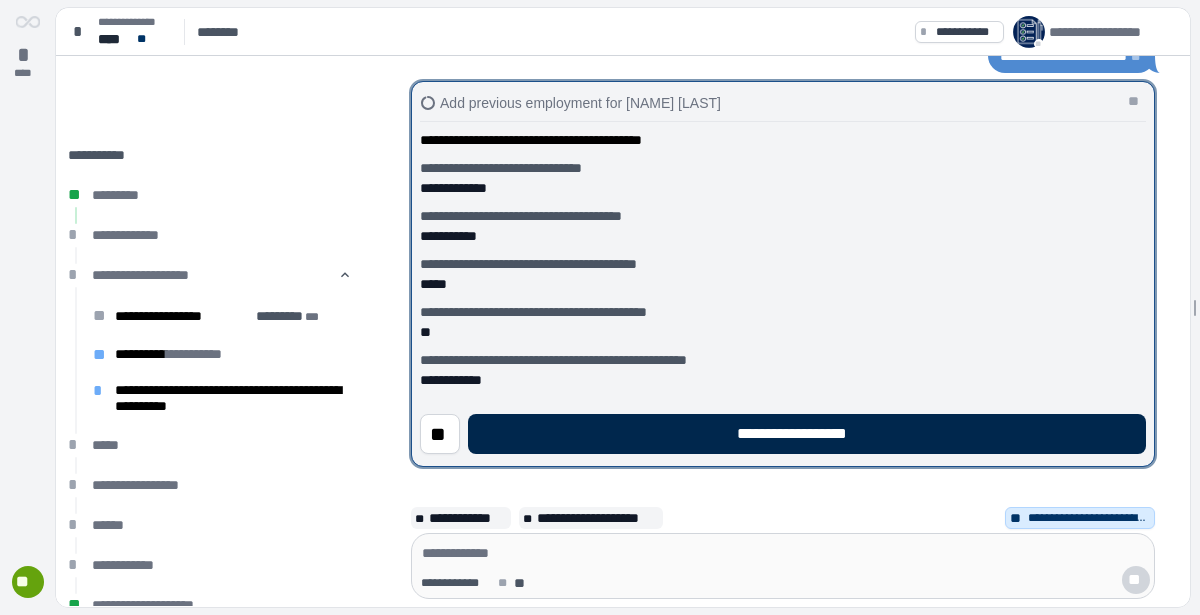 click on "**********" at bounding box center (807, 434) 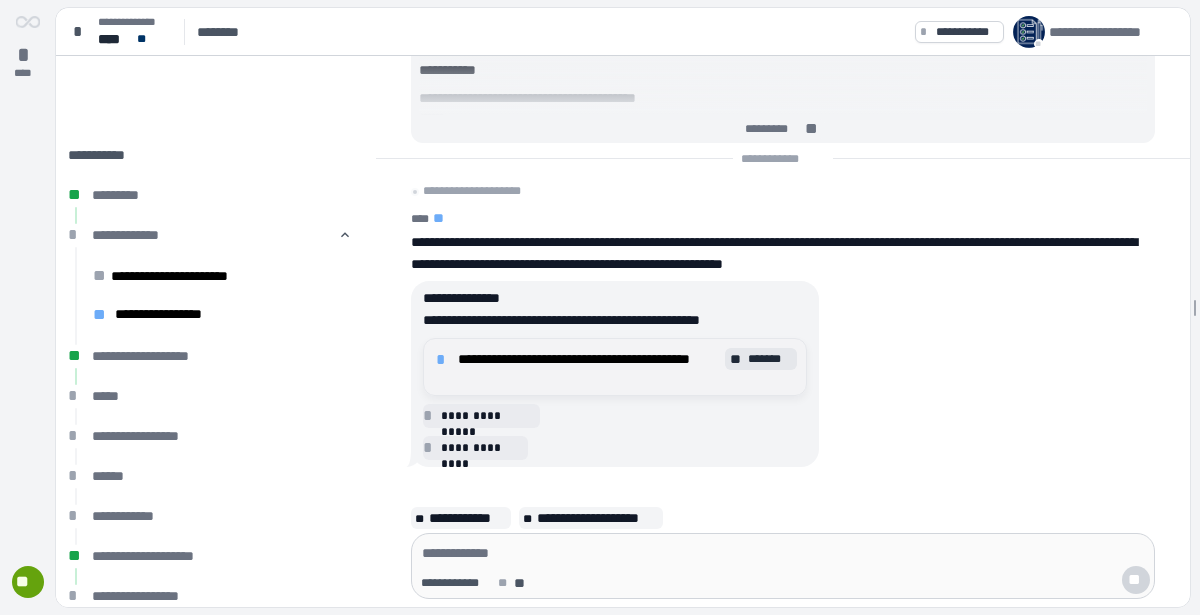 click on "**********" at bounding box center [589, 367] 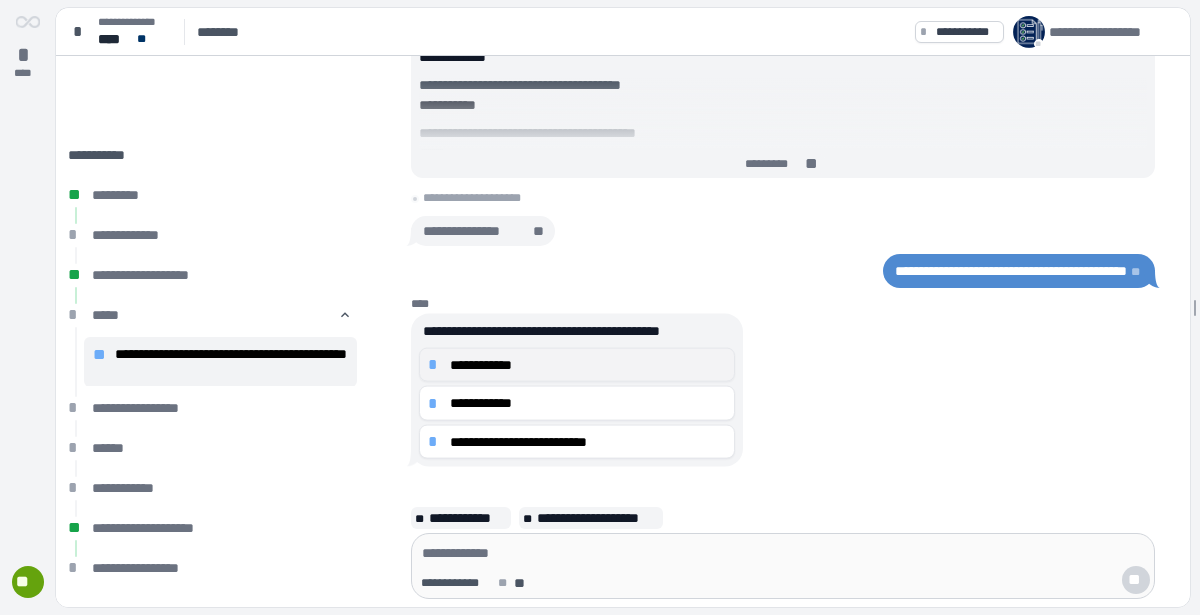 click on "**********" at bounding box center (588, 365) 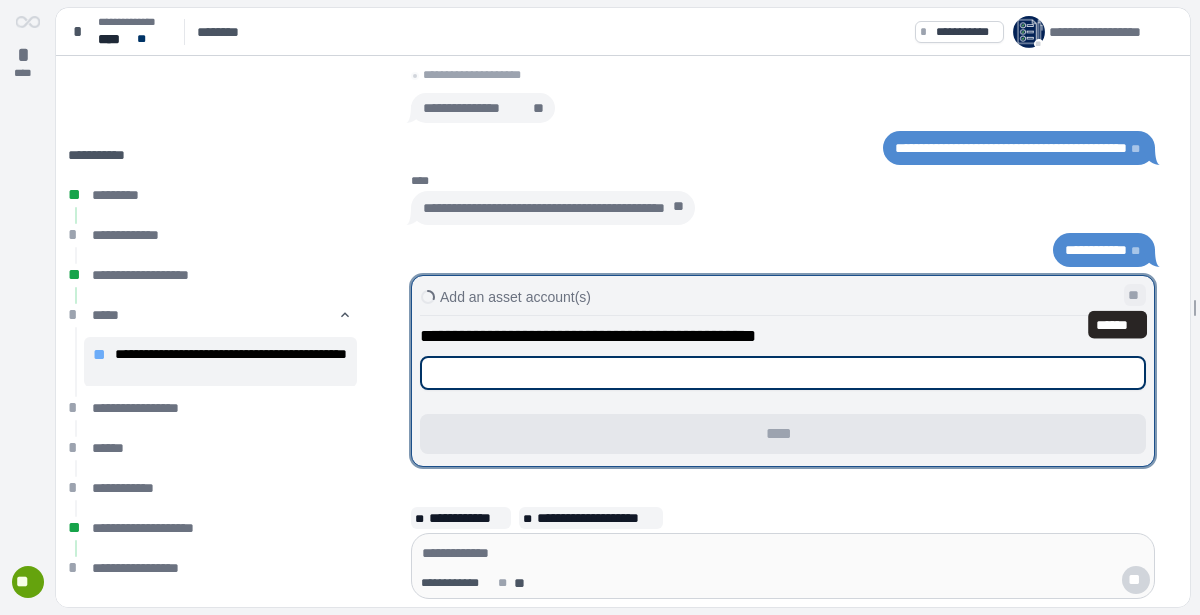 click on "**" at bounding box center (1135, 295) 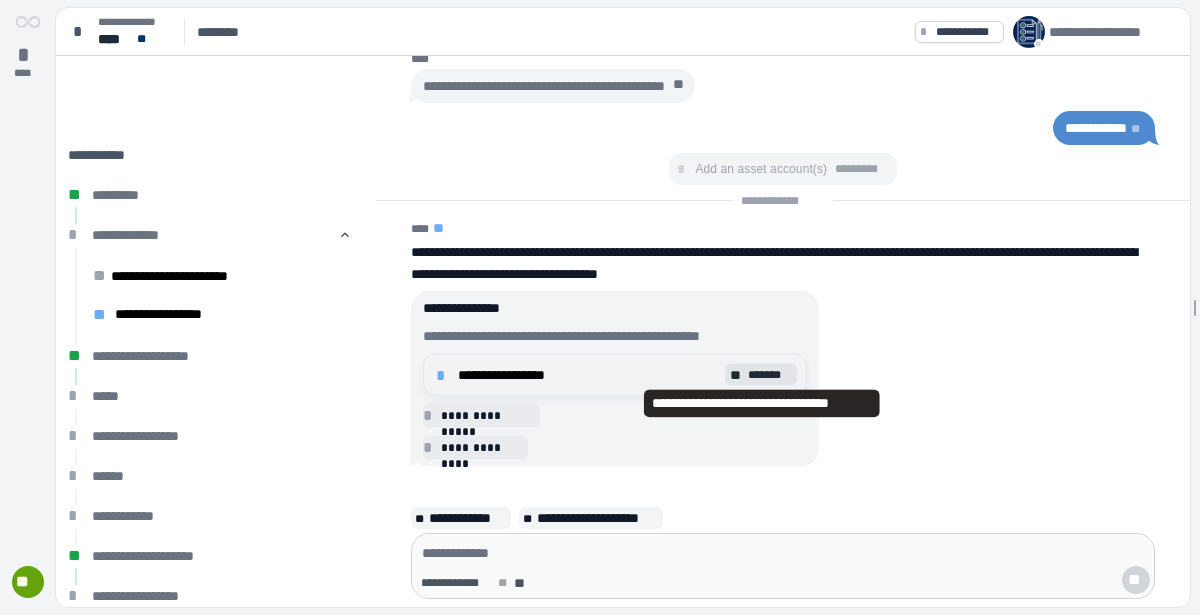 click on "*******" at bounding box center [770, 375] 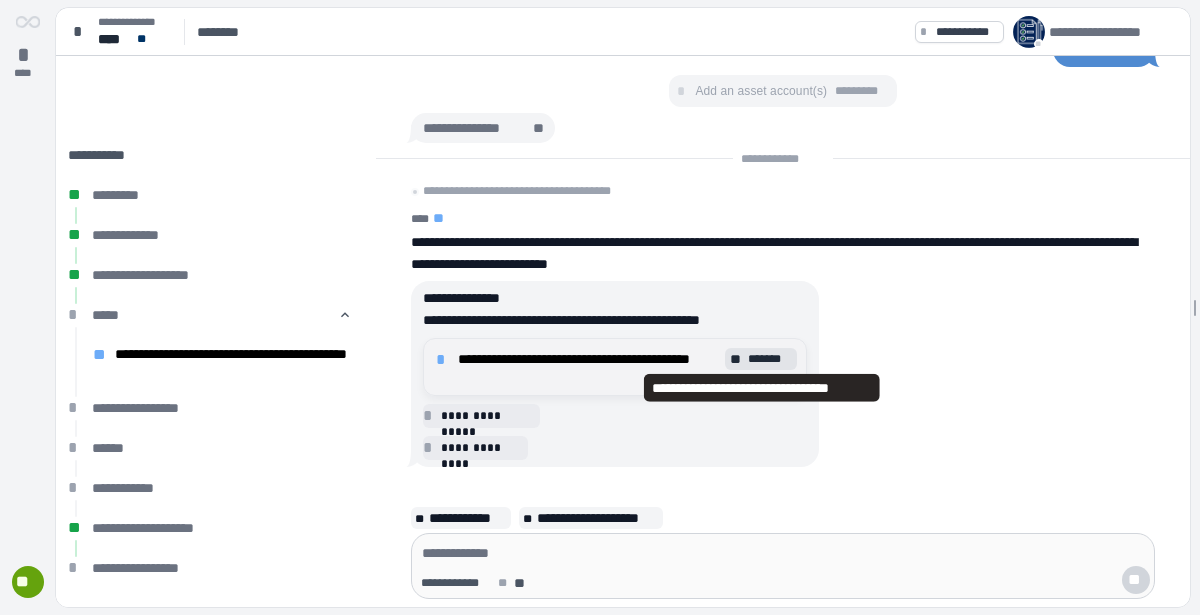 click on "**" at bounding box center [737, 359] 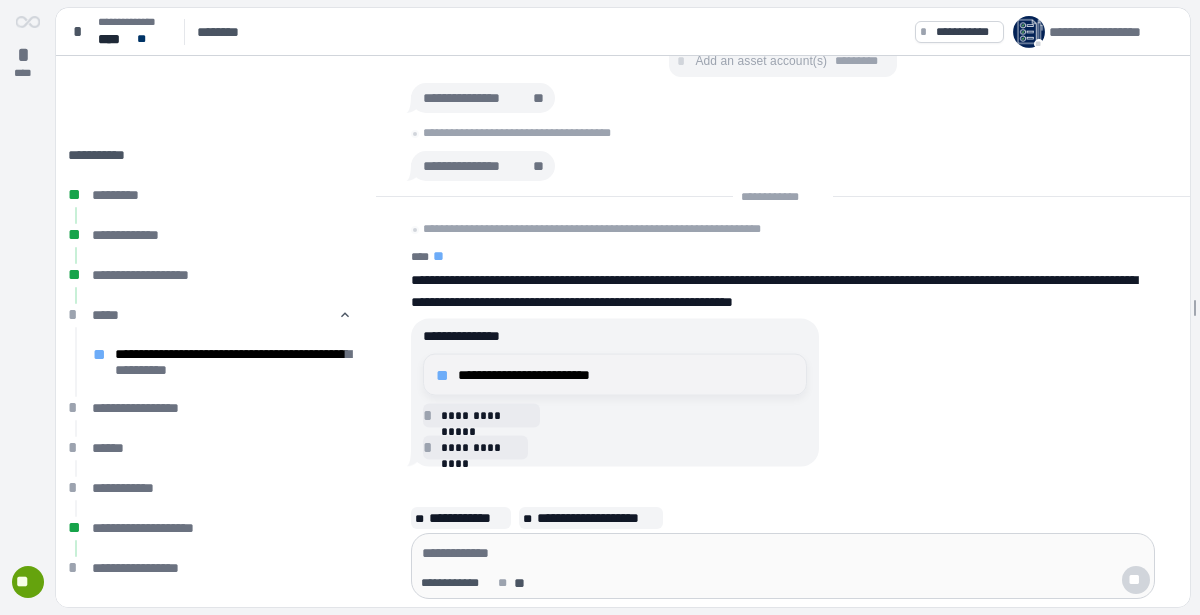 click on "**********" at bounding box center (626, 375) 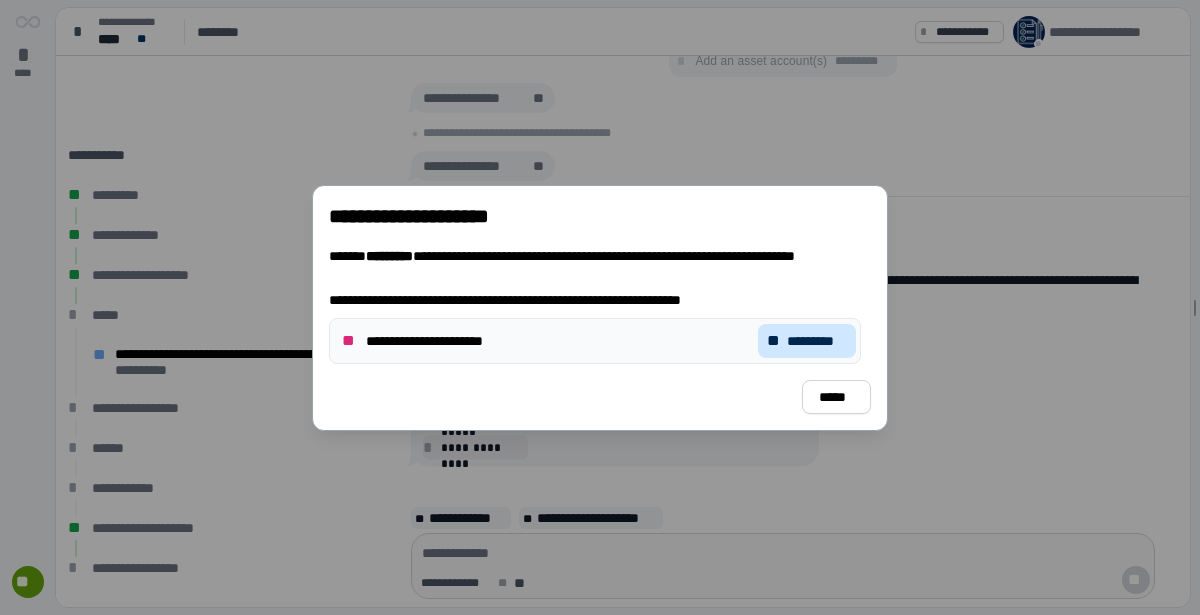 click on "*********" at bounding box center (817, 340) 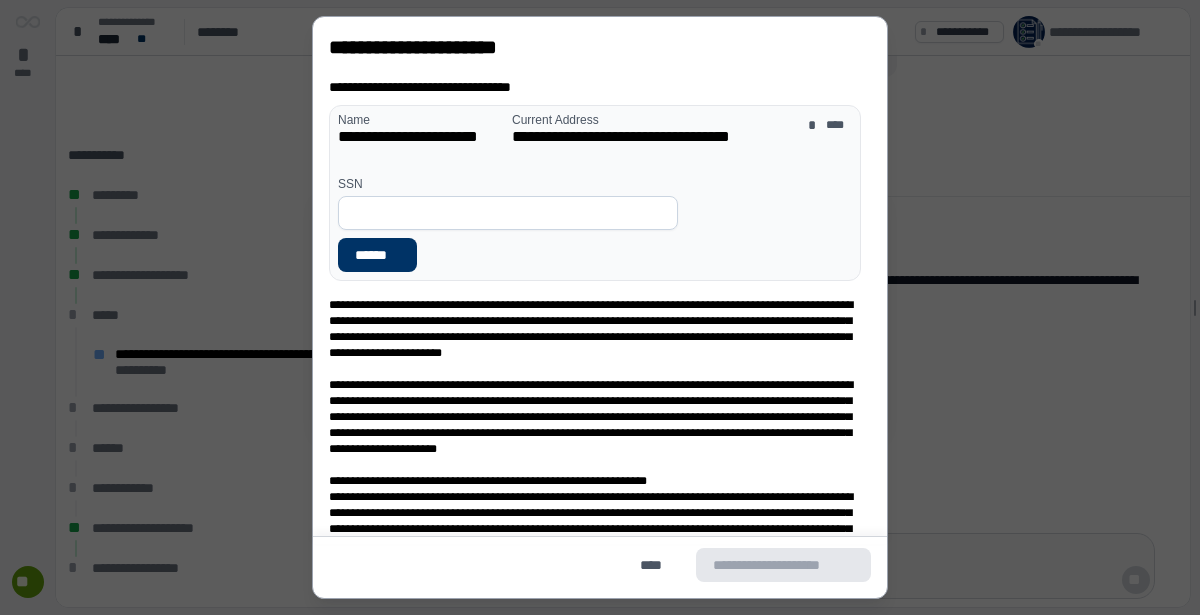 click at bounding box center (508, 213) 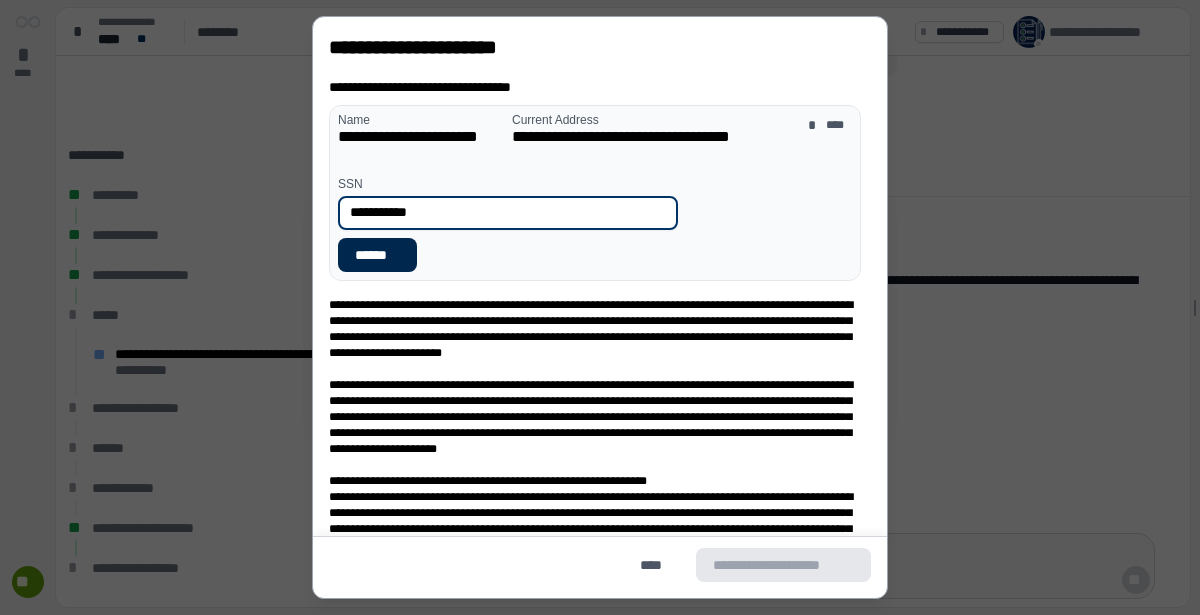 type on "**********" 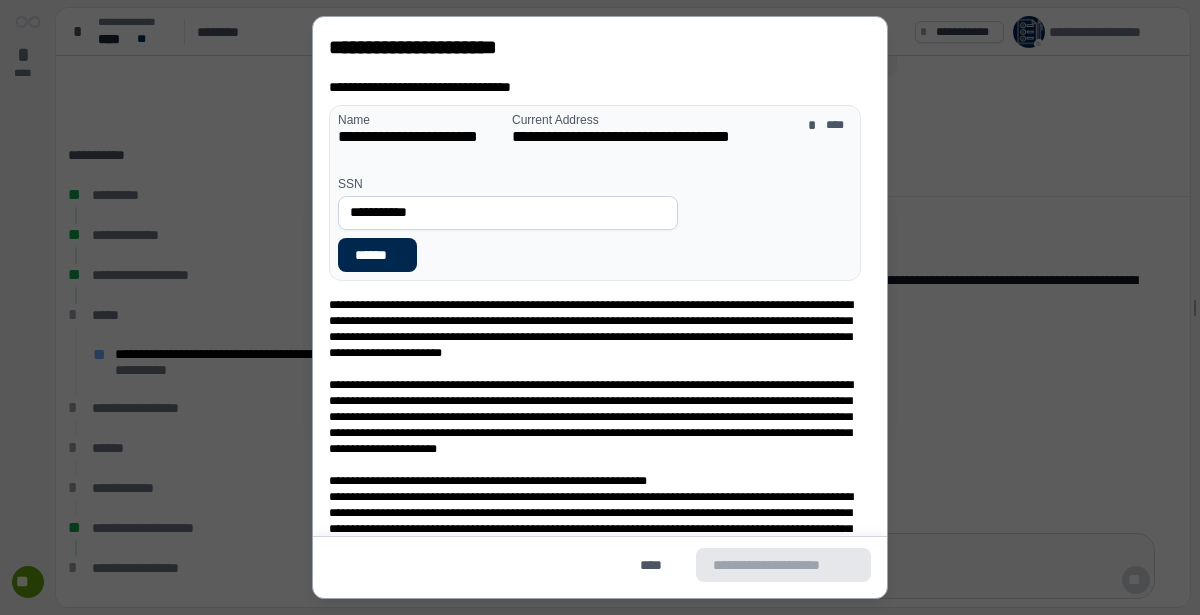 click on "******" at bounding box center [377, 255] 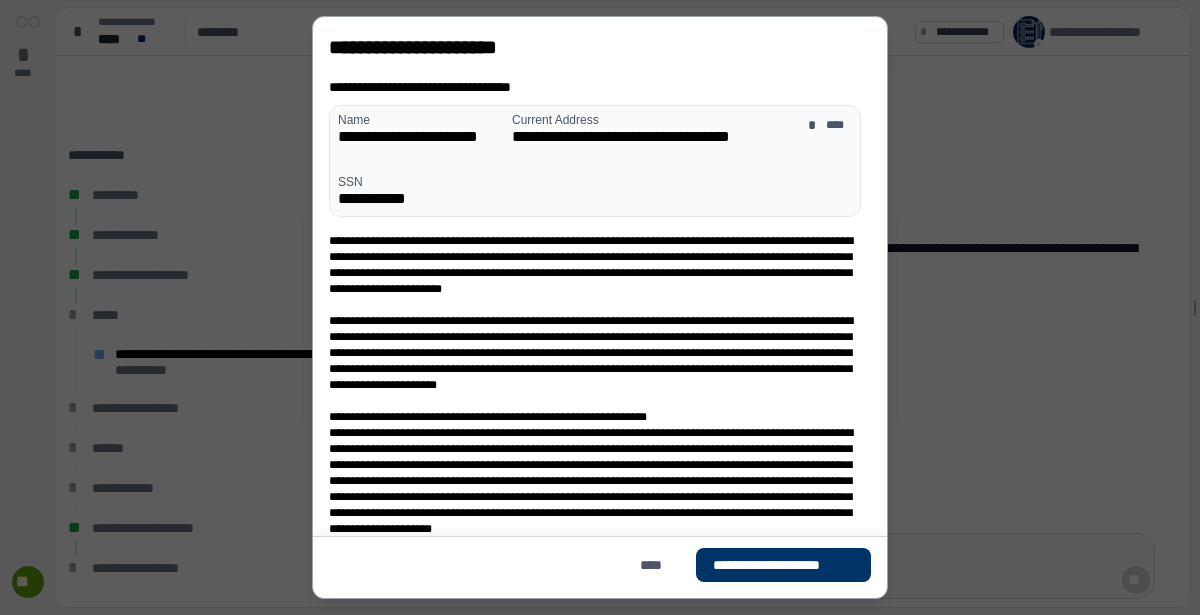 click on "**********" at bounding box center [600, 307] 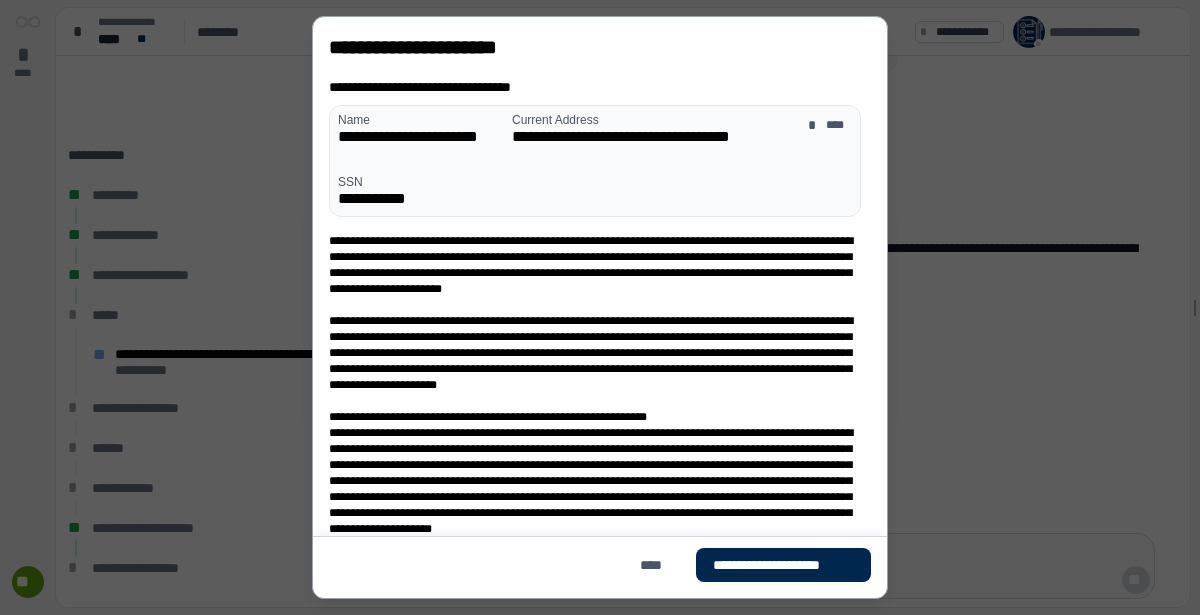 click on "**********" at bounding box center (783, 565) 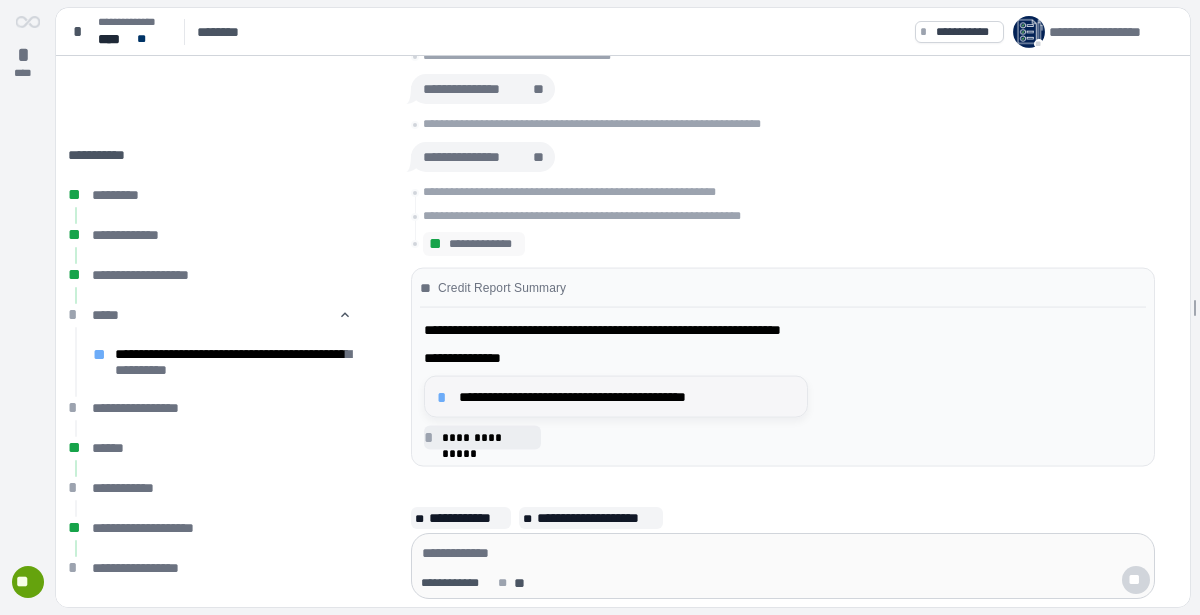 click on "**********" at bounding box center [616, 397] 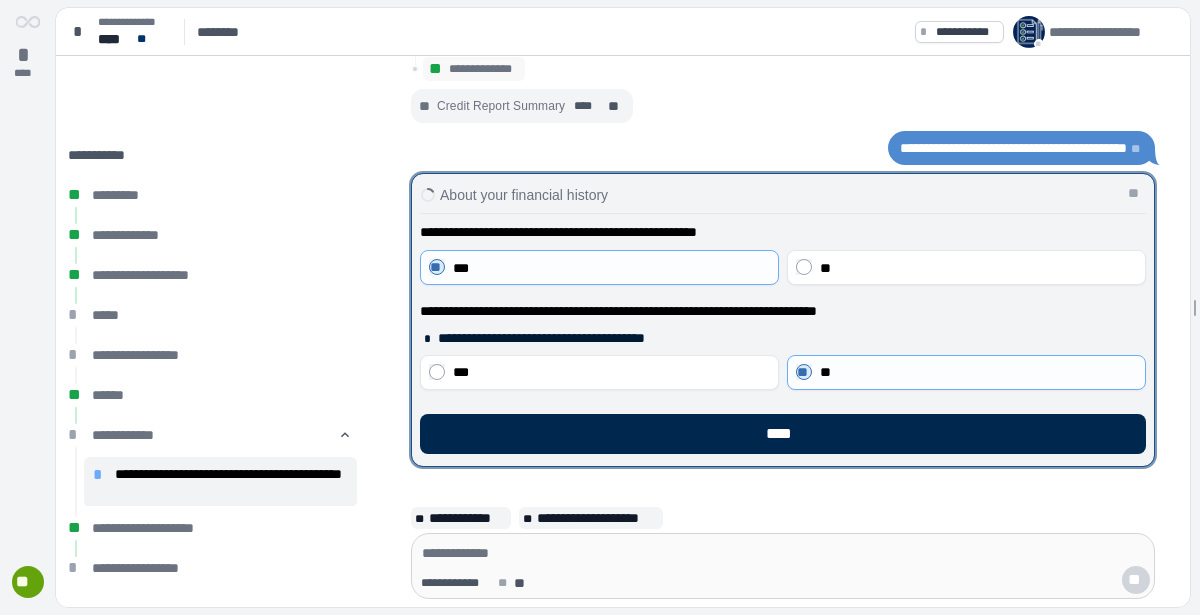 click on "****" at bounding box center [783, 434] 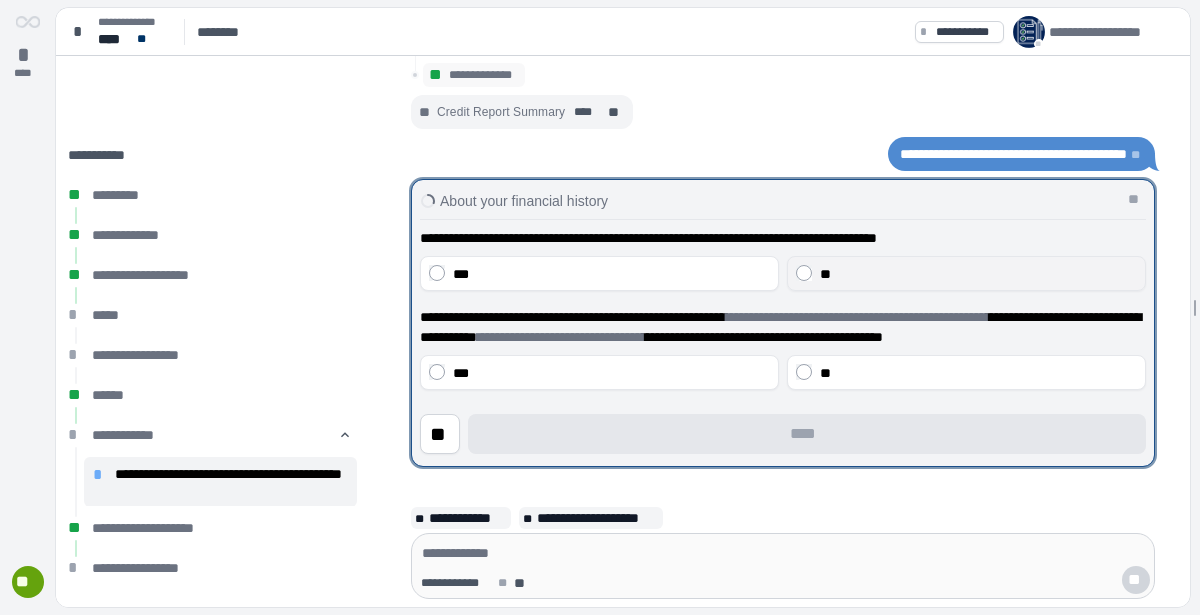 click on "**" at bounding box center (966, 273) 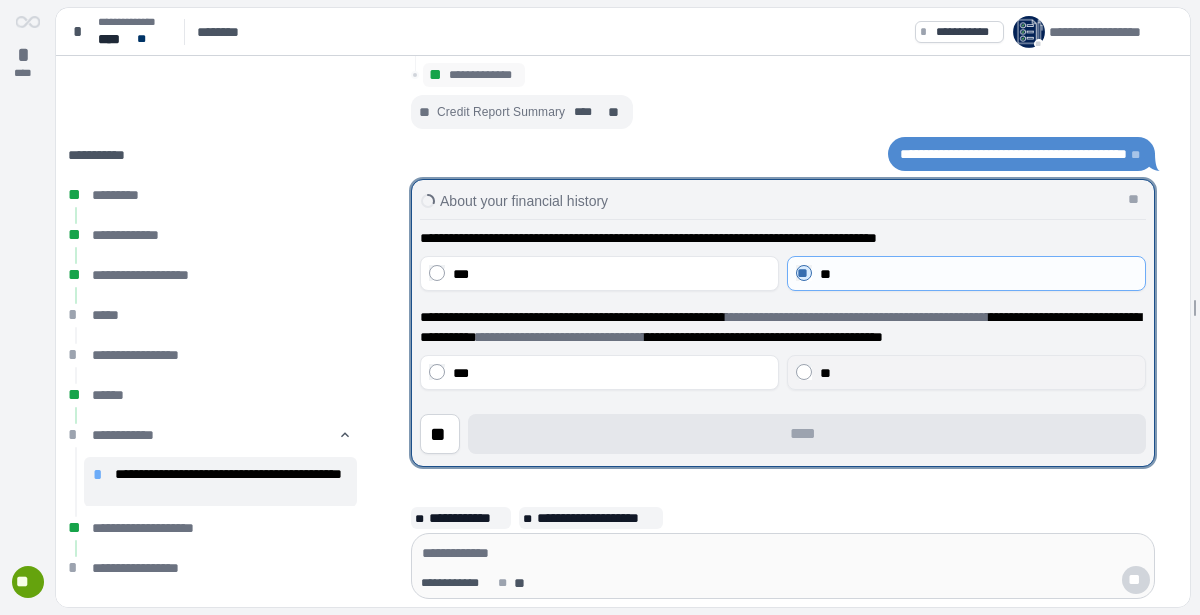 click on "**" at bounding box center [978, 373] 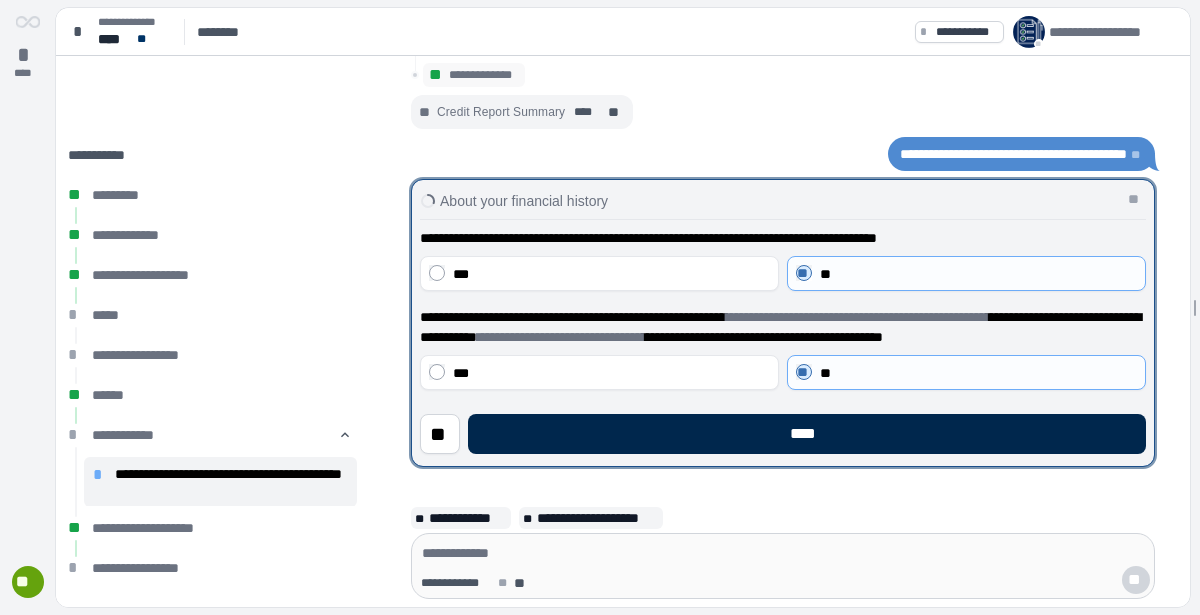 click on "****" at bounding box center (806, 434) 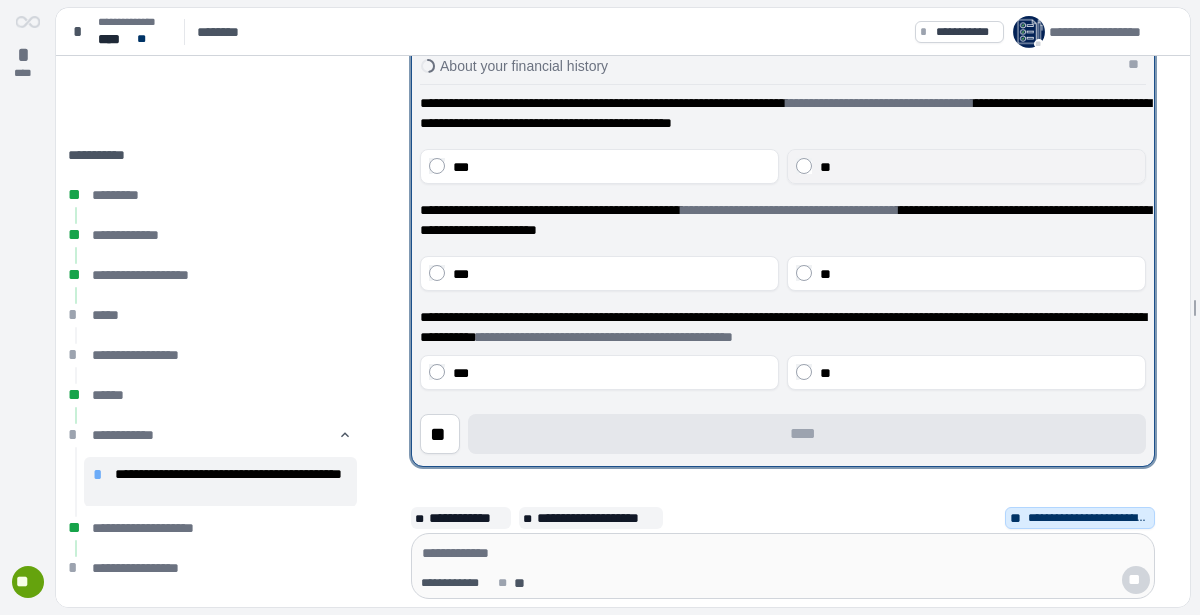 click on "**" at bounding box center [978, 167] 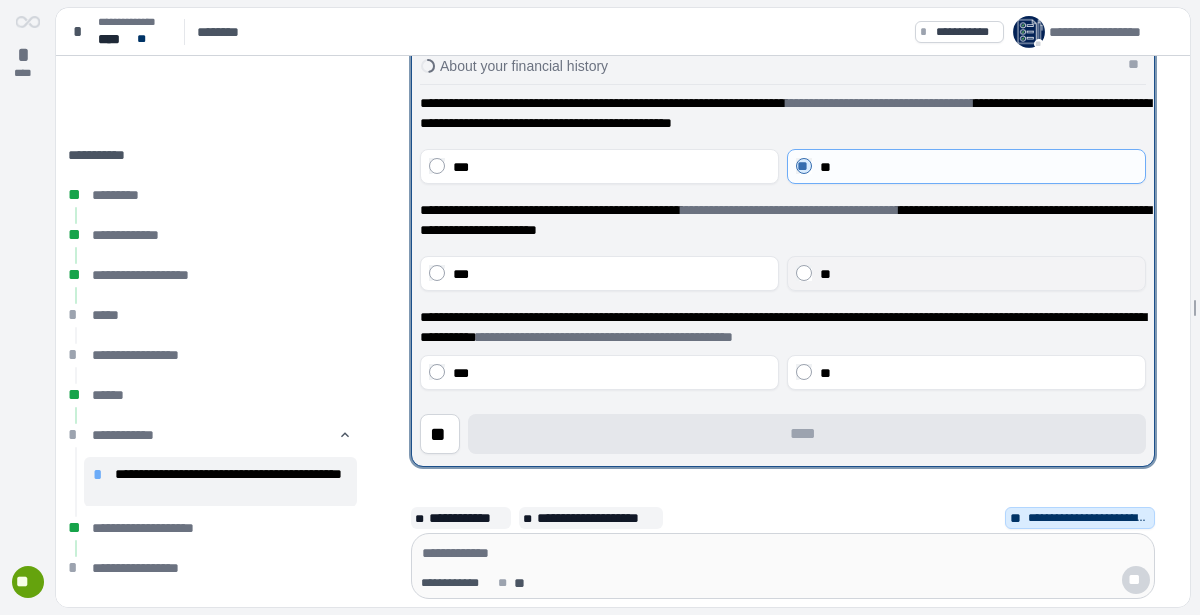 click on "**" at bounding box center (966, 273) 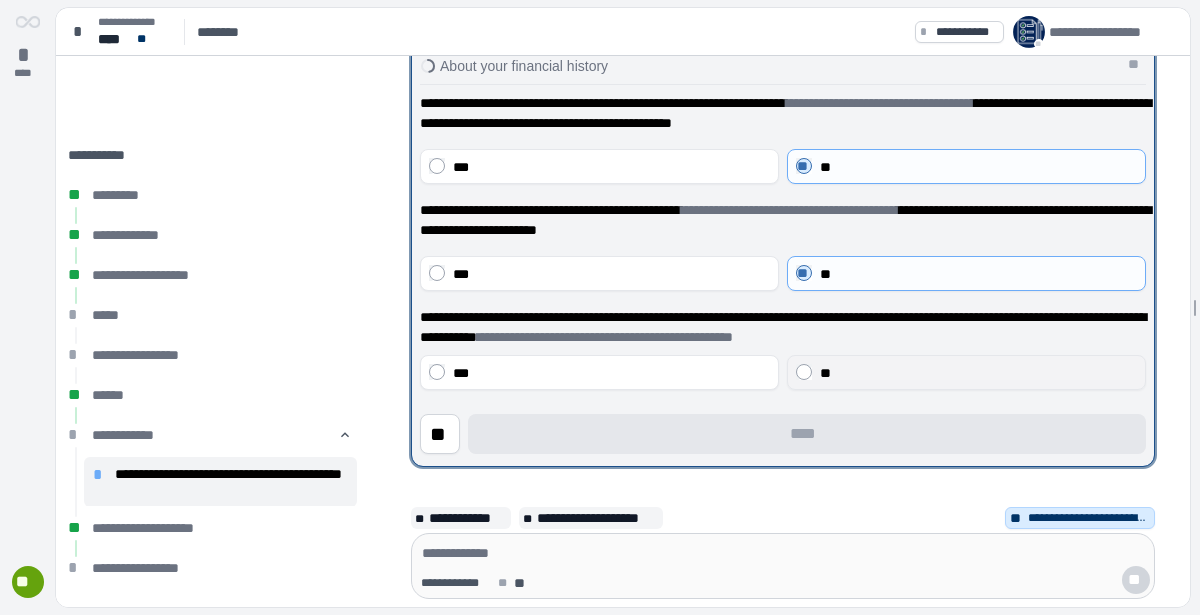 click on "**" at bounding box center (825, 373) 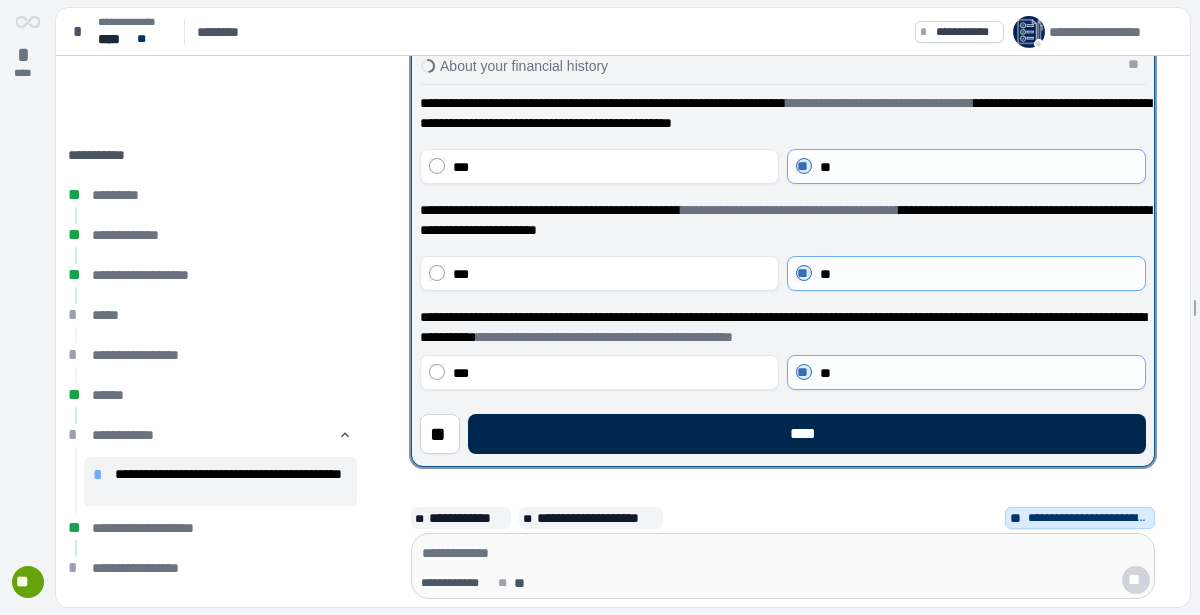 click on "****" at bounding box center (806, 434) 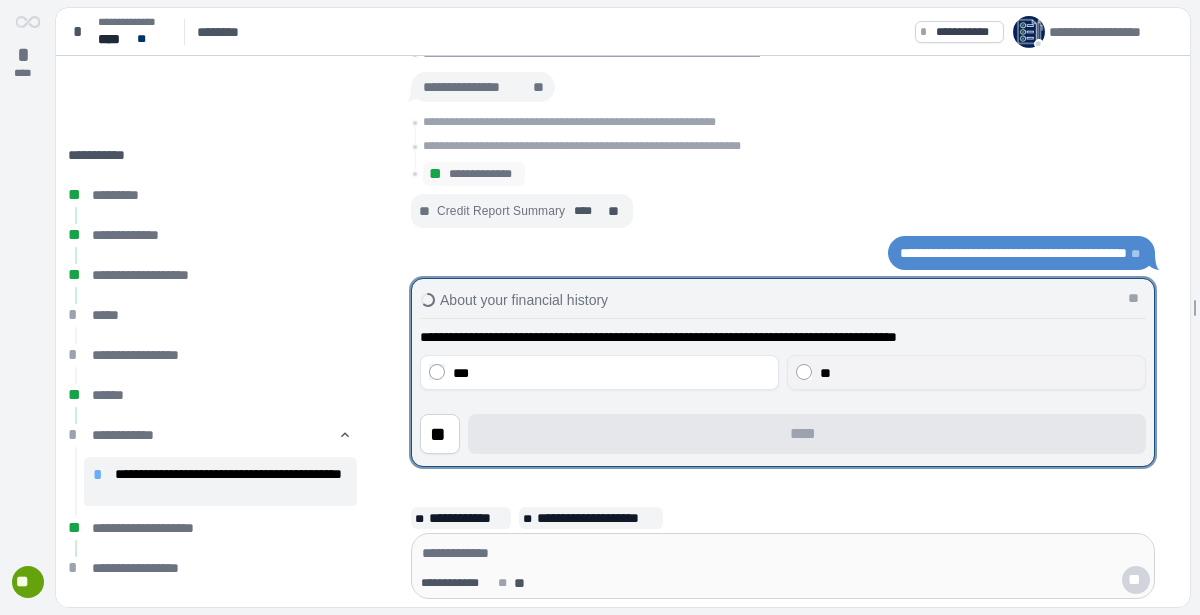 click on "**" at bounding box center (966, 372) 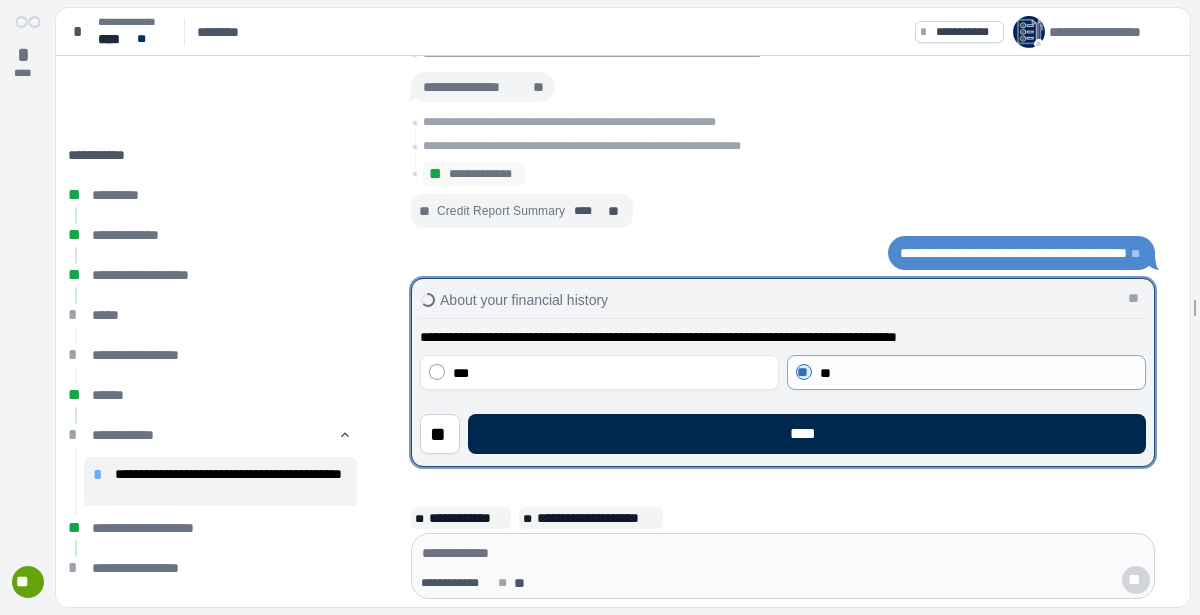 click on "****" at bounding box center (807, 434) 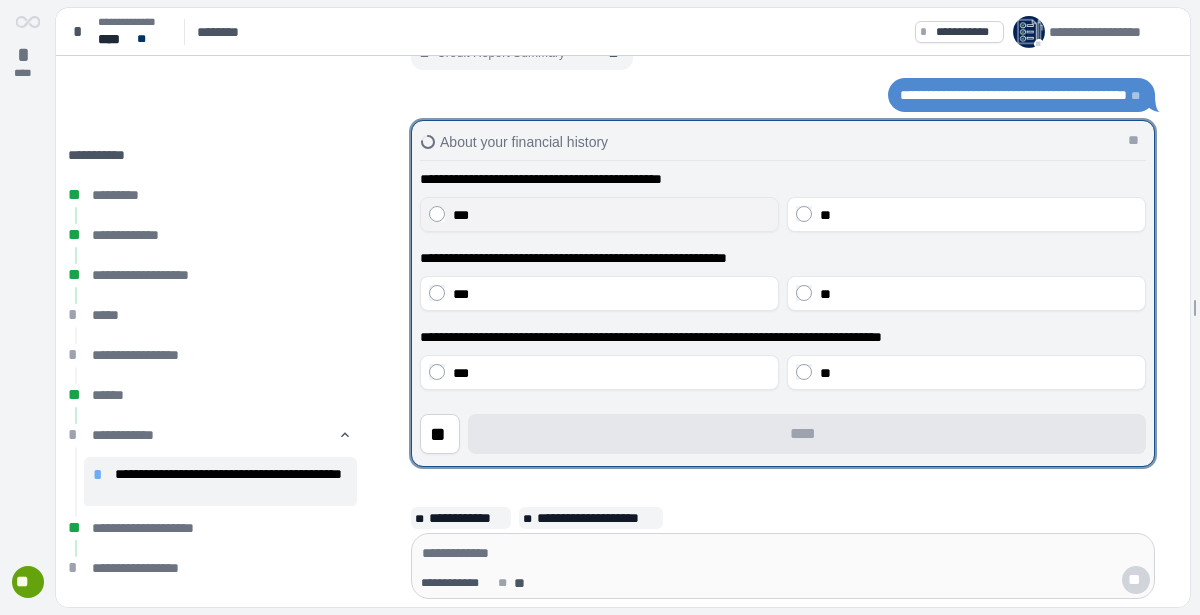 click on "***" at bounding box center [611, 215] 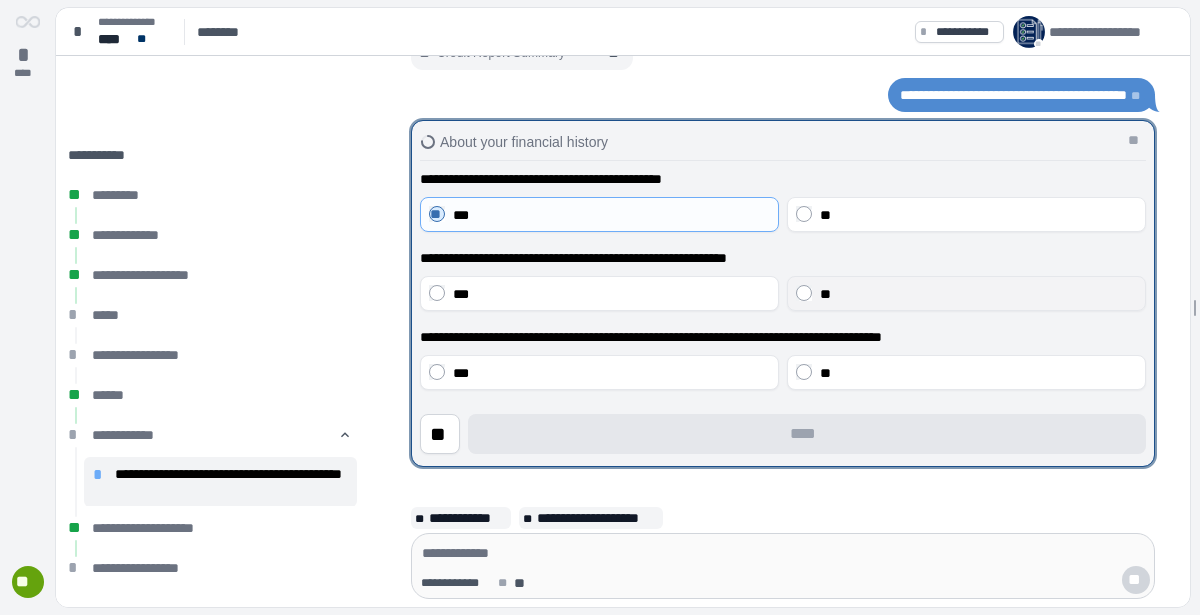 click on "**" at bounding box center [978, 294] 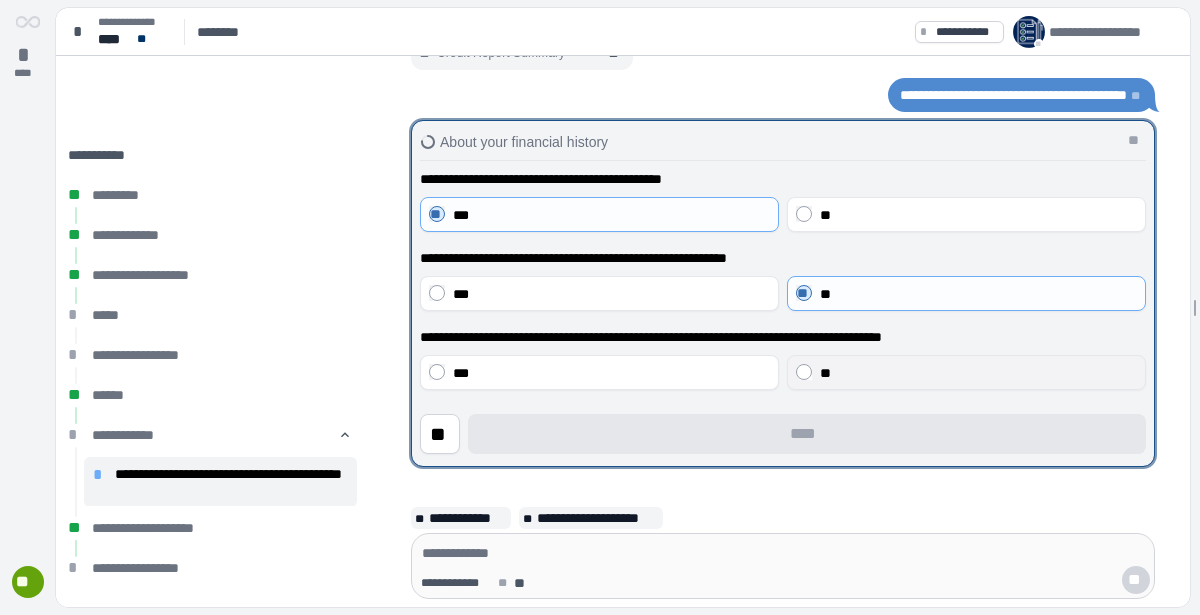click on "**" at bounding box center (825, 373) 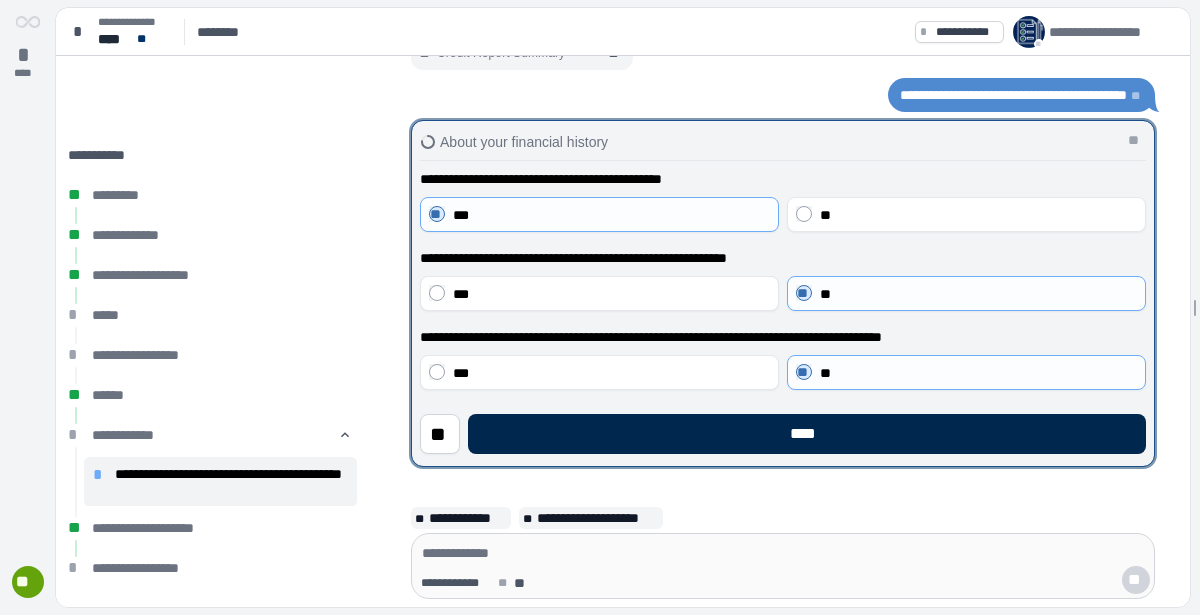 click on "****" at bounding box center [807, 434] 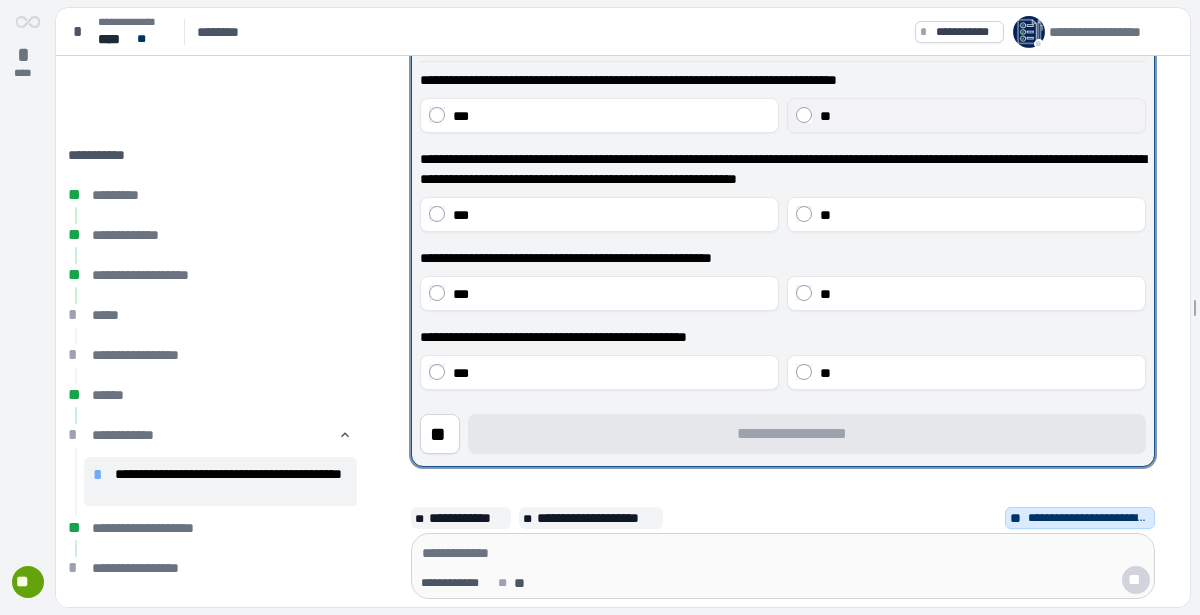click on "**" at bounding box center (825, 116) 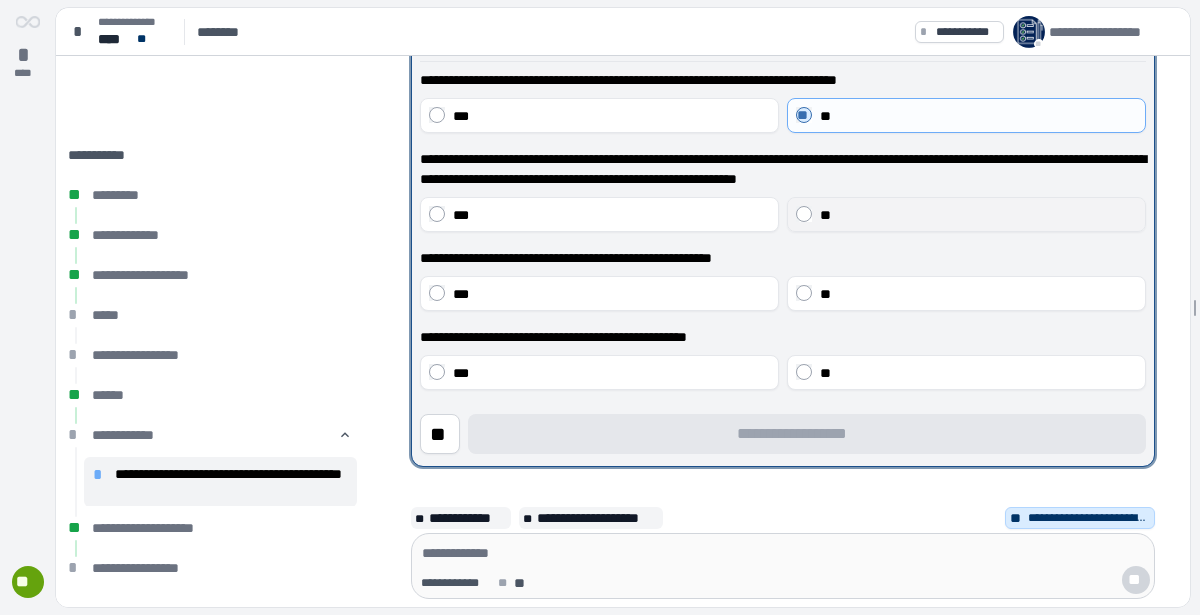 click on "**" at bounding box center [978, 215] 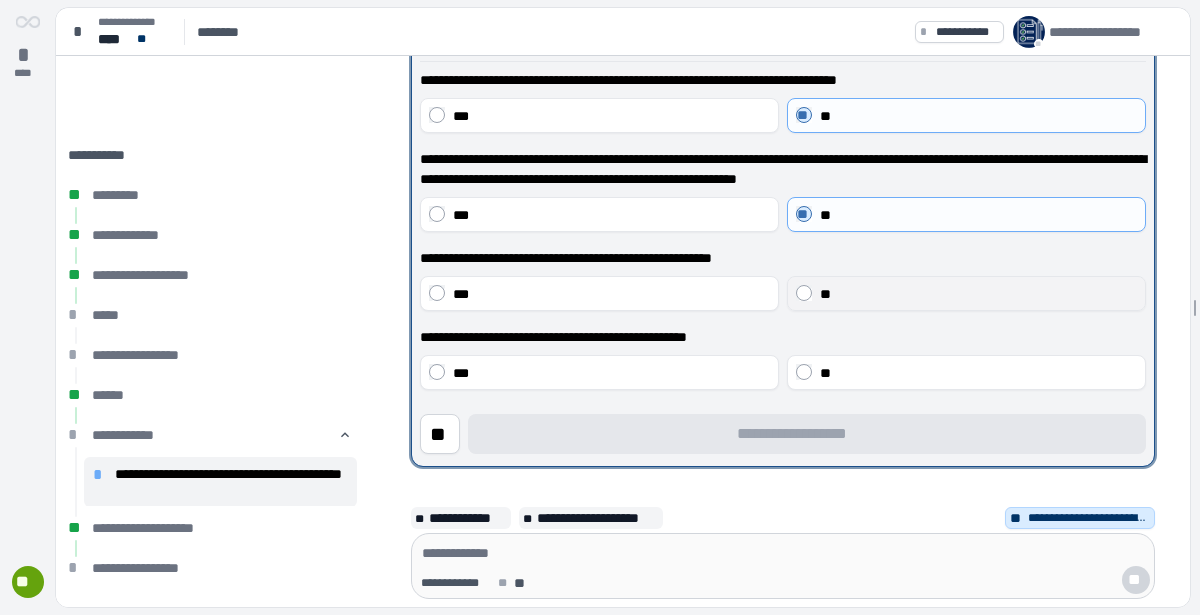 click on "**" at bounding box center [825, 294] 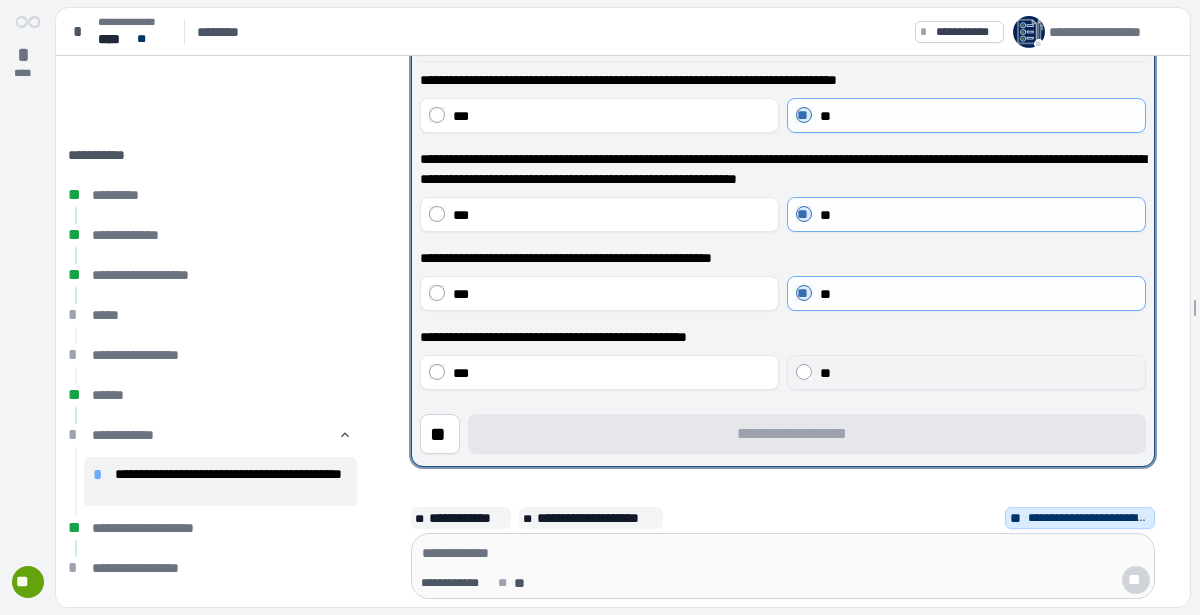 click on "**" at bounding box center [966, 372] 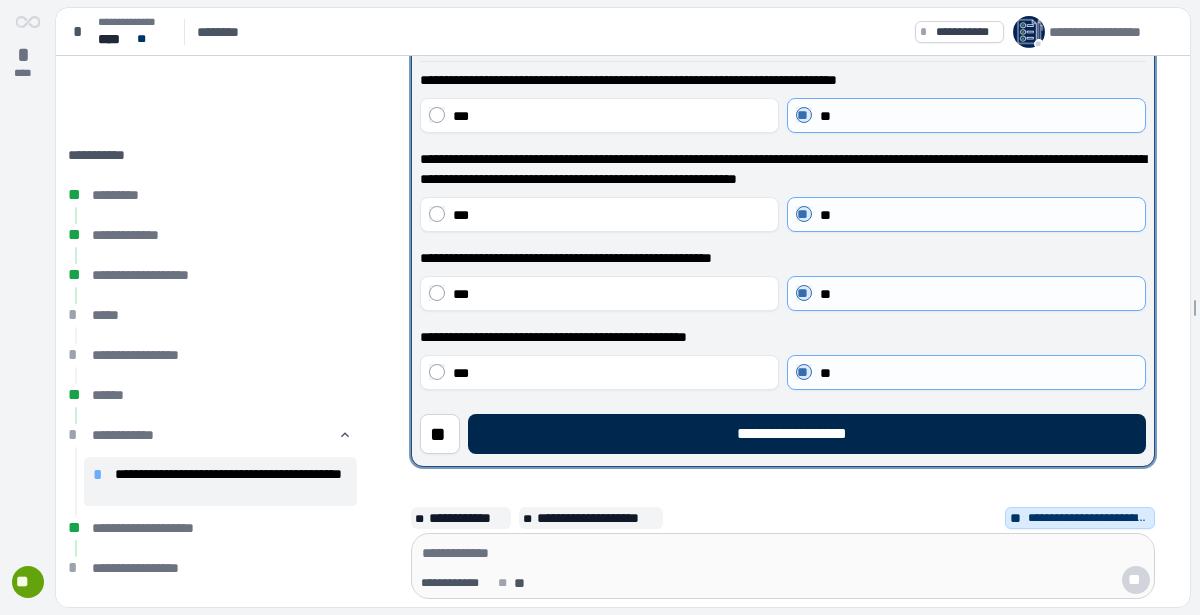 click on "**********" at bounding box center [807, 434] 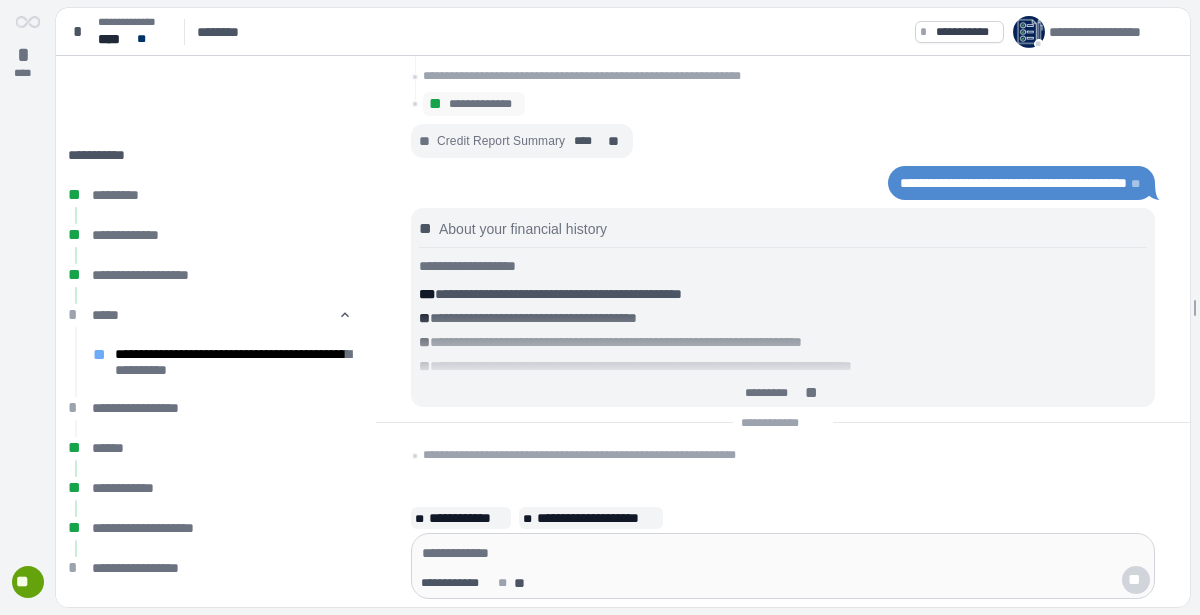 click on "**********" at bounding box center [783, 294] 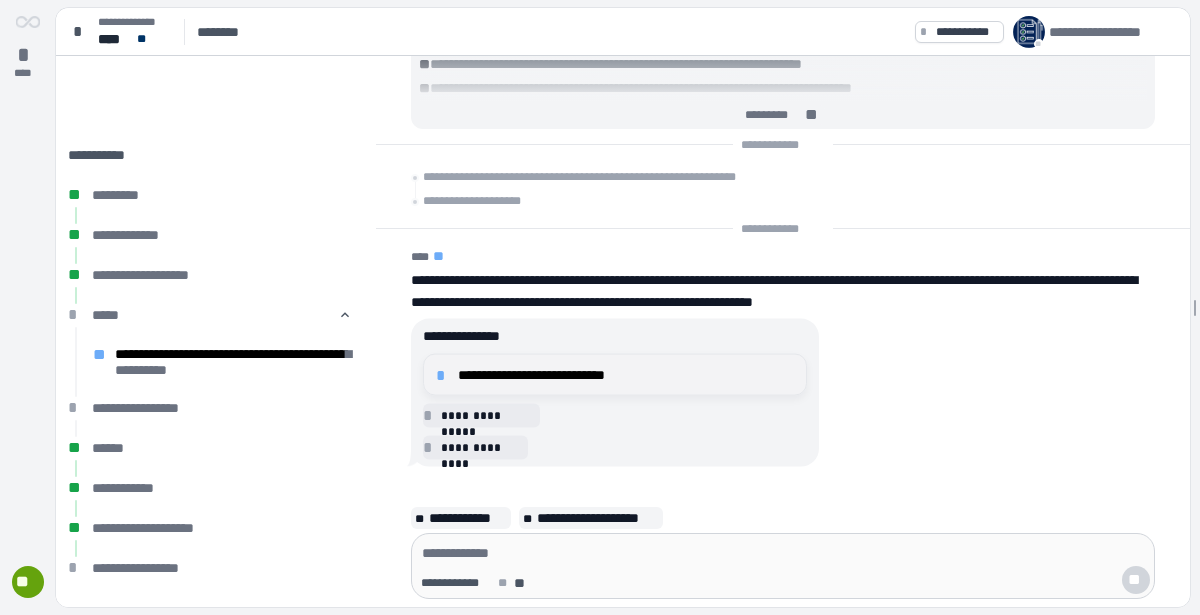 click on "**********" at bounding box center (626, 375) 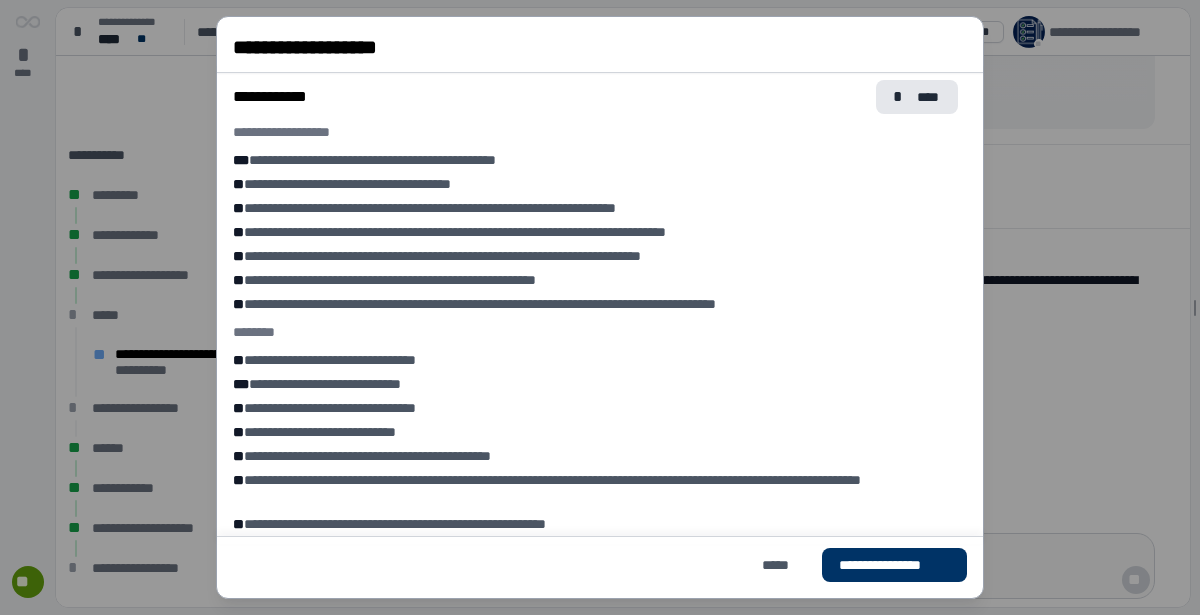 scroll, scrollTop: 1194, scrollLeft: 0, axis: vertical 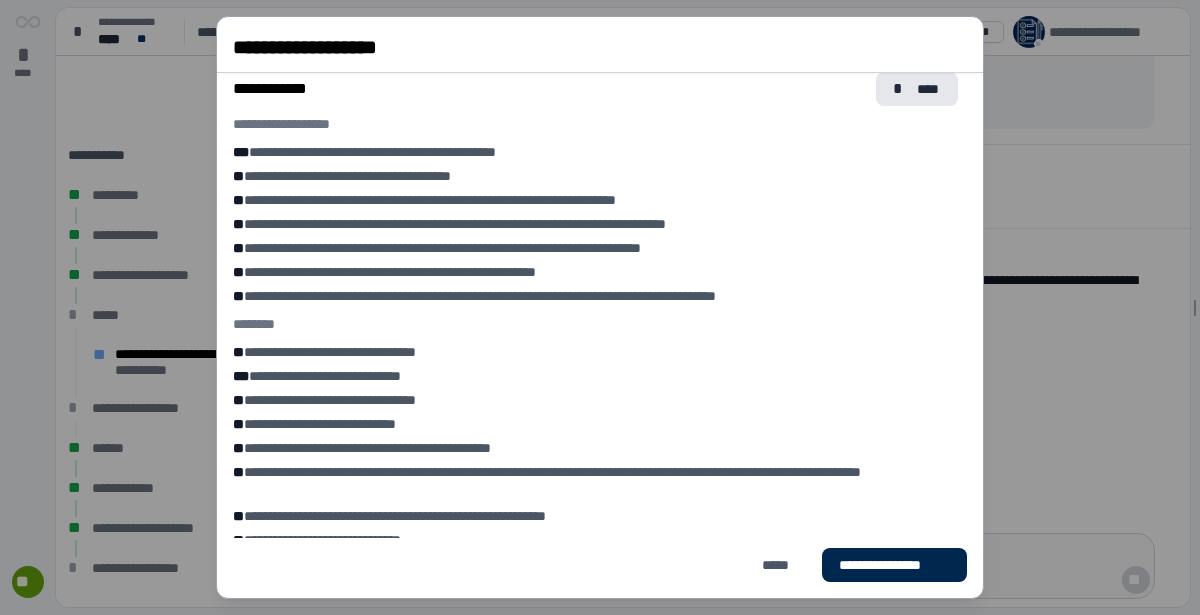 click on "**********" at bounding box center [894, 565] 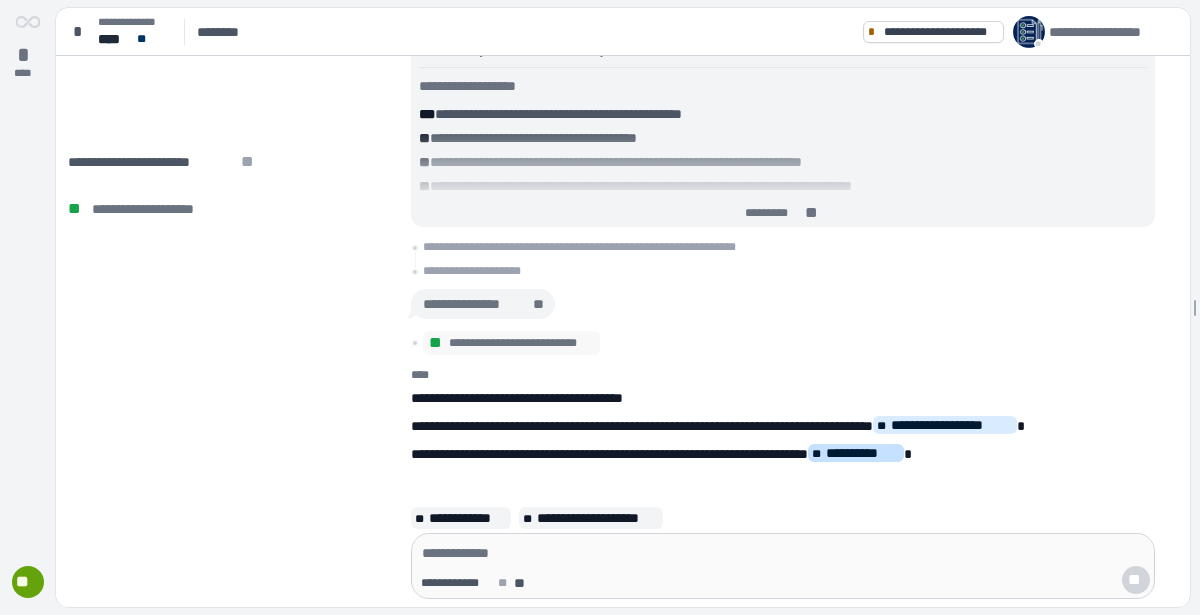 click on "**" at bounding box center [818, 454] 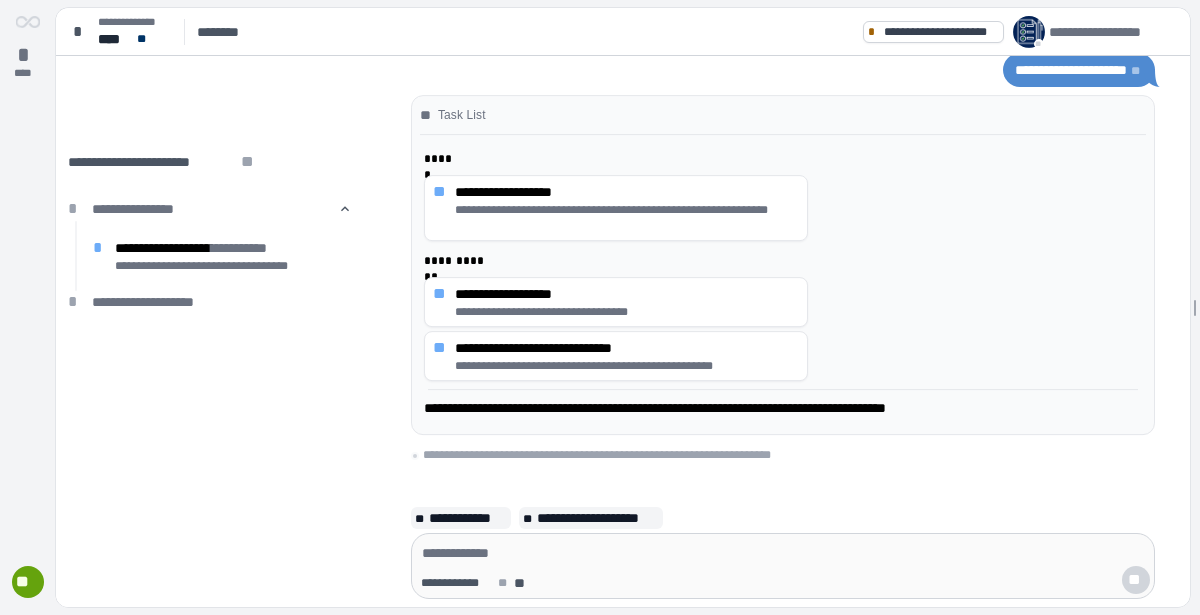 click on "**********" at bounding box center [783, 282] 